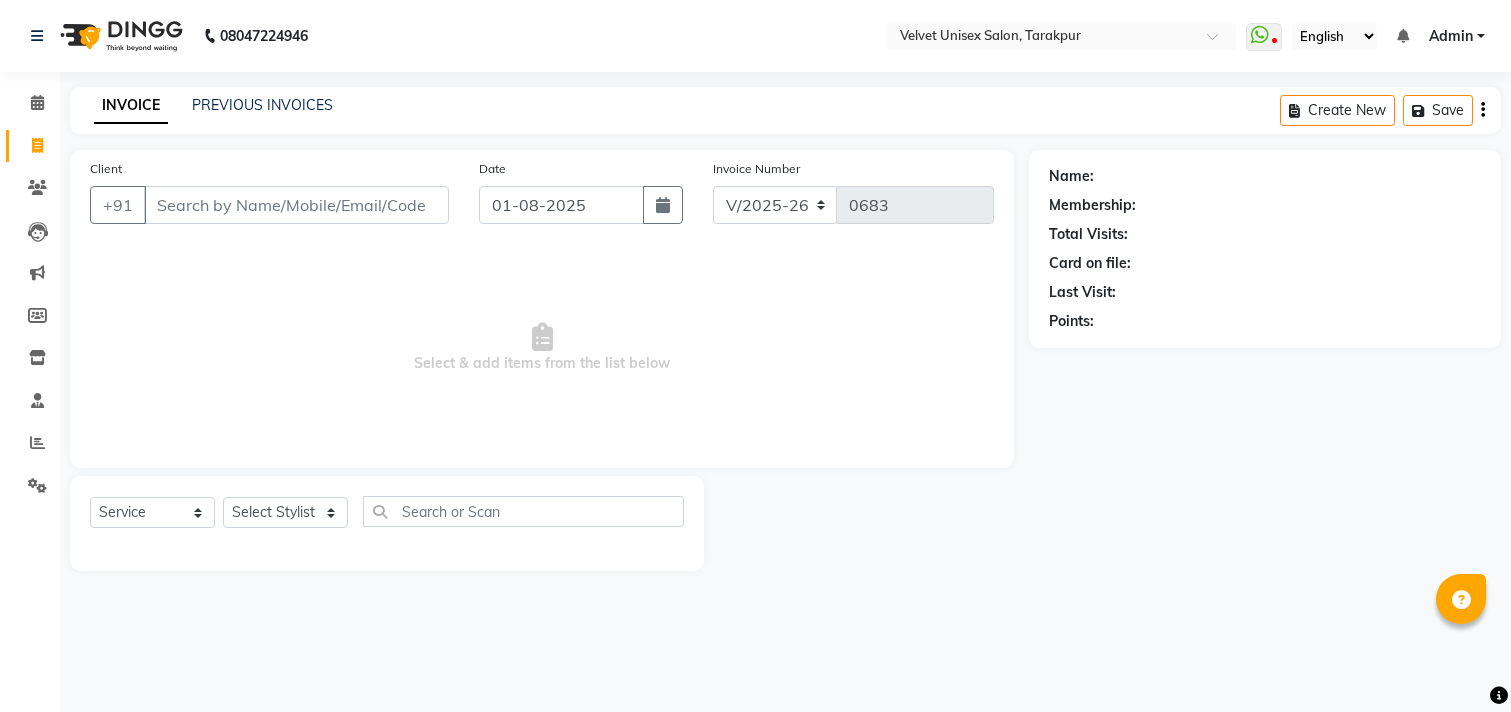 select on "5384" 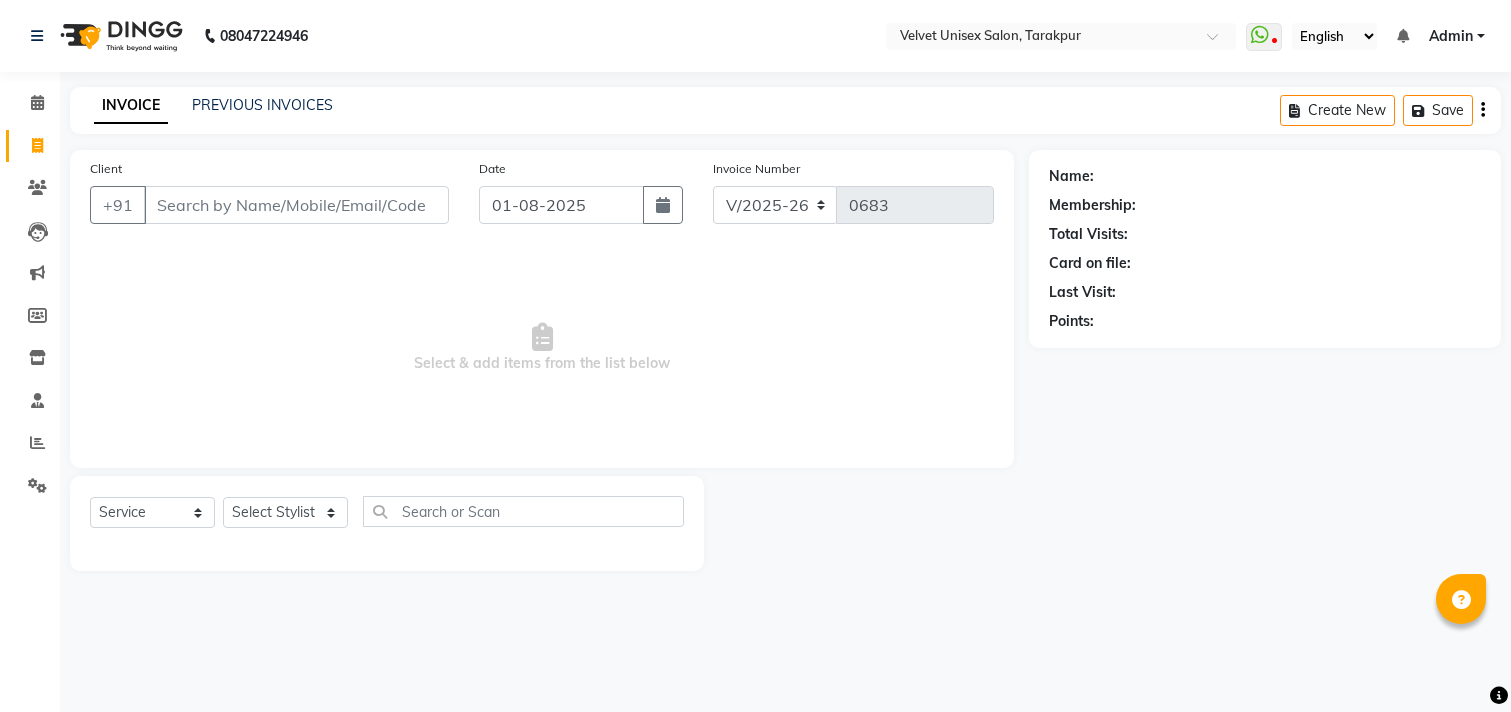 scroll, scrollTop: 0, scrollLeft: 0, axis: both 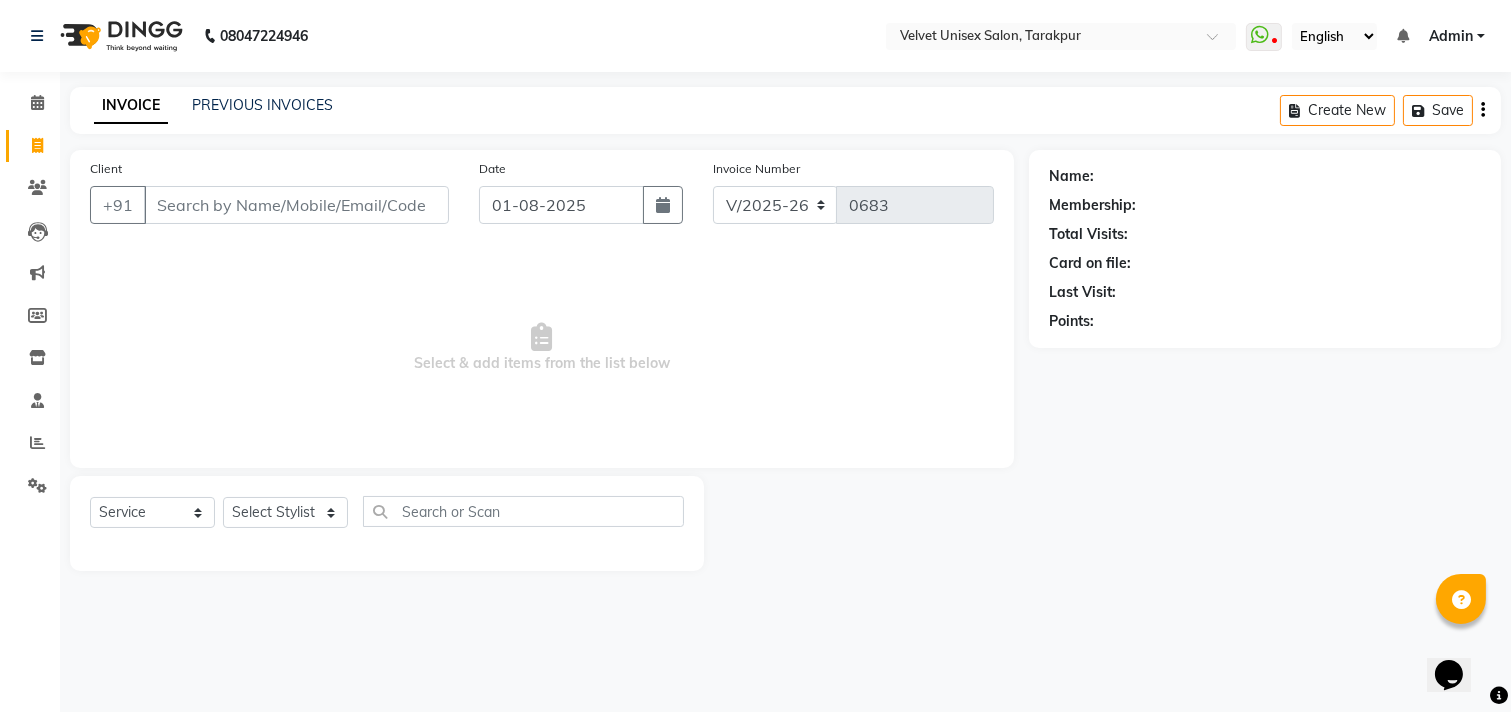 click on "Client" at bounding box center [296, 205] 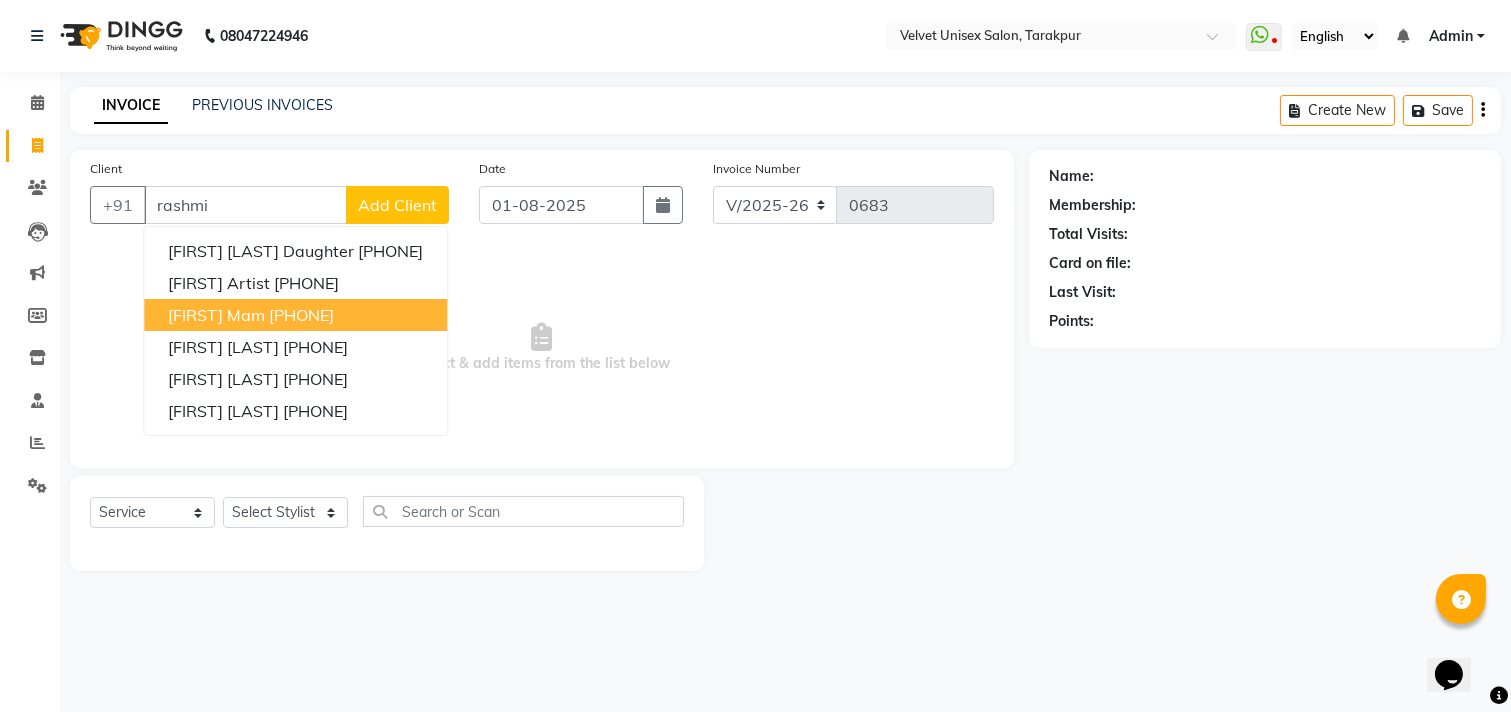 click on "[FIRST] Mam" at bounding box center (216, 315) 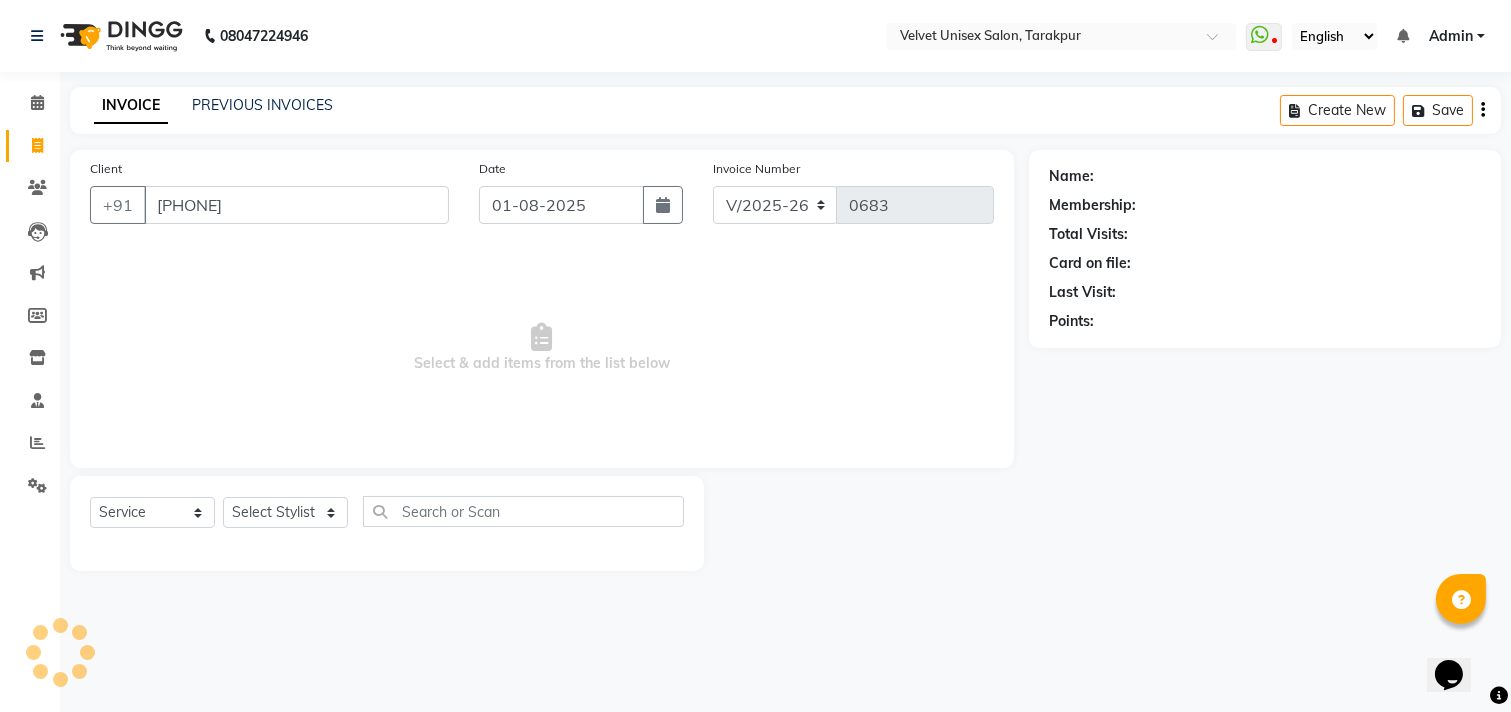 type on "[PHONE]" 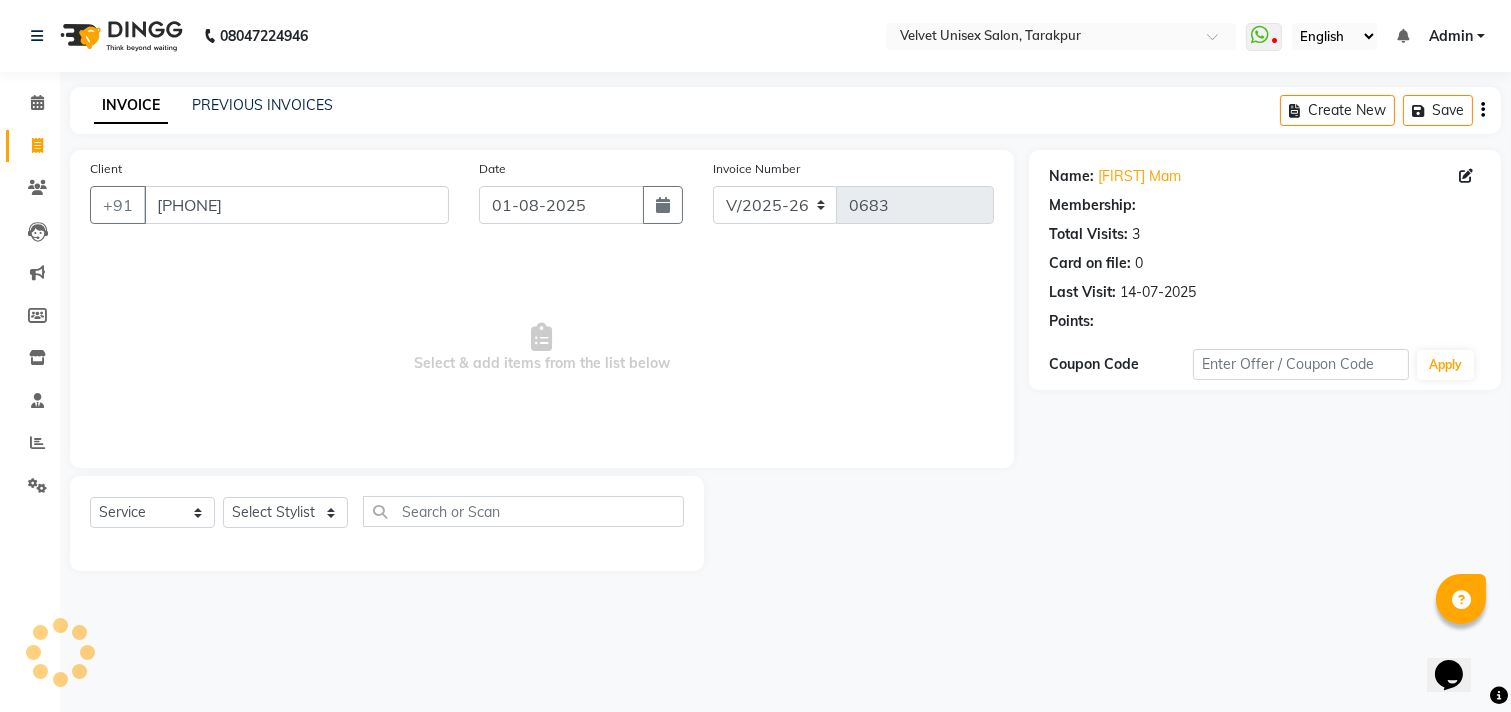 select on "1: Object" 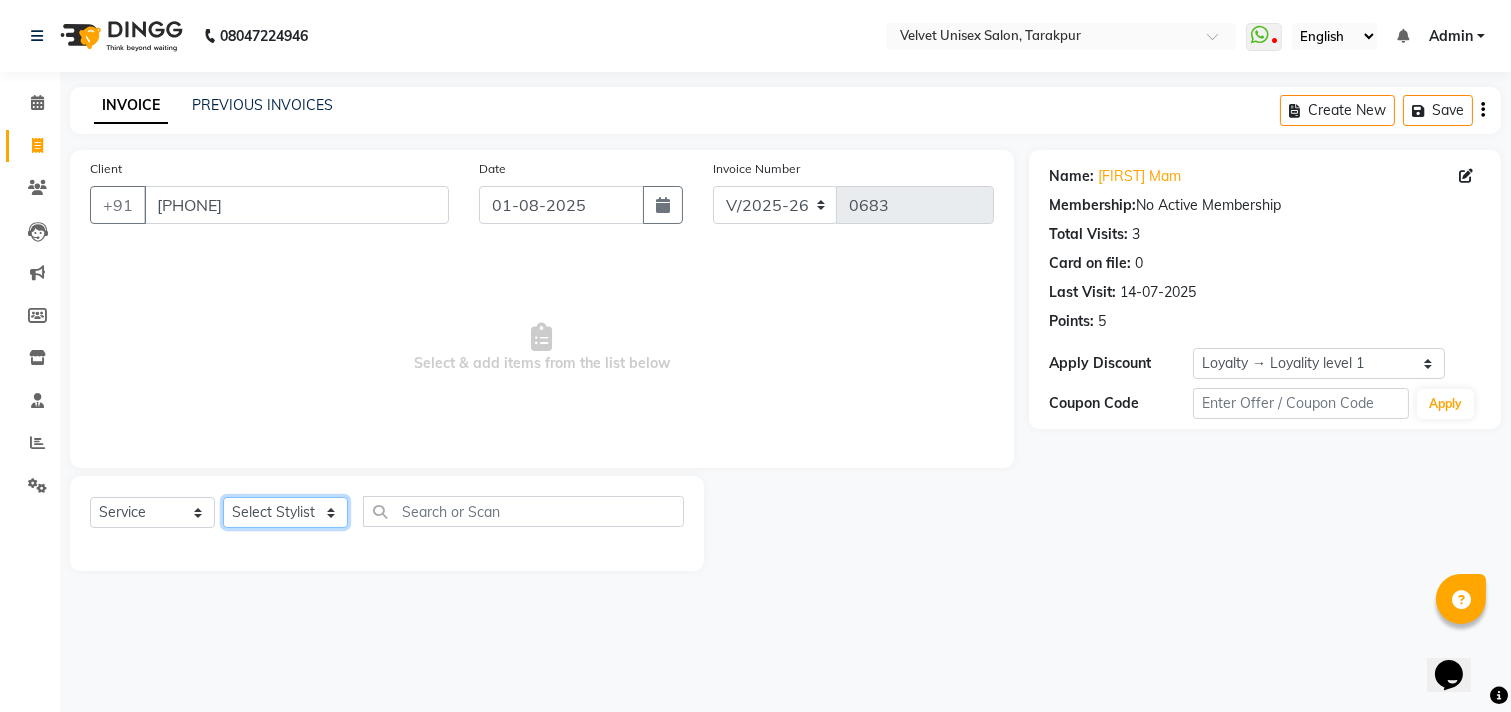click on "Select Stylist [FIRST] [LAST] [FIRST] [LAST] [FIRST] [LAST] [FIRST] [LAST] [FIRST] [LAST]" 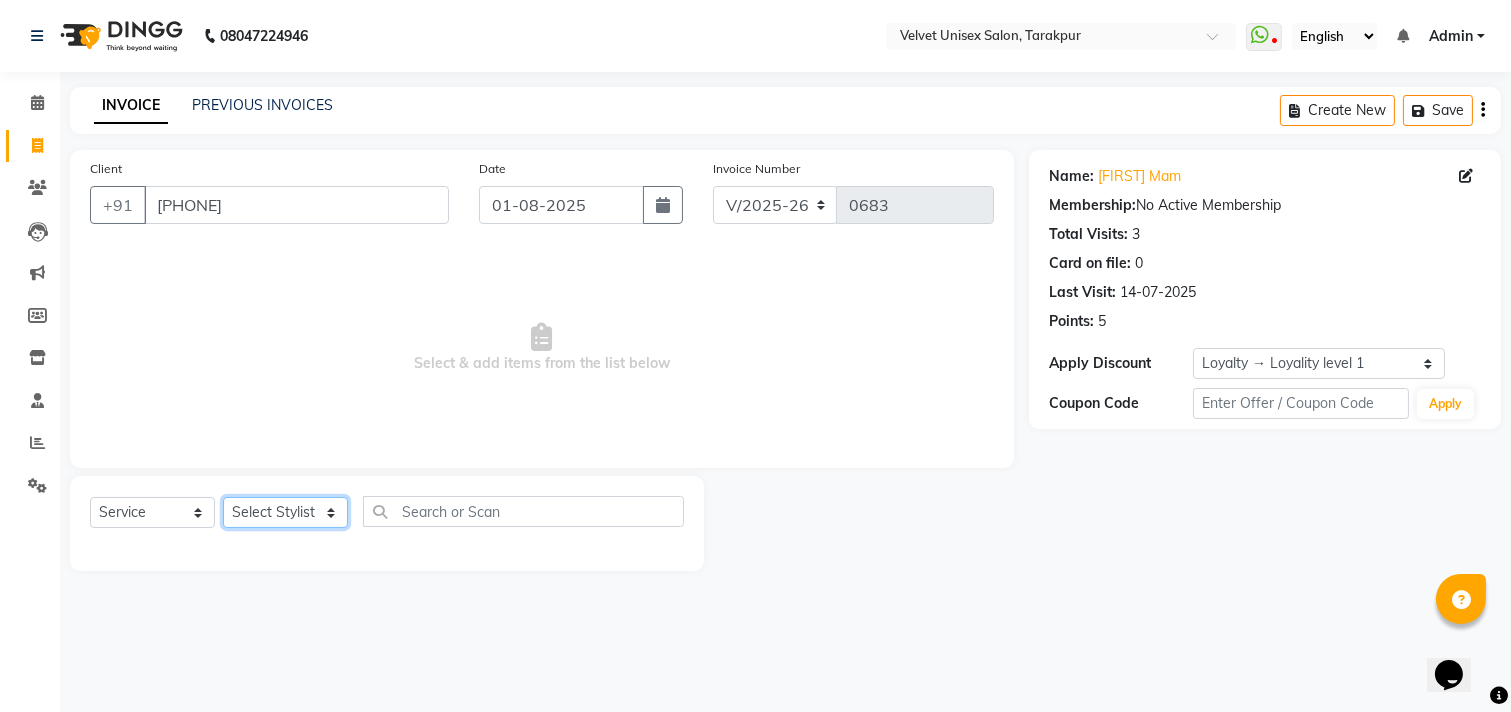 select on "35742" 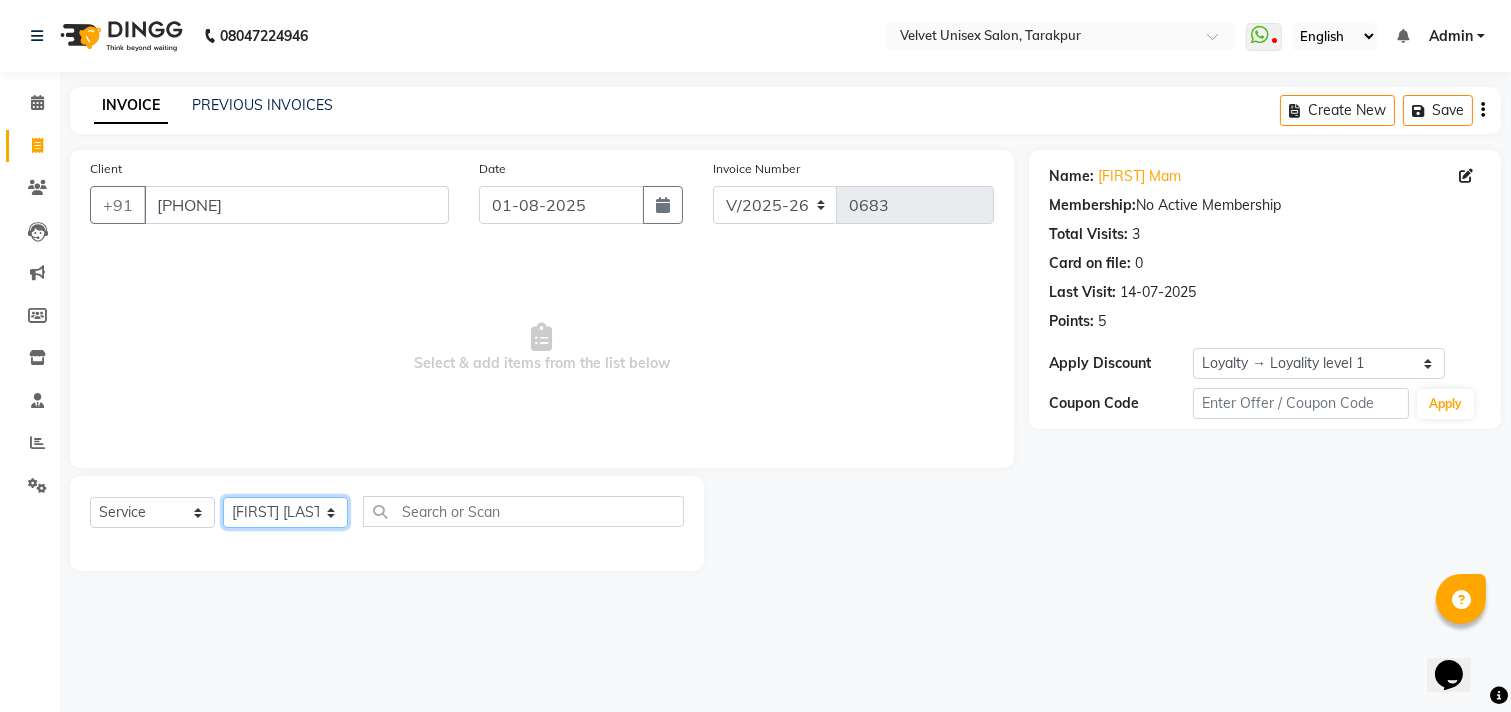 click on "Select Stylist [FIRST] [LAST] [FIRST] [LAST] [FIRST] [LAST] [FIRST] [LAST] [FIRST] [LAST]" 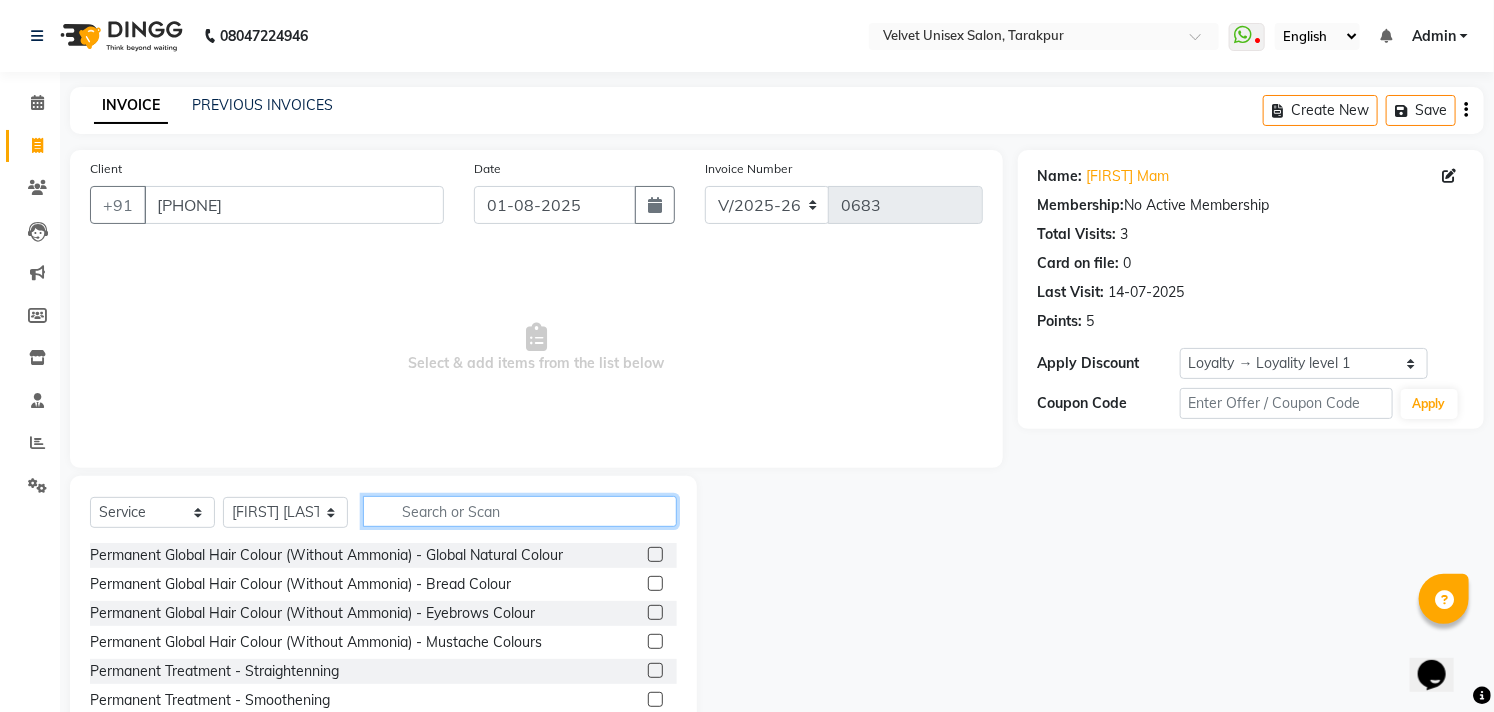 click 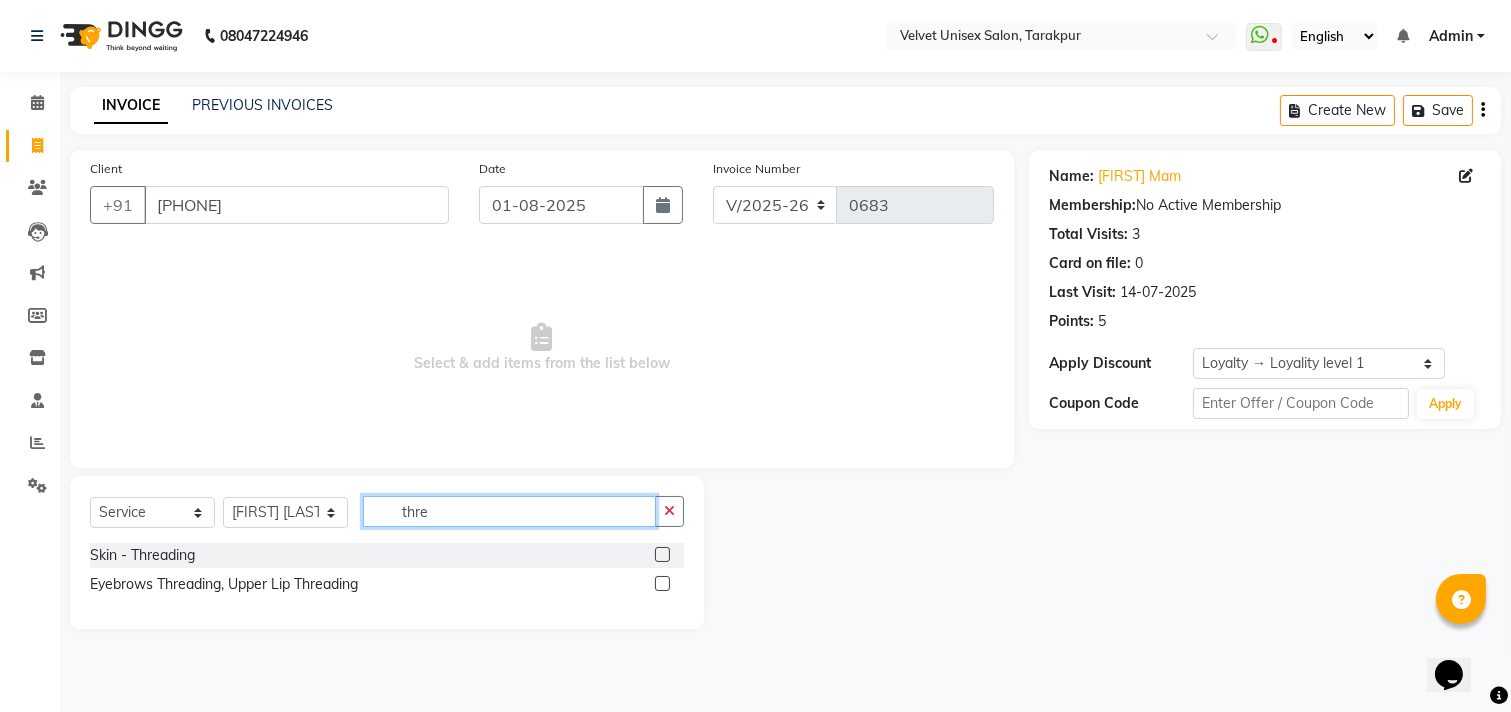 type on "thre" 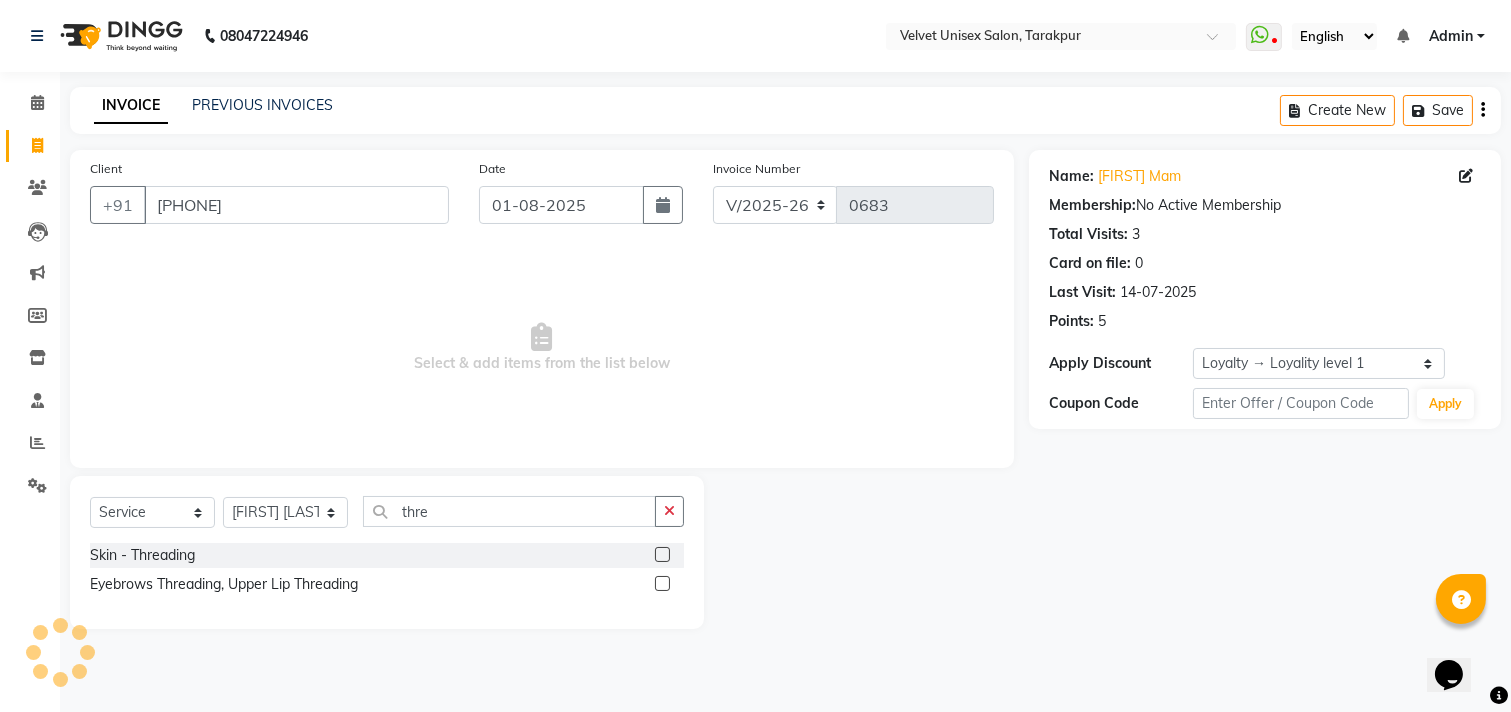 click 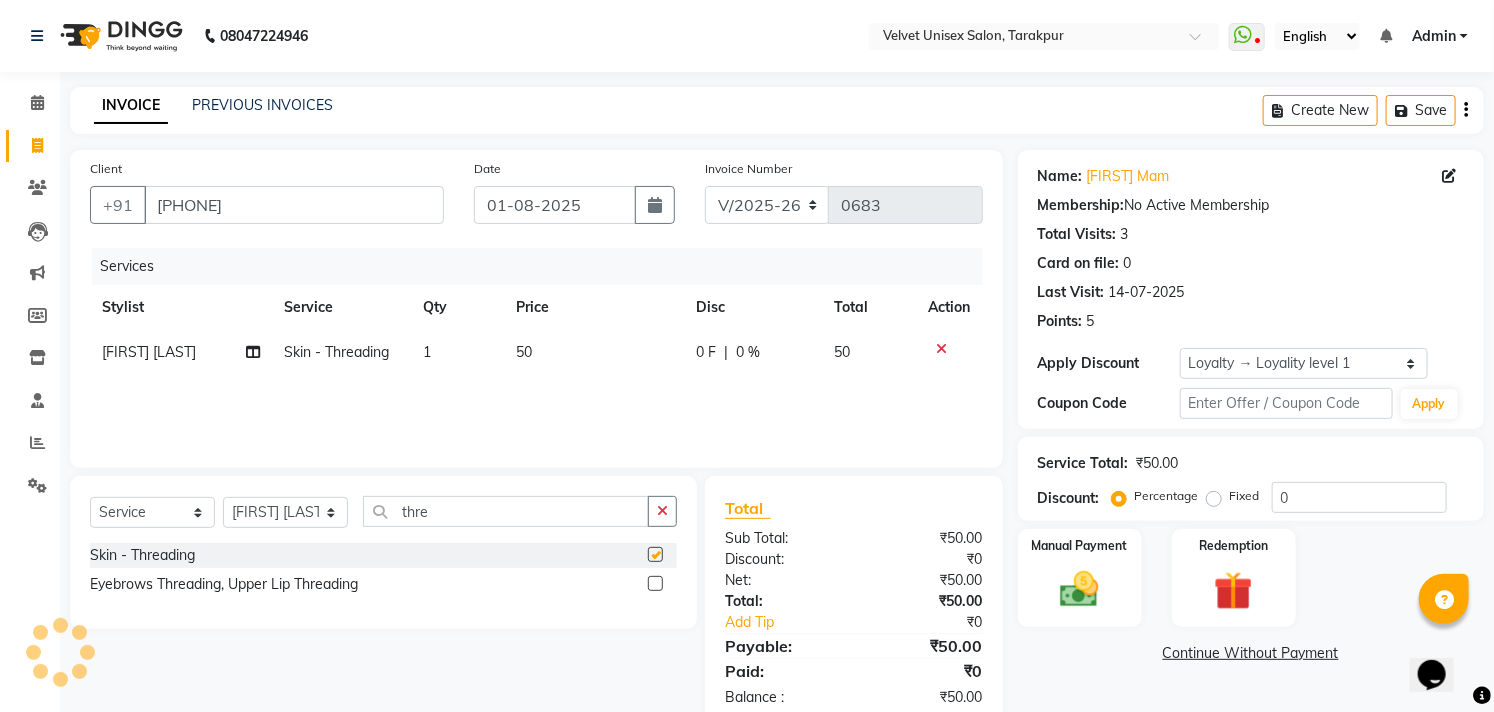checkbox on "false" 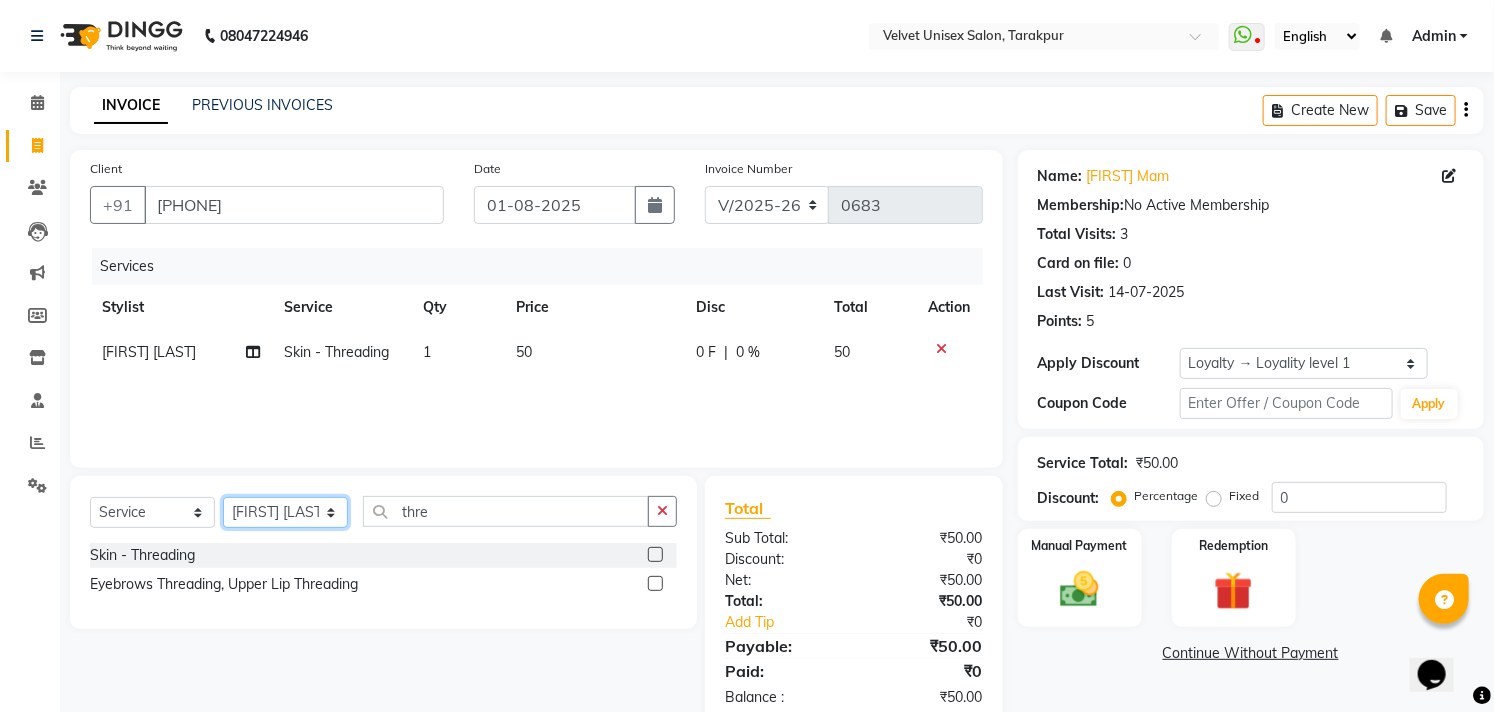 click on "Select Stylist [FIRST] [LAST] [FIRST] [LAST] [FIRST] [LAST] [FIRST] [LAST] [FIRST] [LAST]" 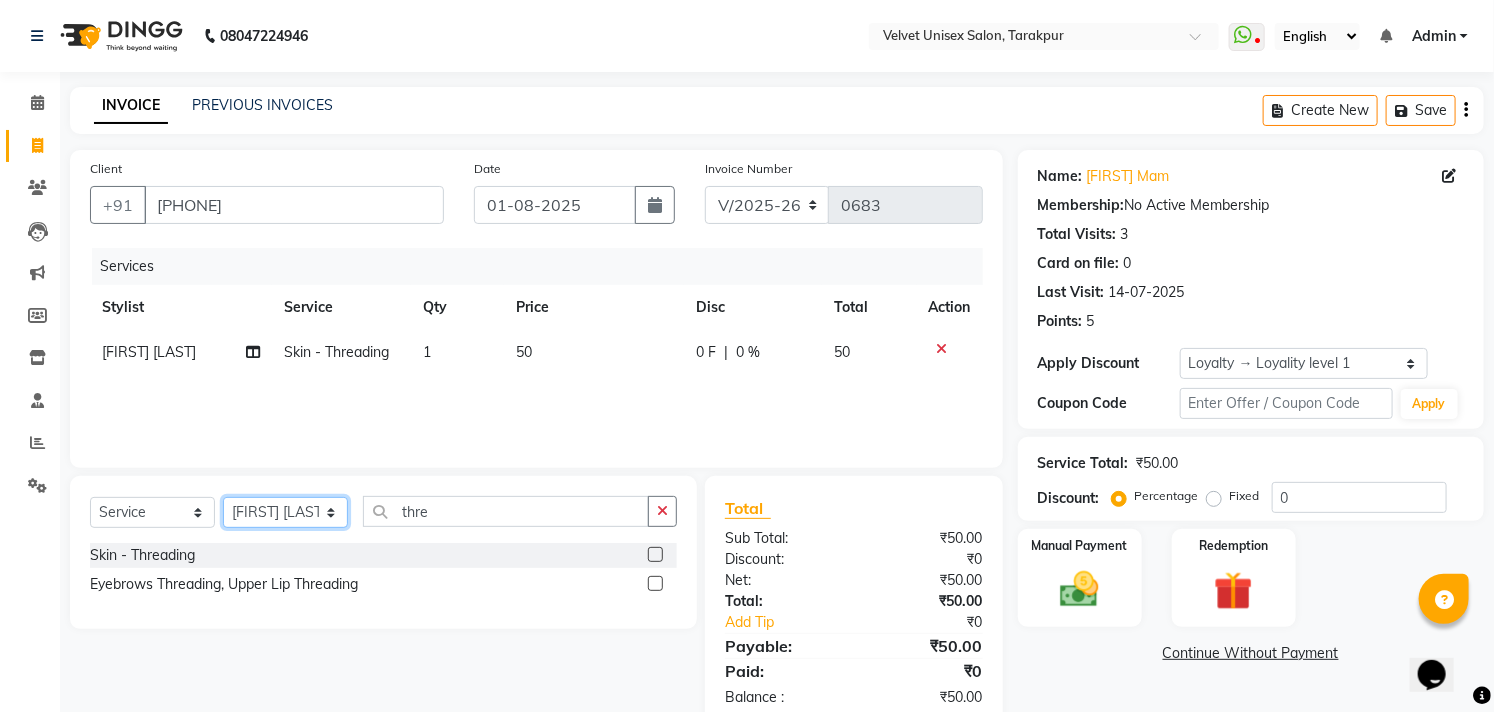 select on "35743" 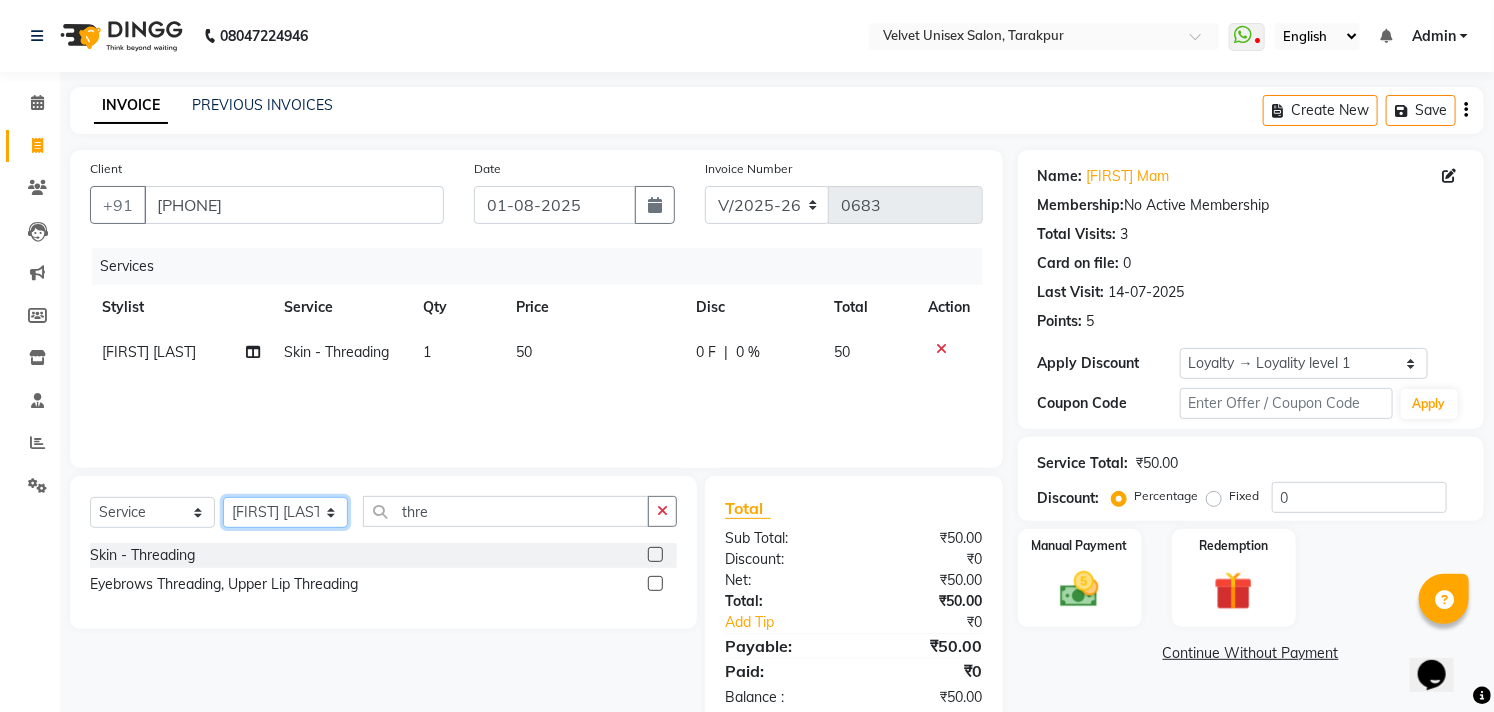 click on "Select Stylist [FIRST] [LAST] [FIRST] [LAST] [FIRST] [LAST] [FIRST] [LAST] [FIRST] [LAST]" 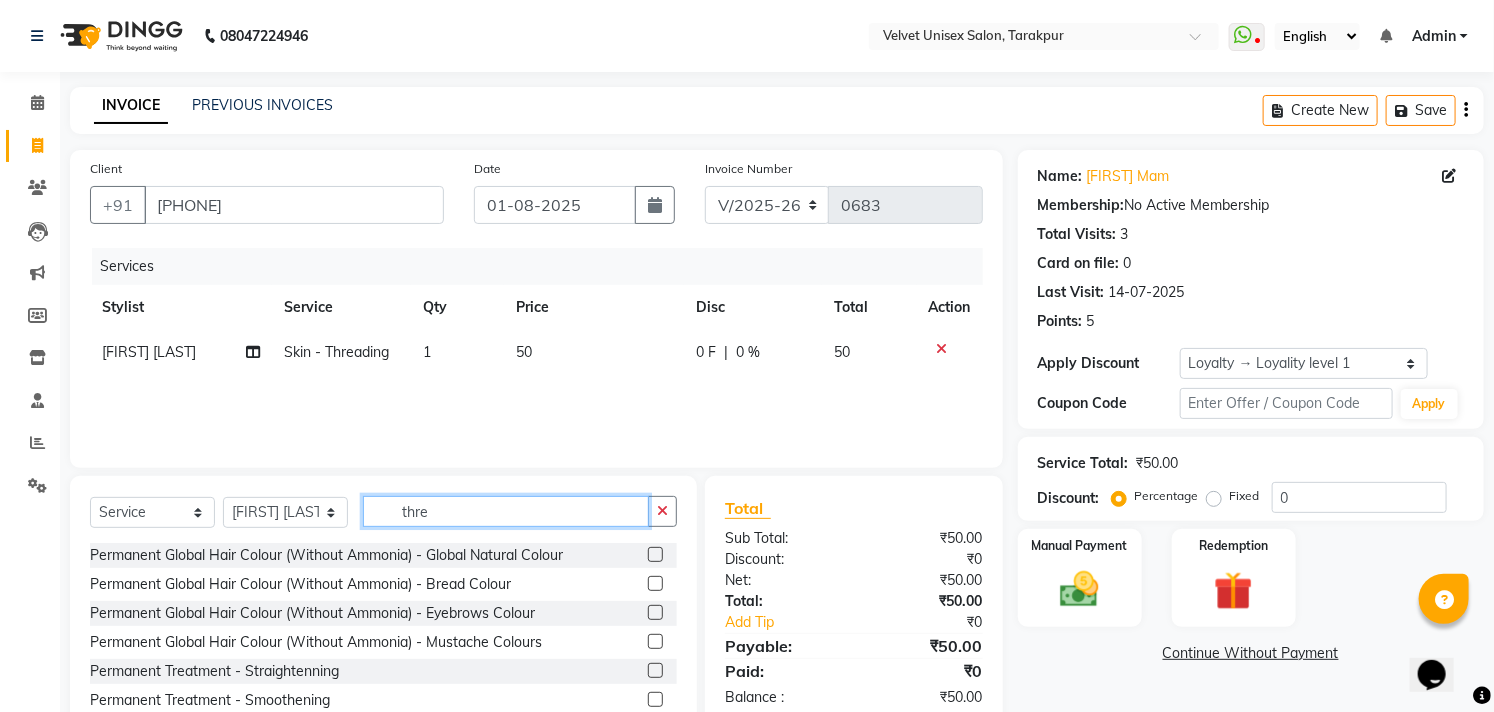 click on "thre" 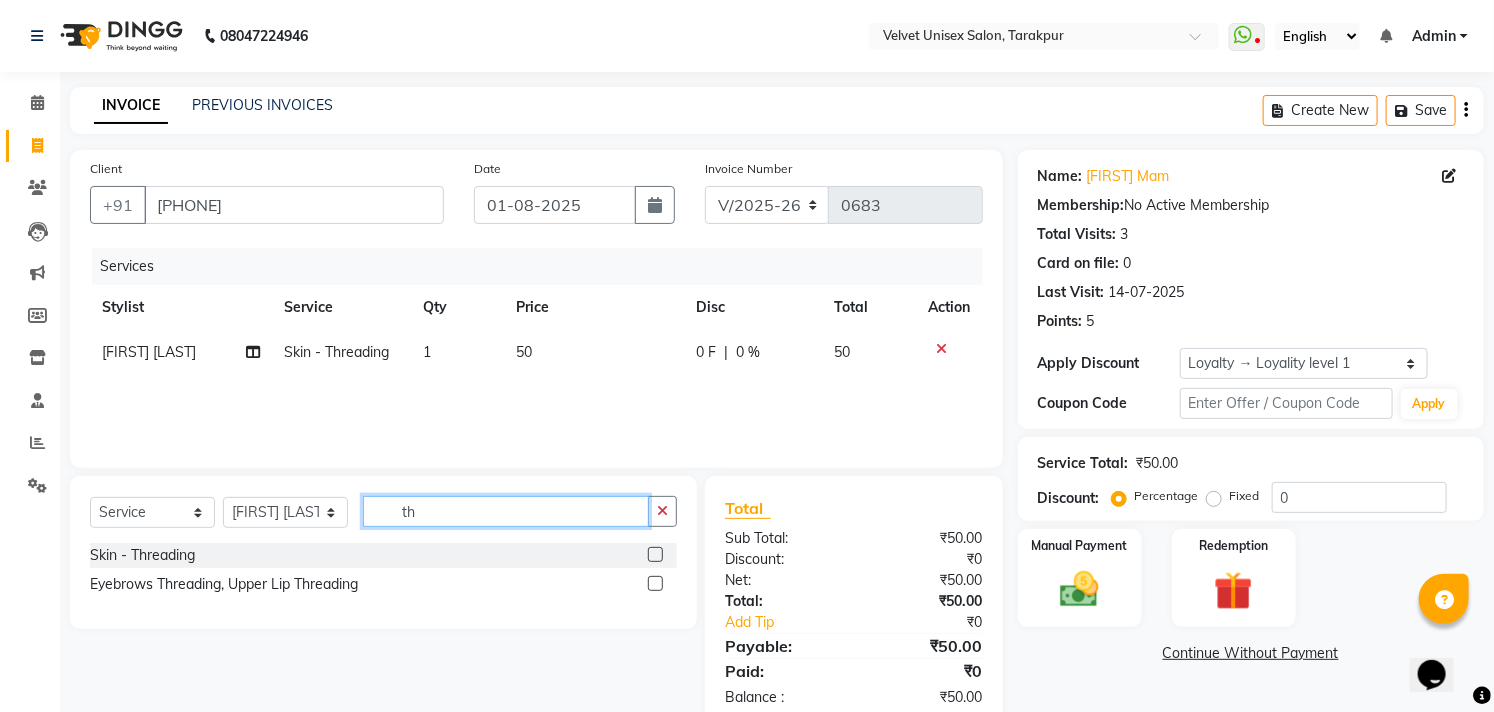 type on "t" 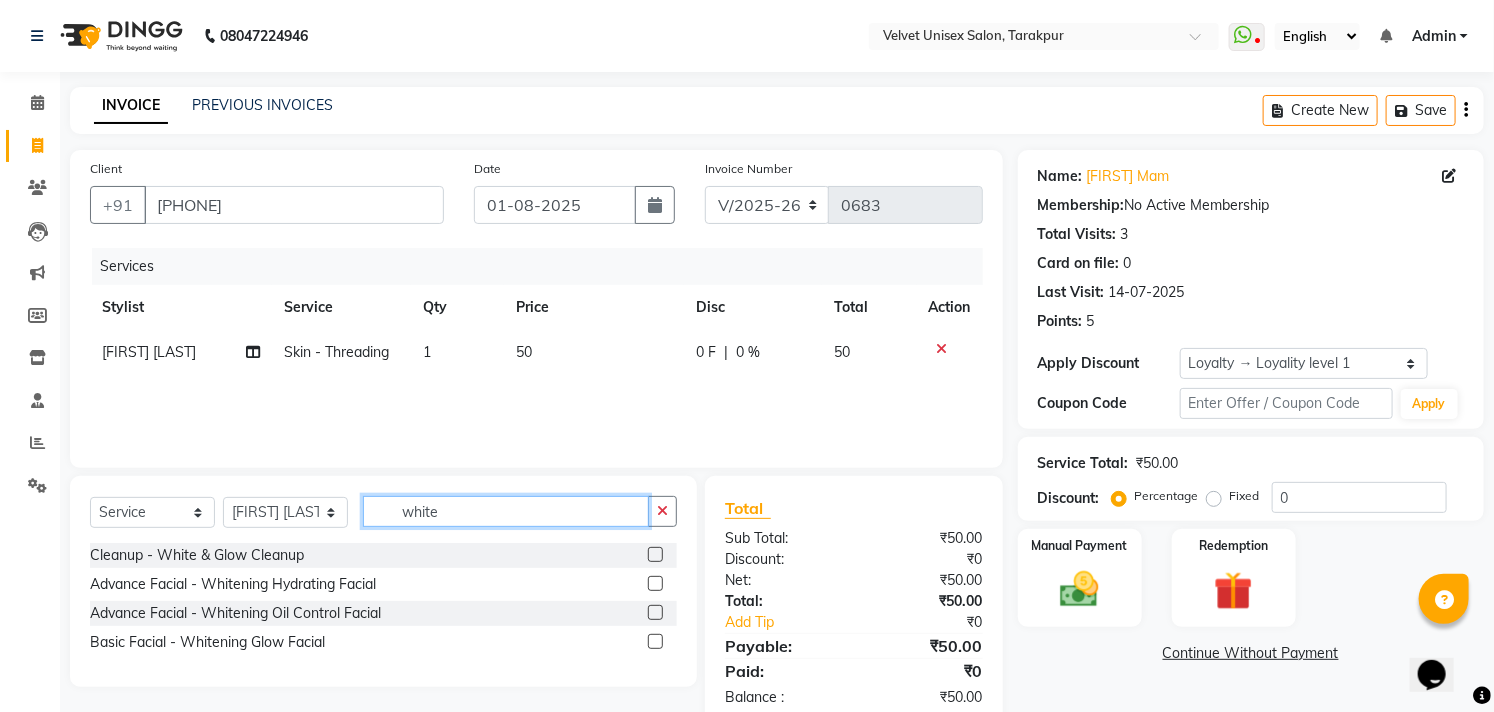 type on "white" 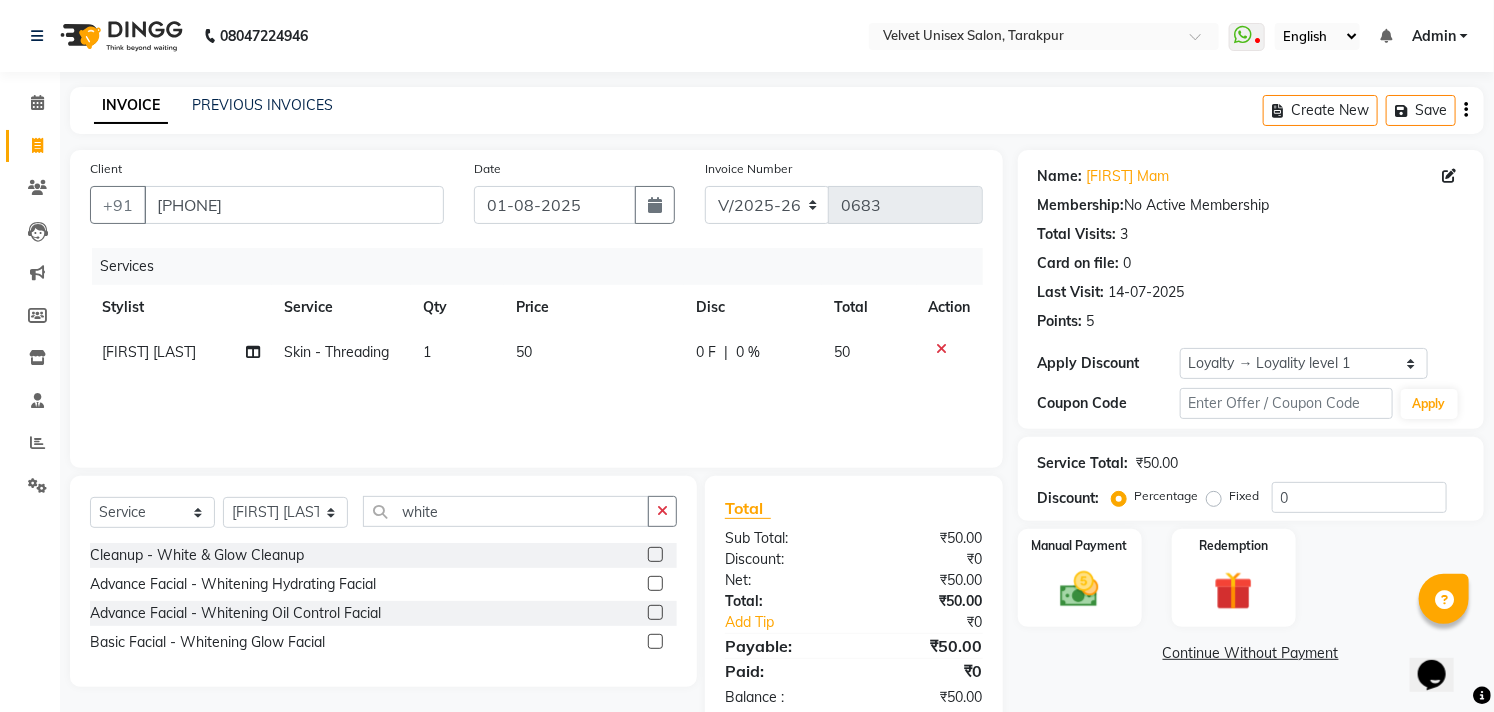 click 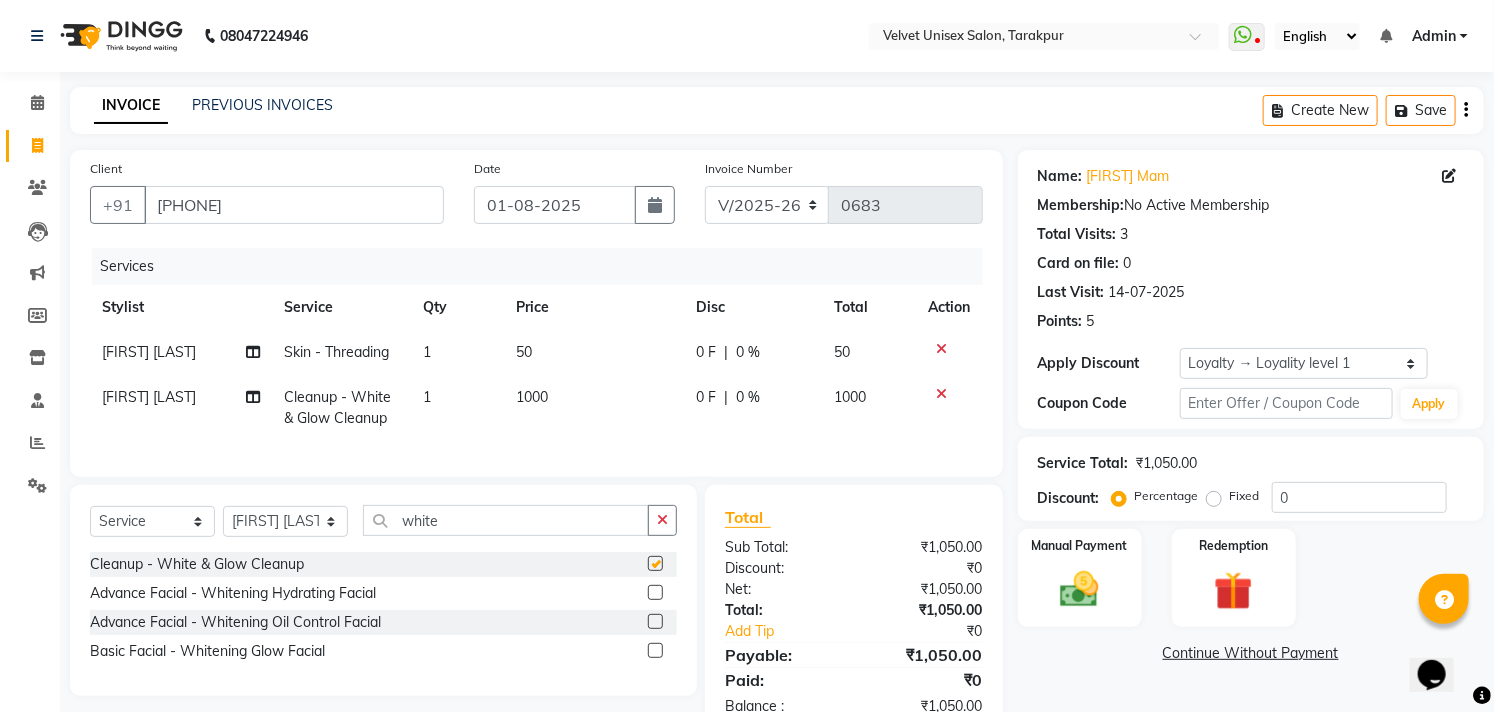 checkbox on "false" 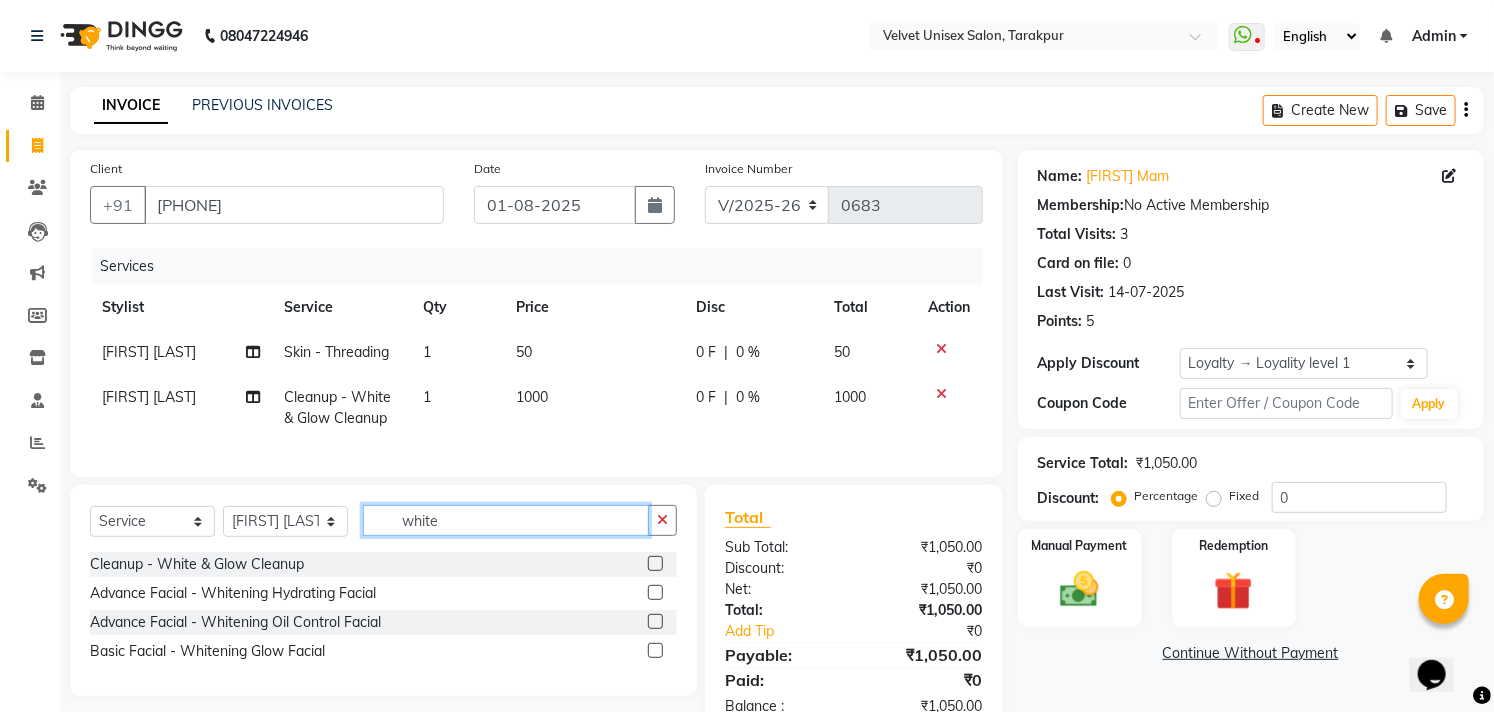 click on "white" 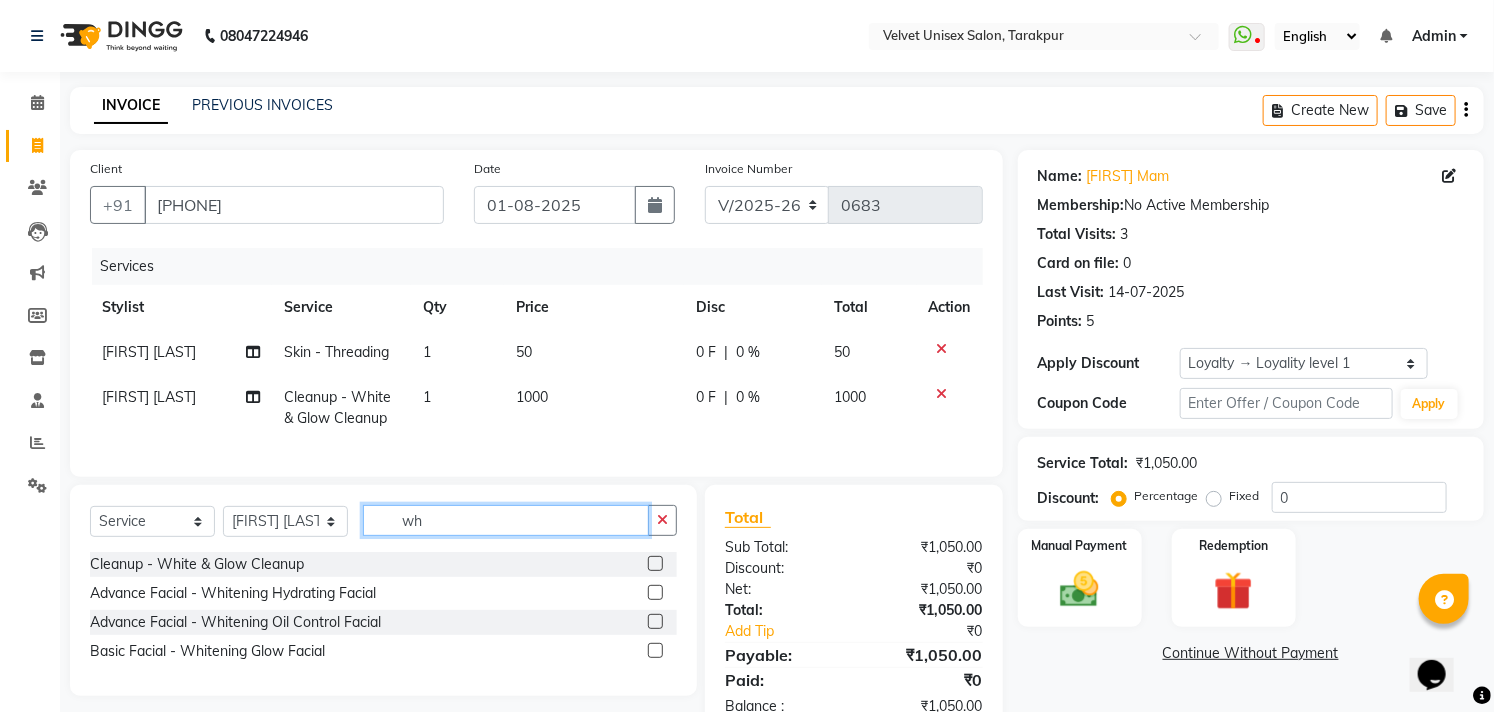 type on "w" 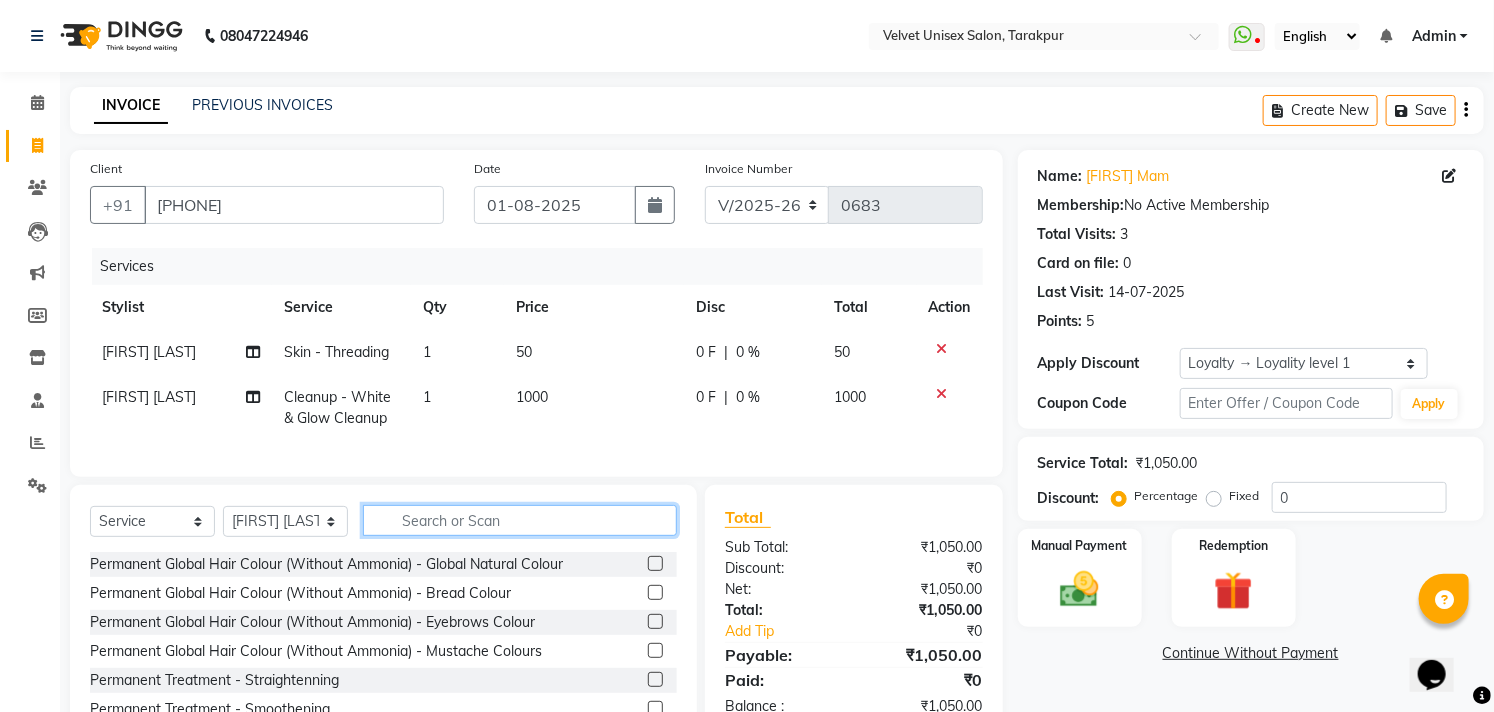 type 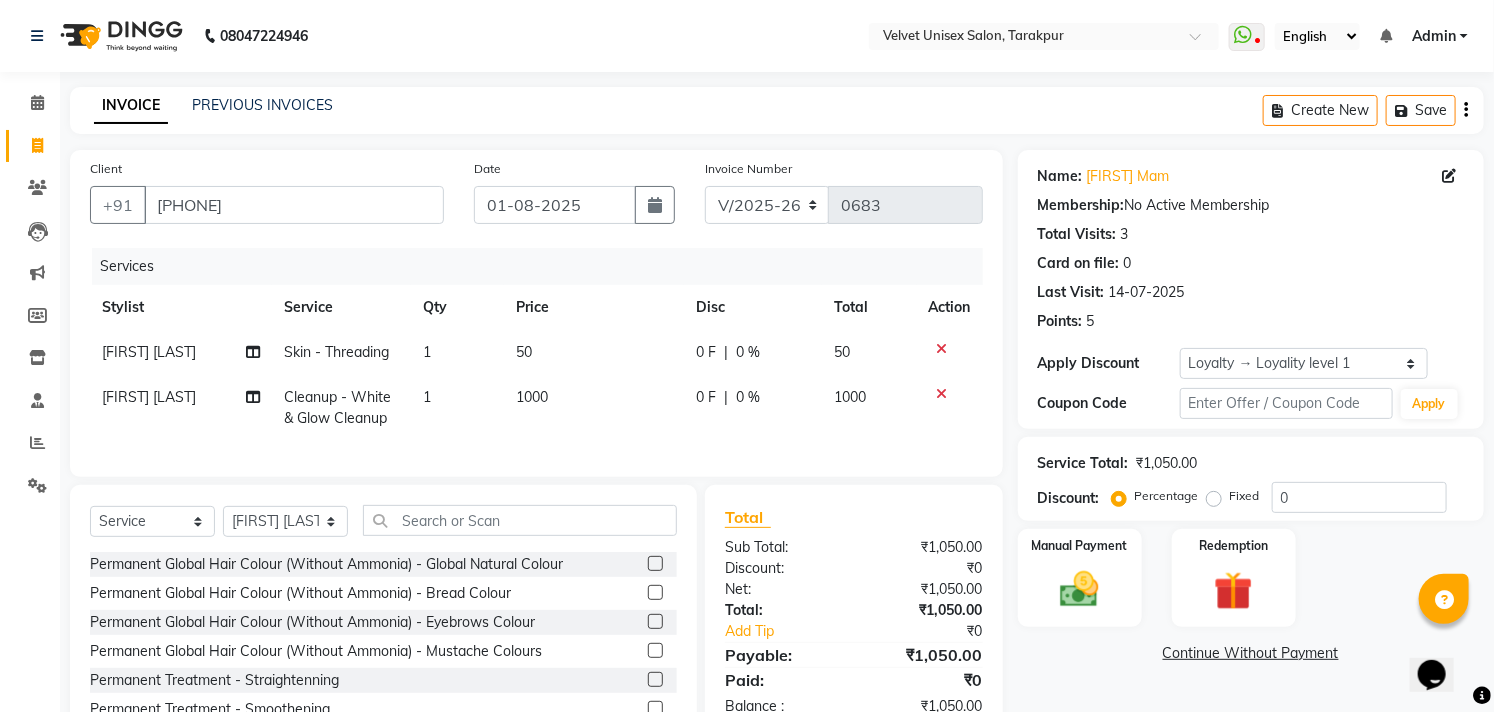 click 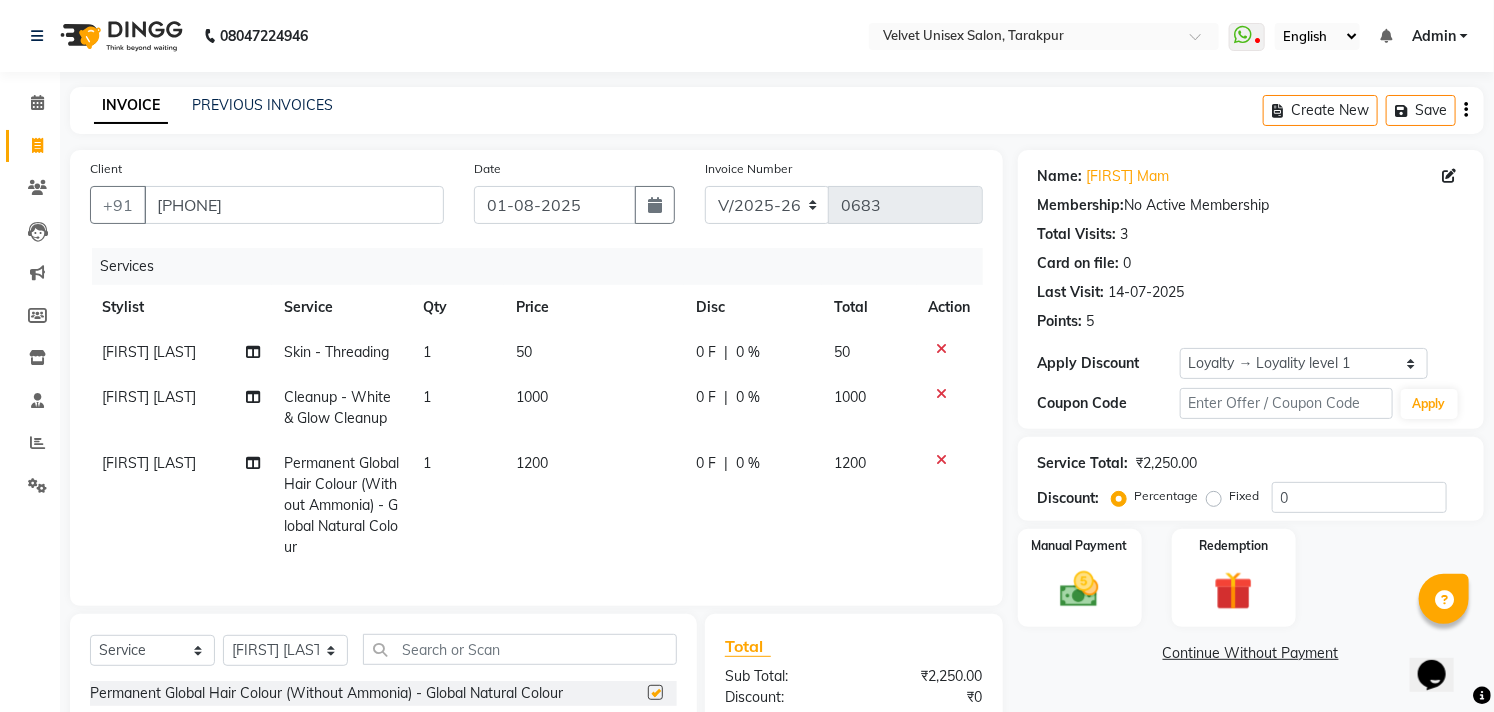 checkbox on "false" 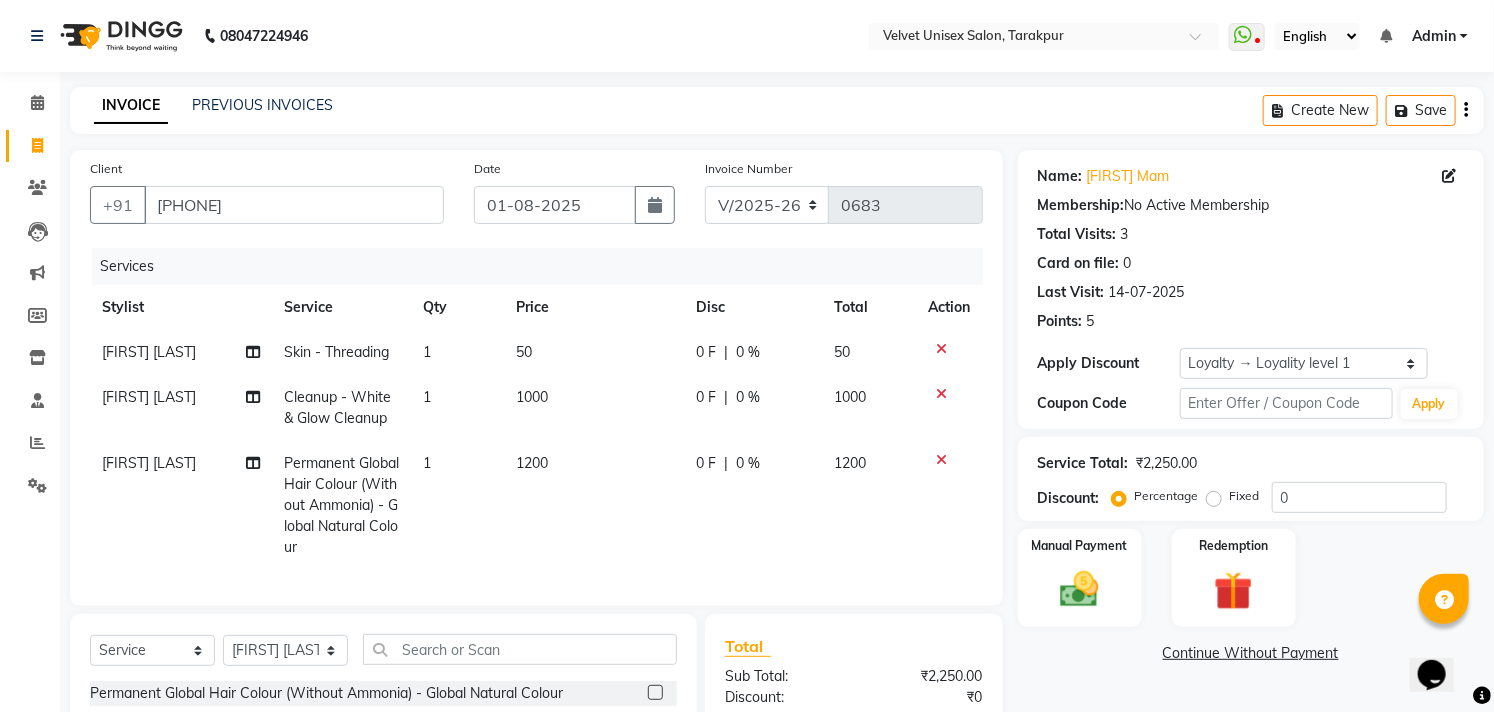 click on "1200" 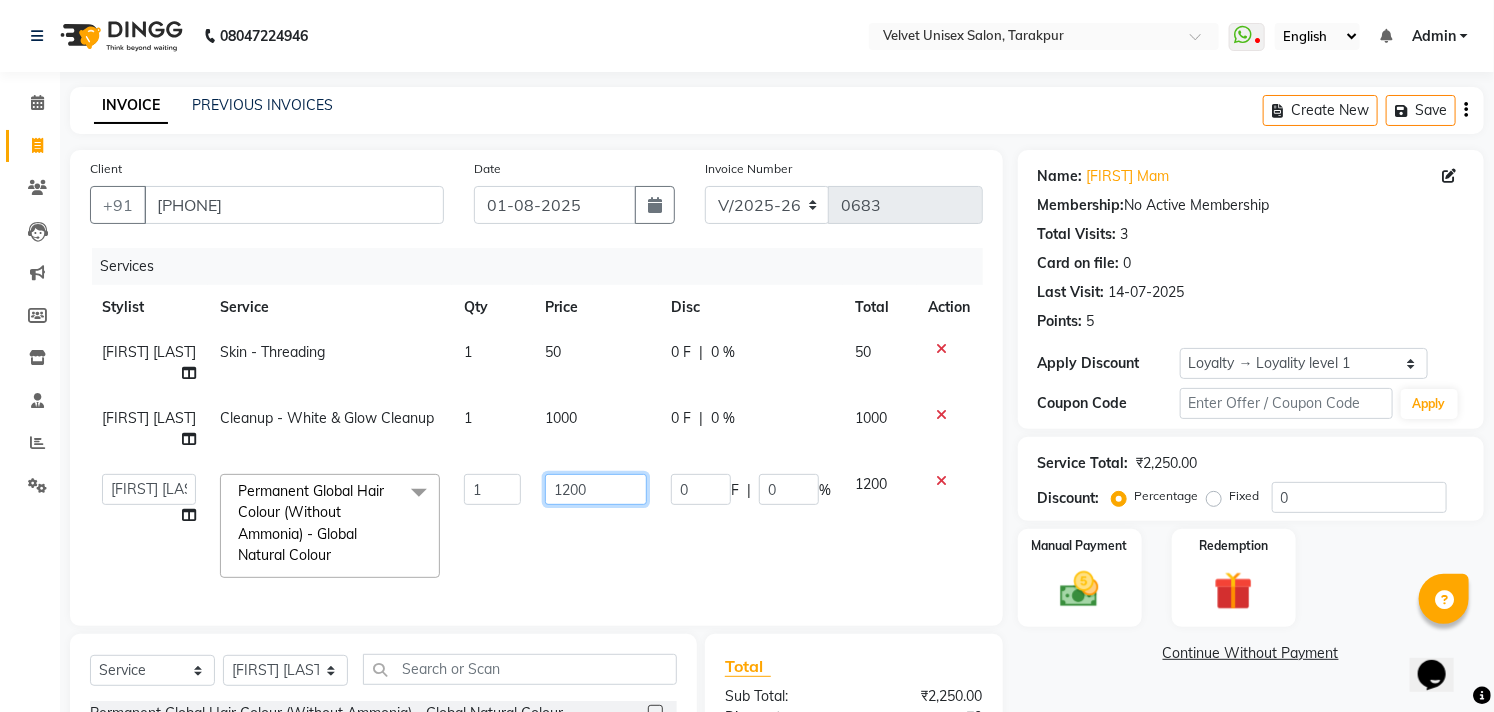 click on "1200" 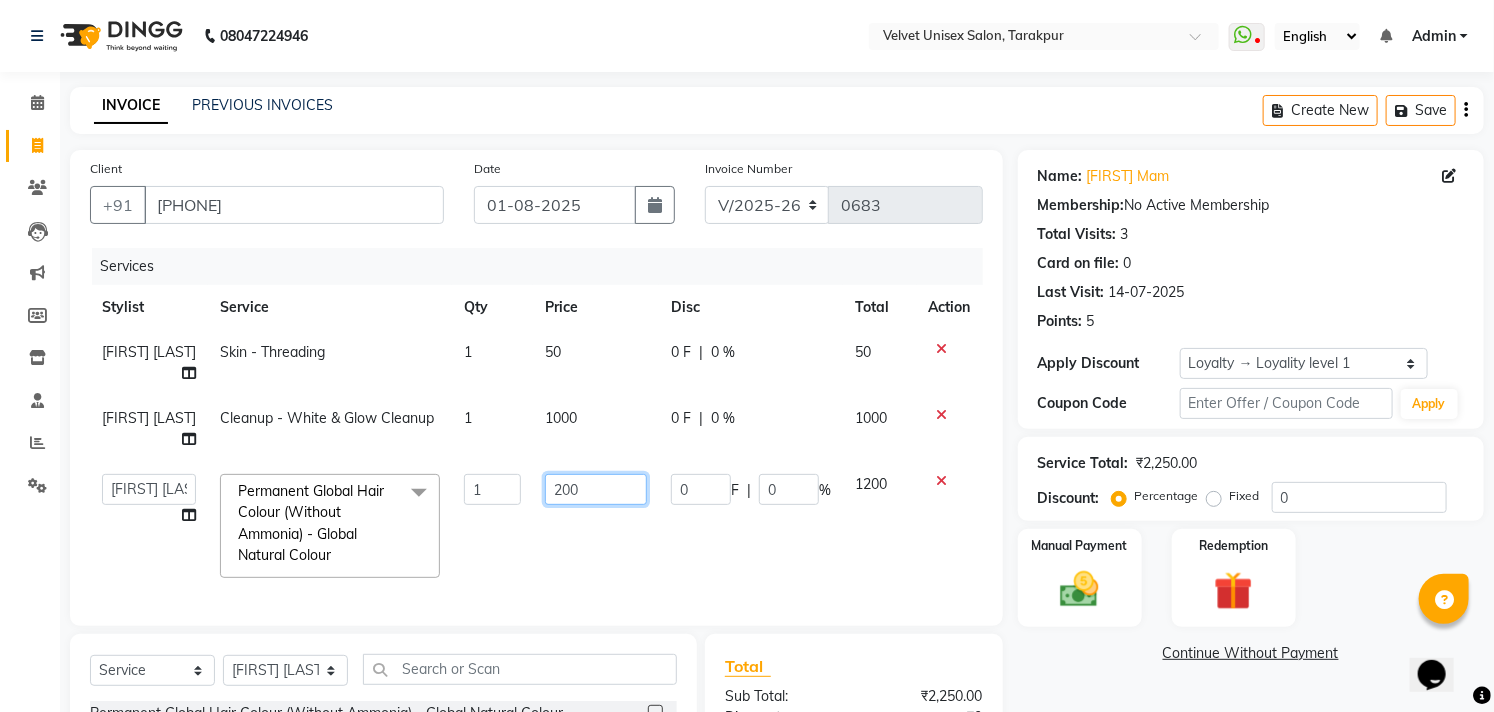 type on "2000" 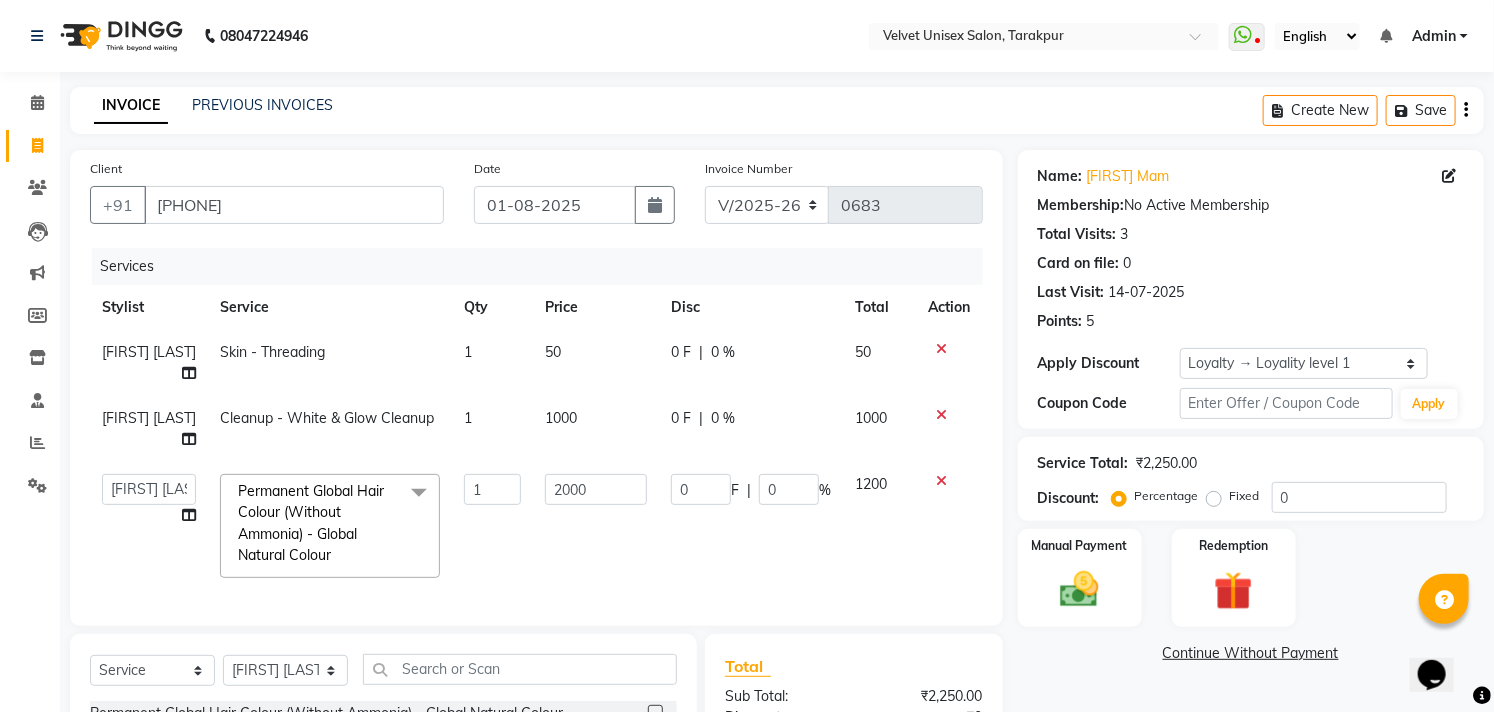 click on "2000" 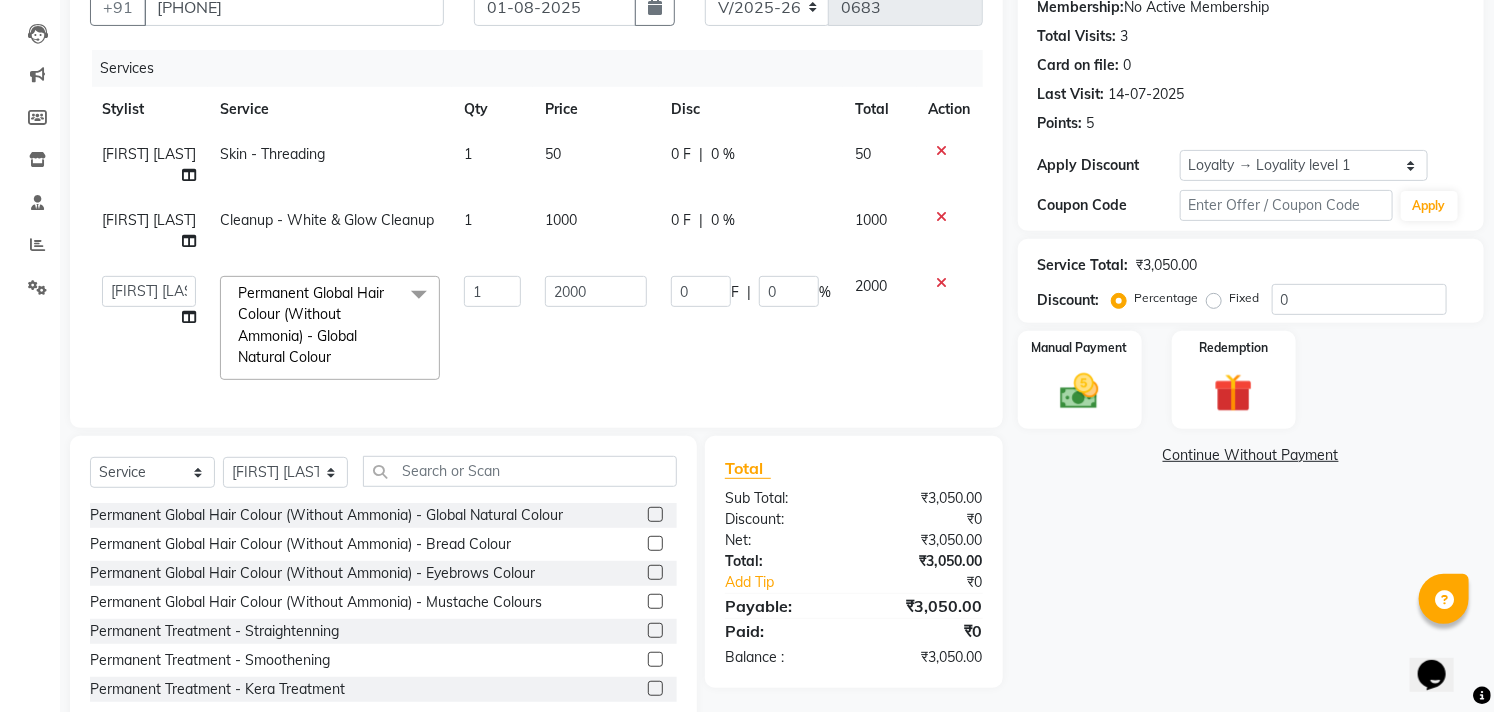 scroll, scrollTop: 221, scrollLeft: 0, axis: vertical 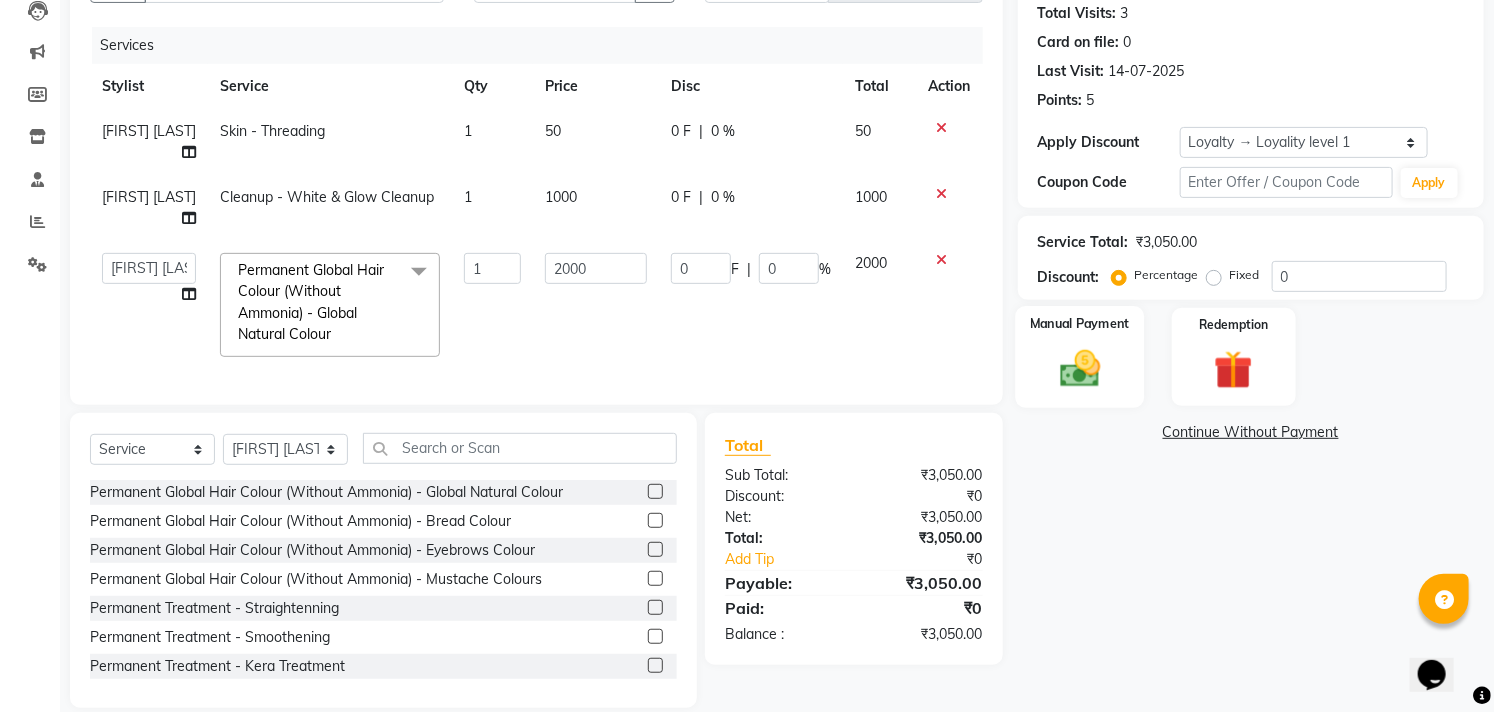 click 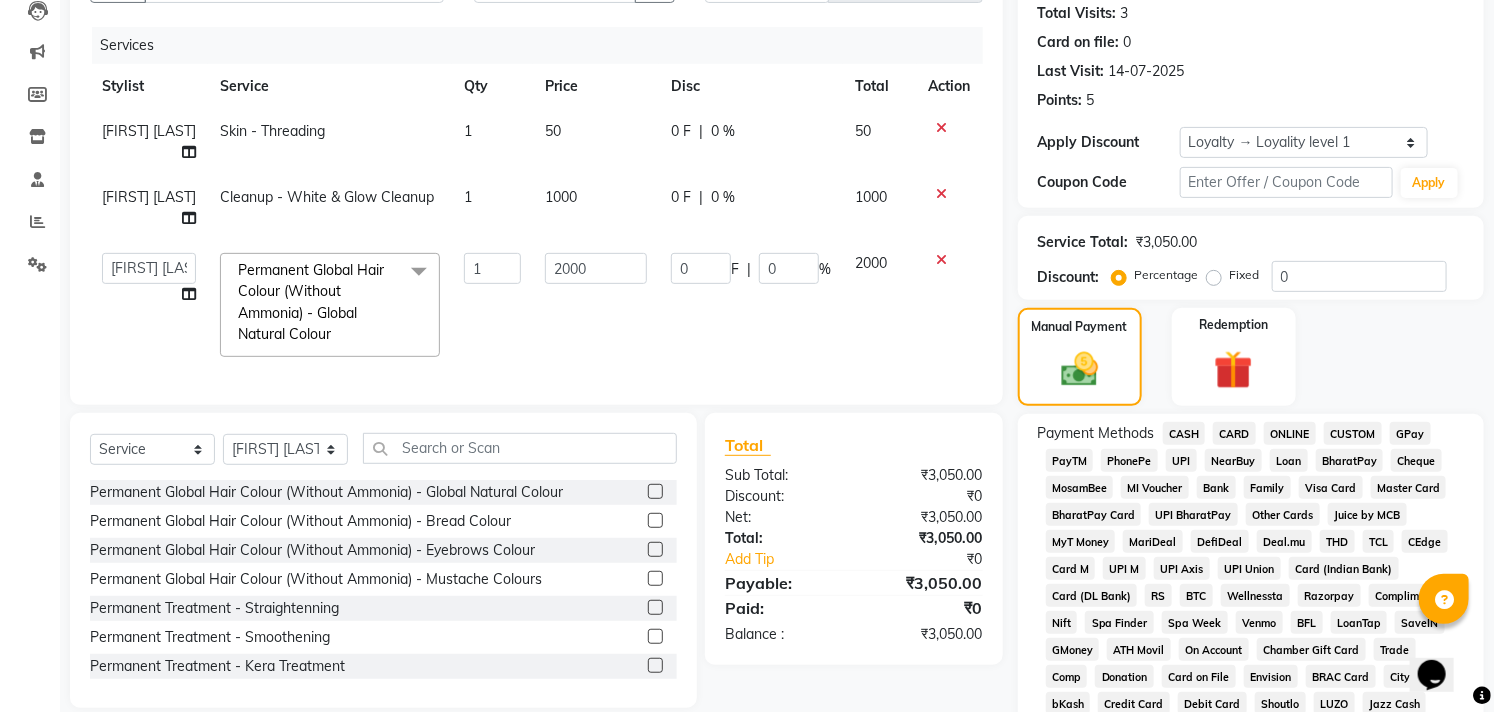 click on "ONLINE" 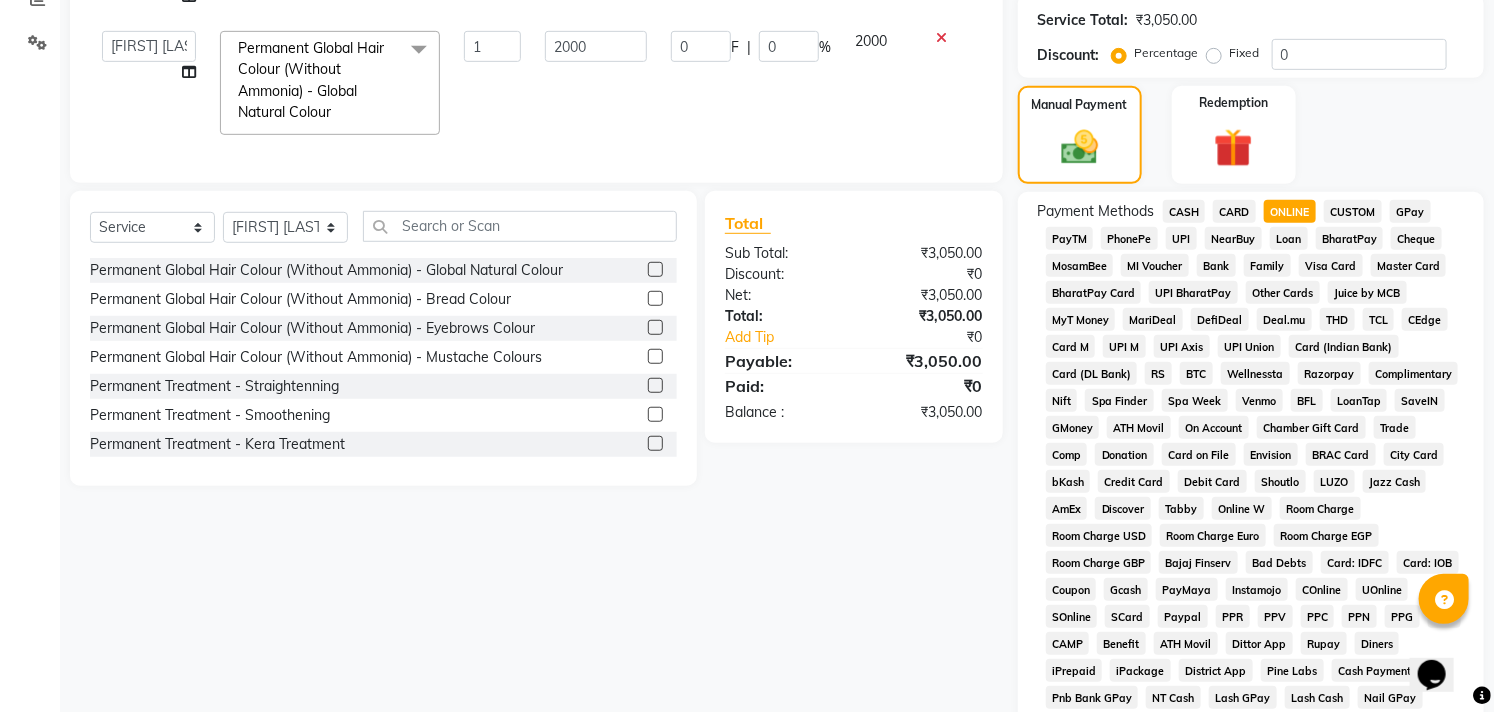 scroll, scrollTop: 554, scrollLeft: 0, axis: vertical 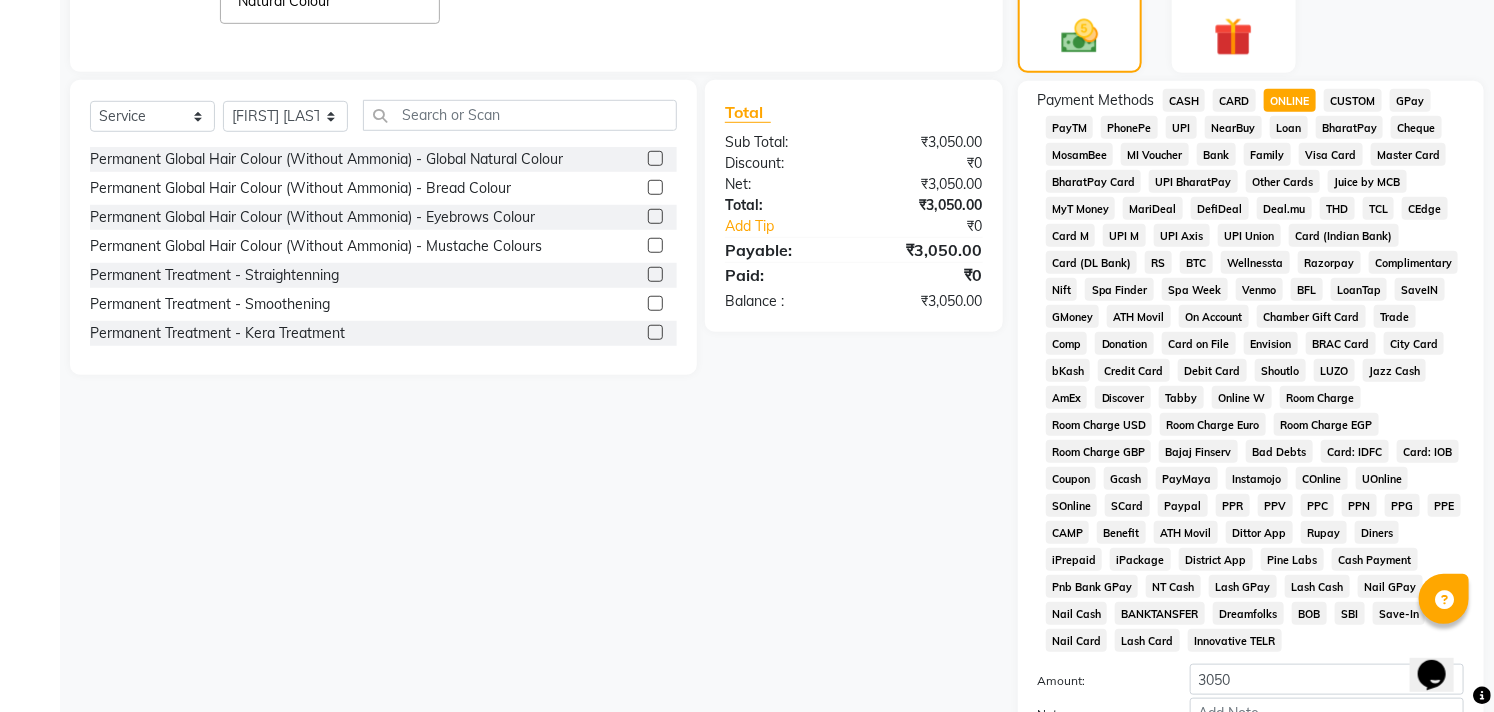 click on "CASH" 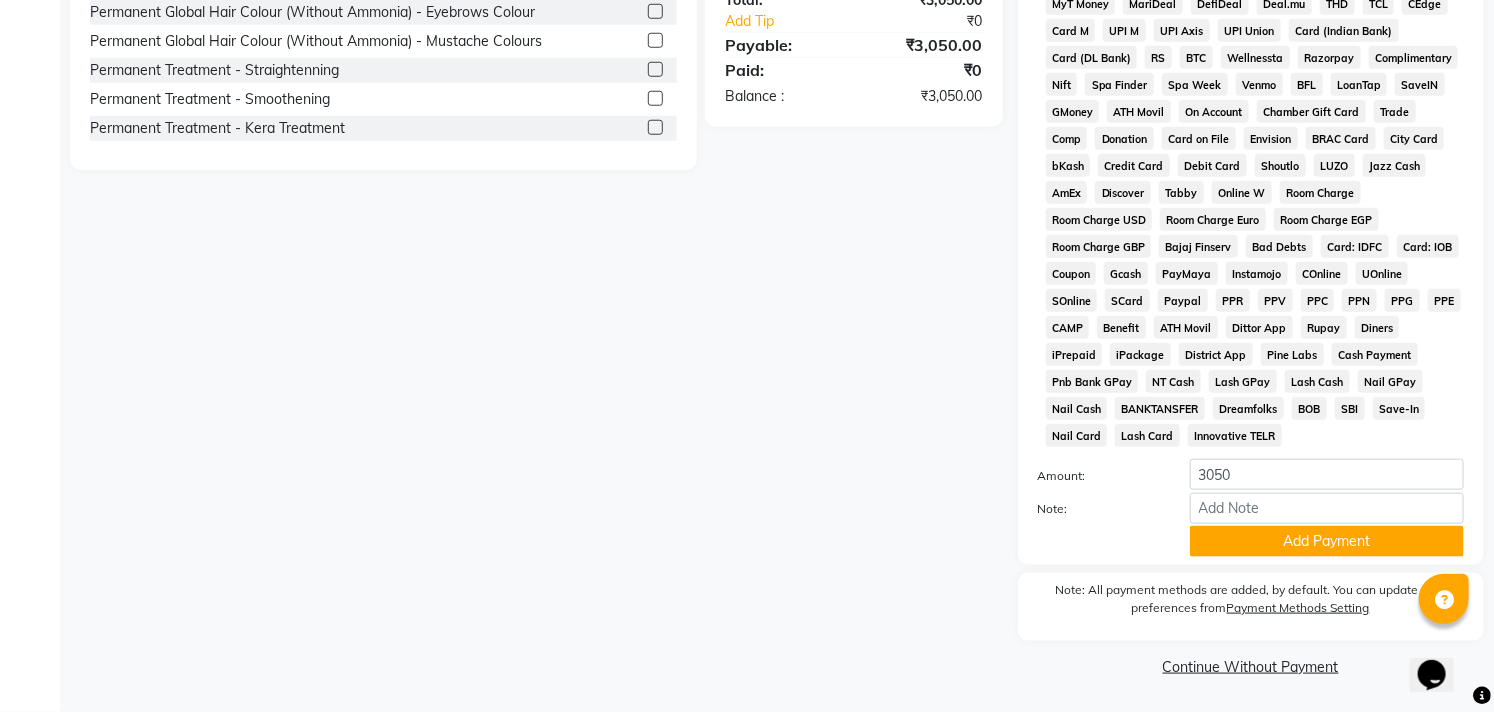 scroll, scrollTop: 764, scrollLeft: 0, axis: vertical 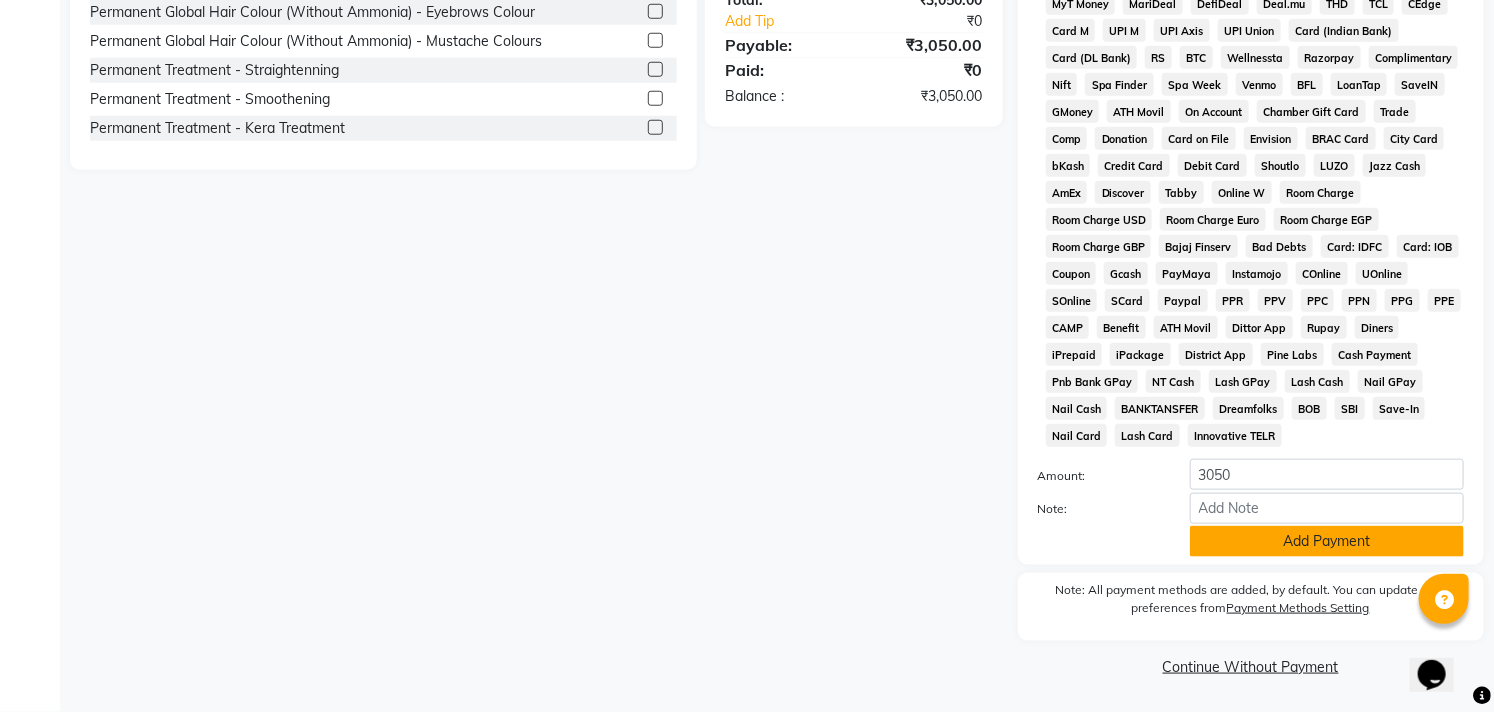 click on "Add Payment" 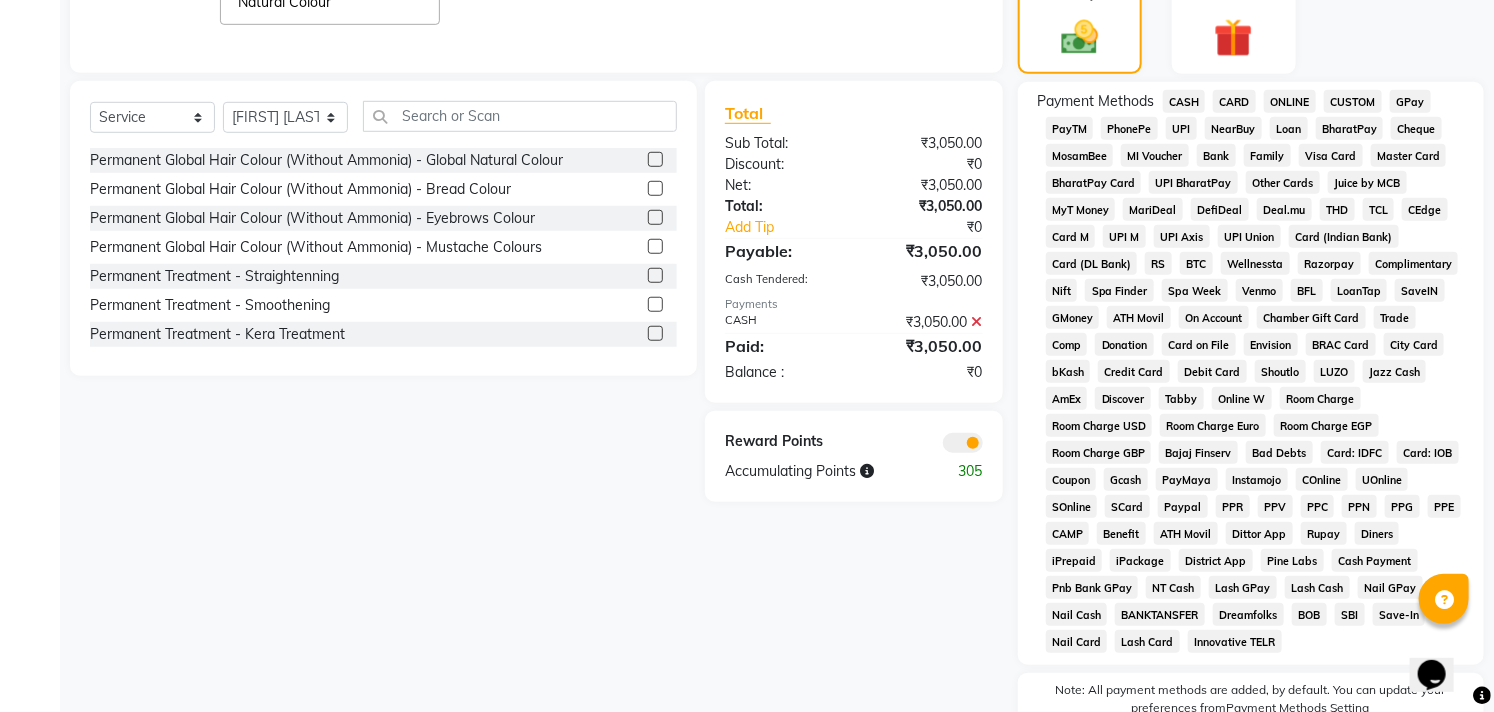 scroll, scrollTop: 542, scrollLeft: 0, axis: vertical 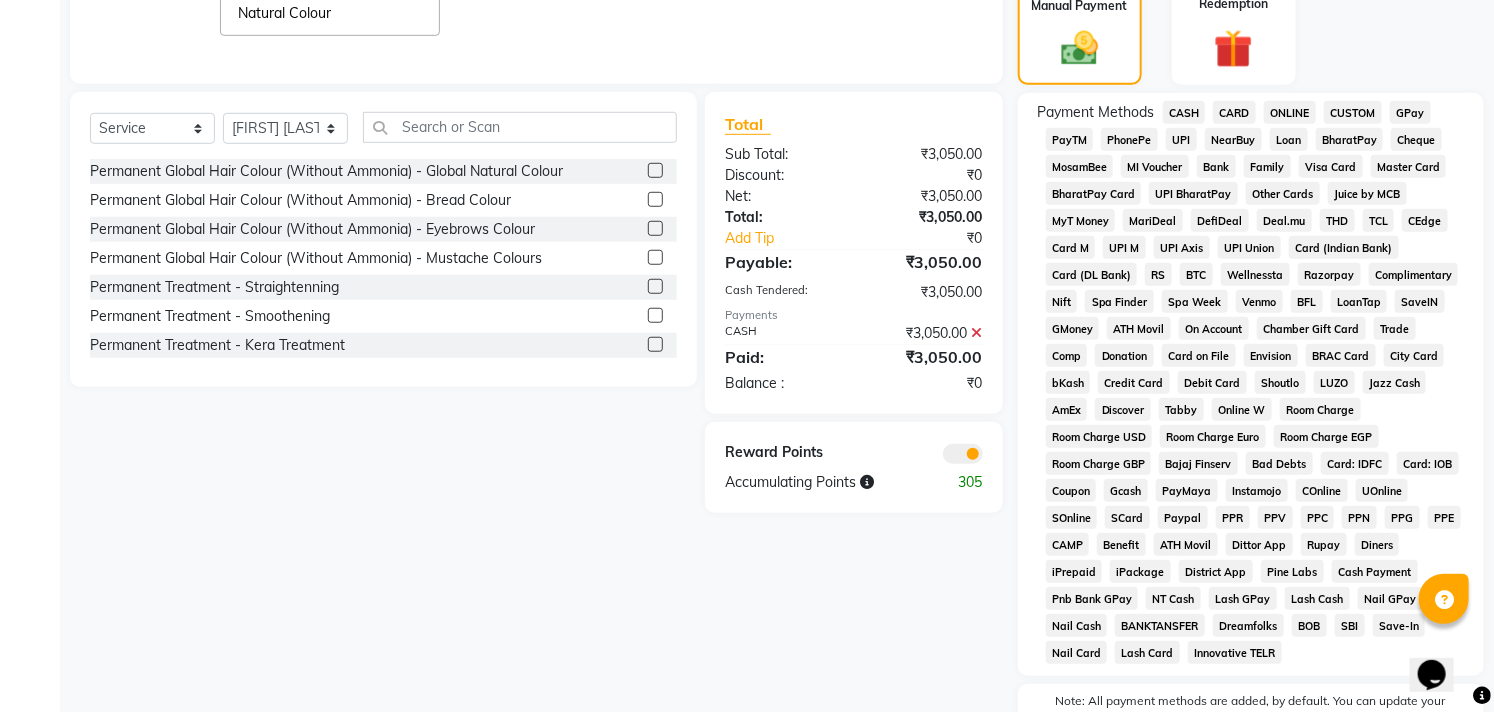 click on "CASH" 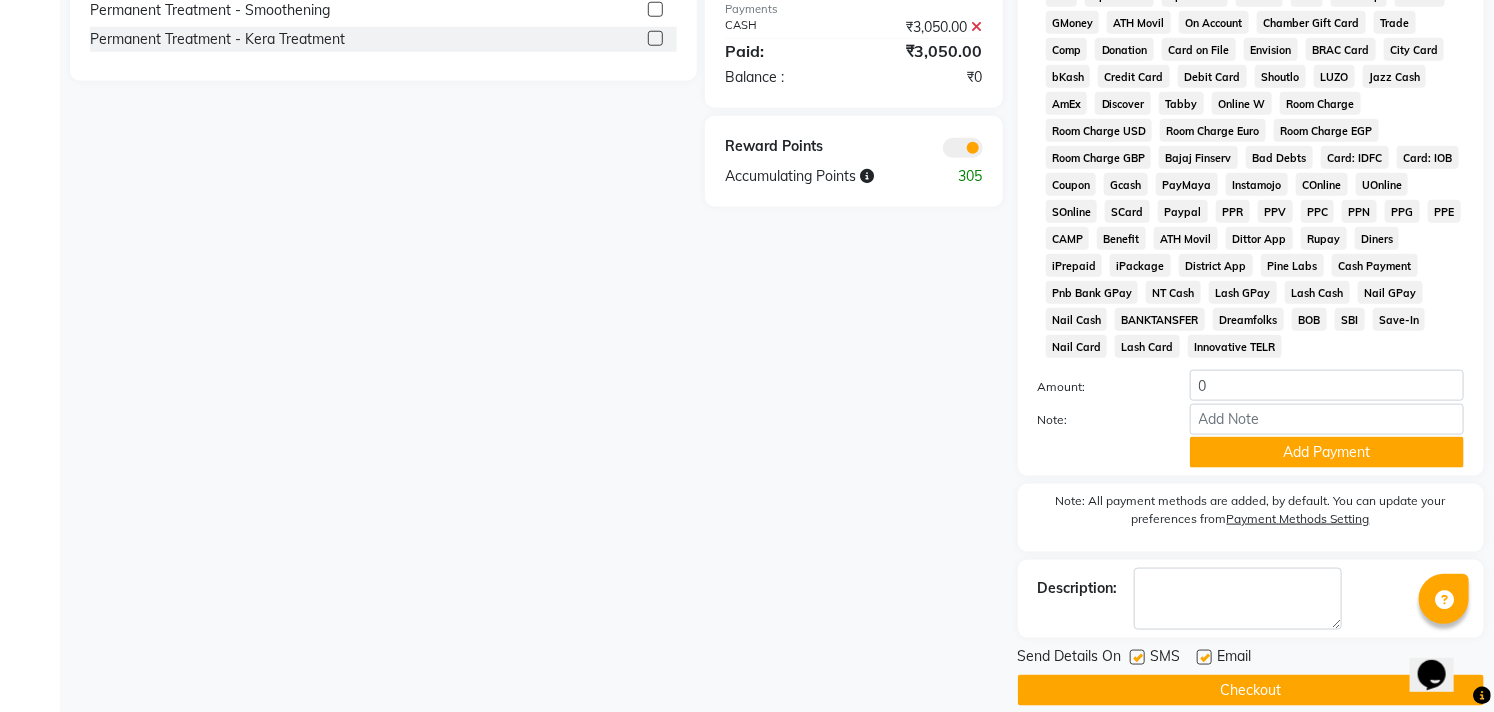 scroll, scrollTop: 875, scrollLeft: 0, axis: vertical 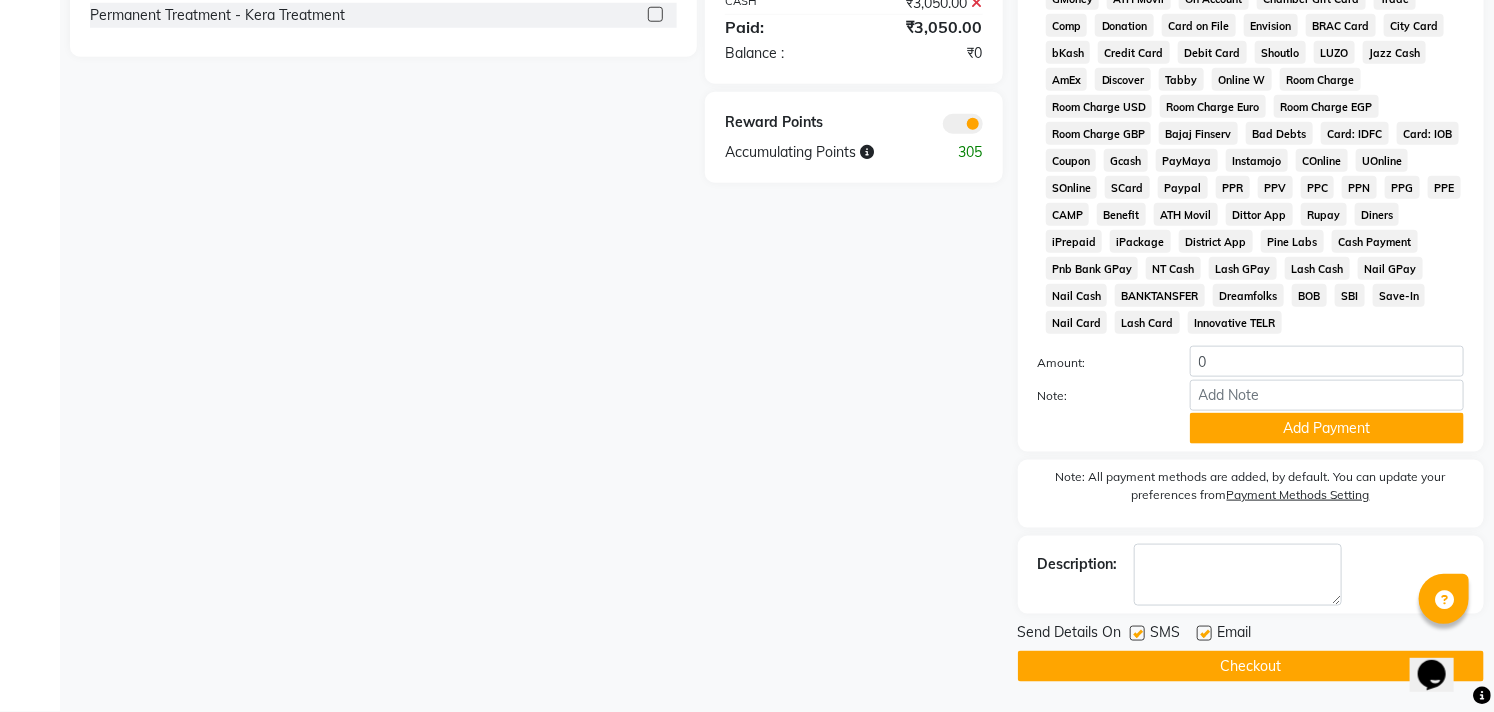 click on "Checkout" 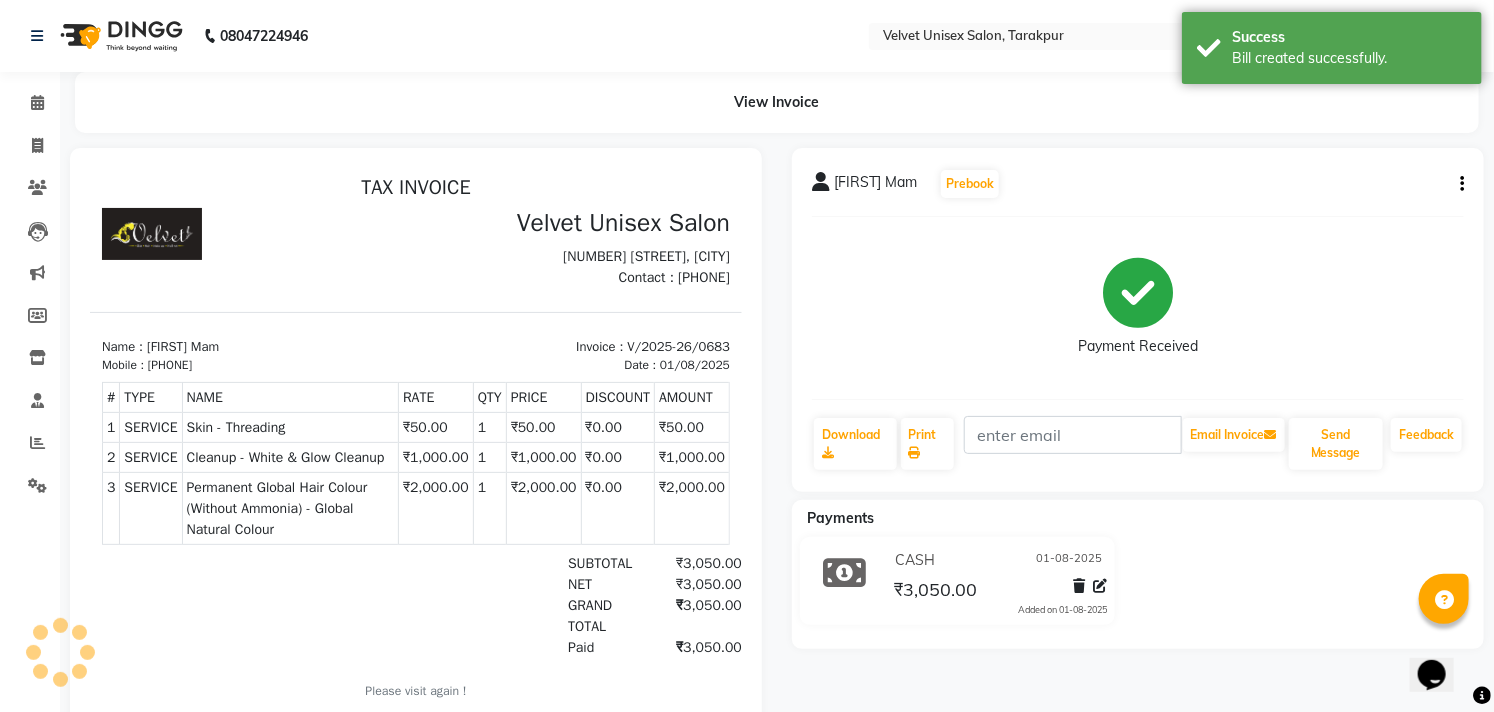 scroll, scrollTop: 121, scrollLeft: 0, axis: vertical 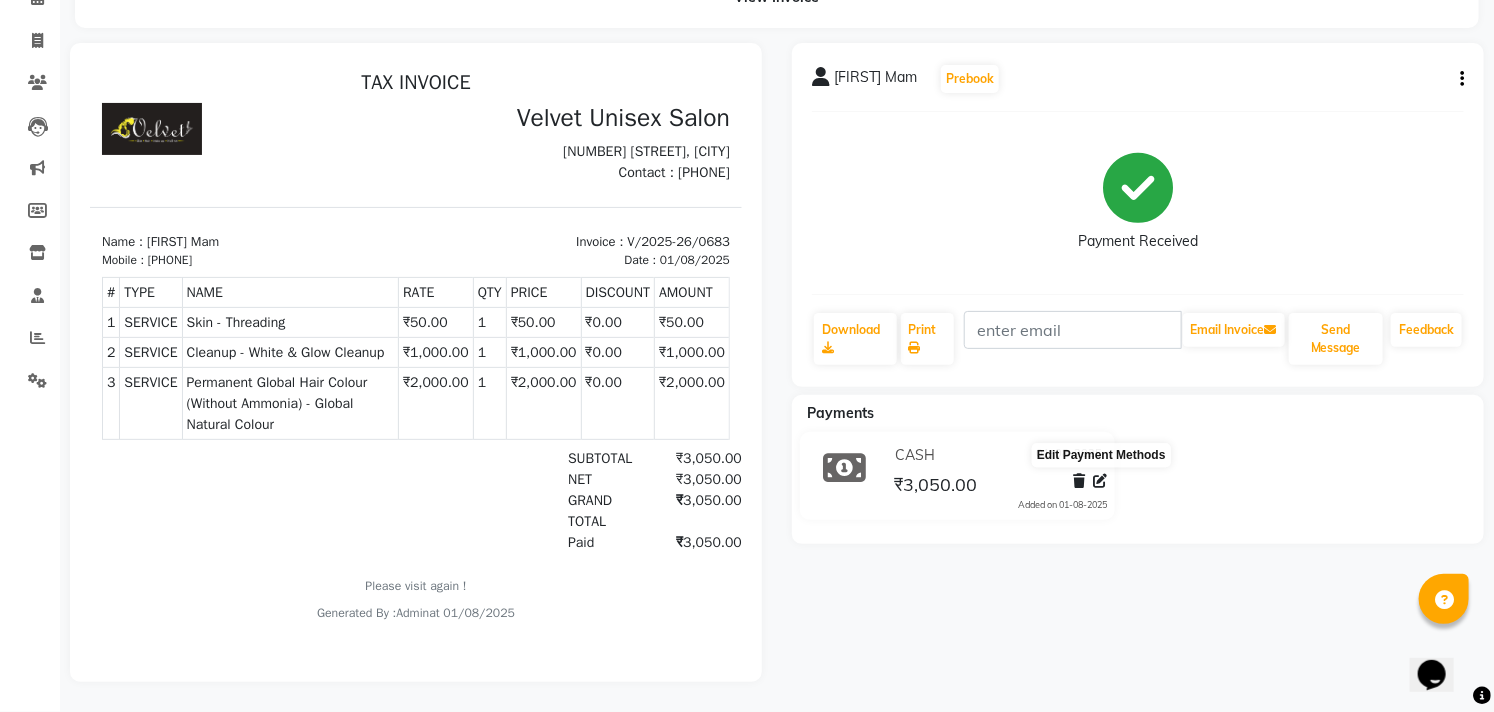 click 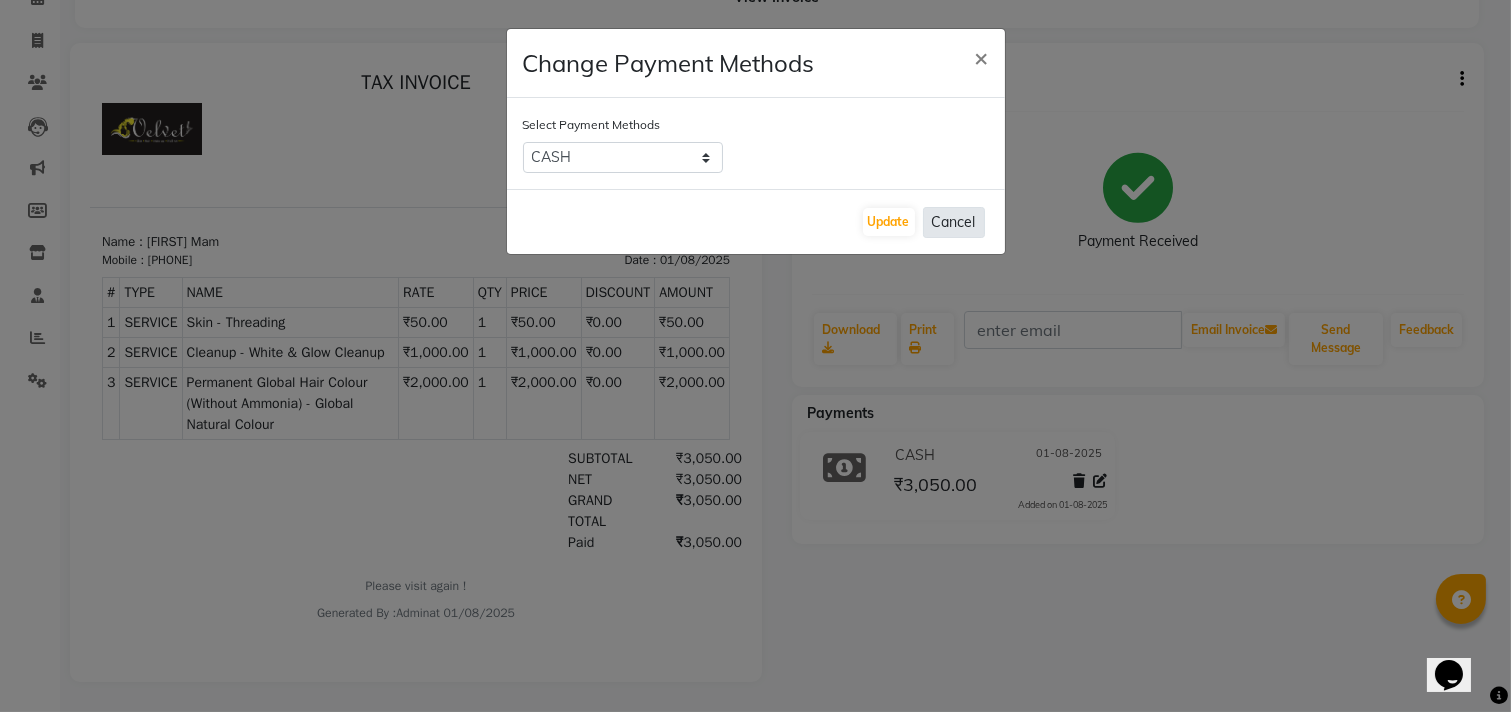 click on "Cancel" 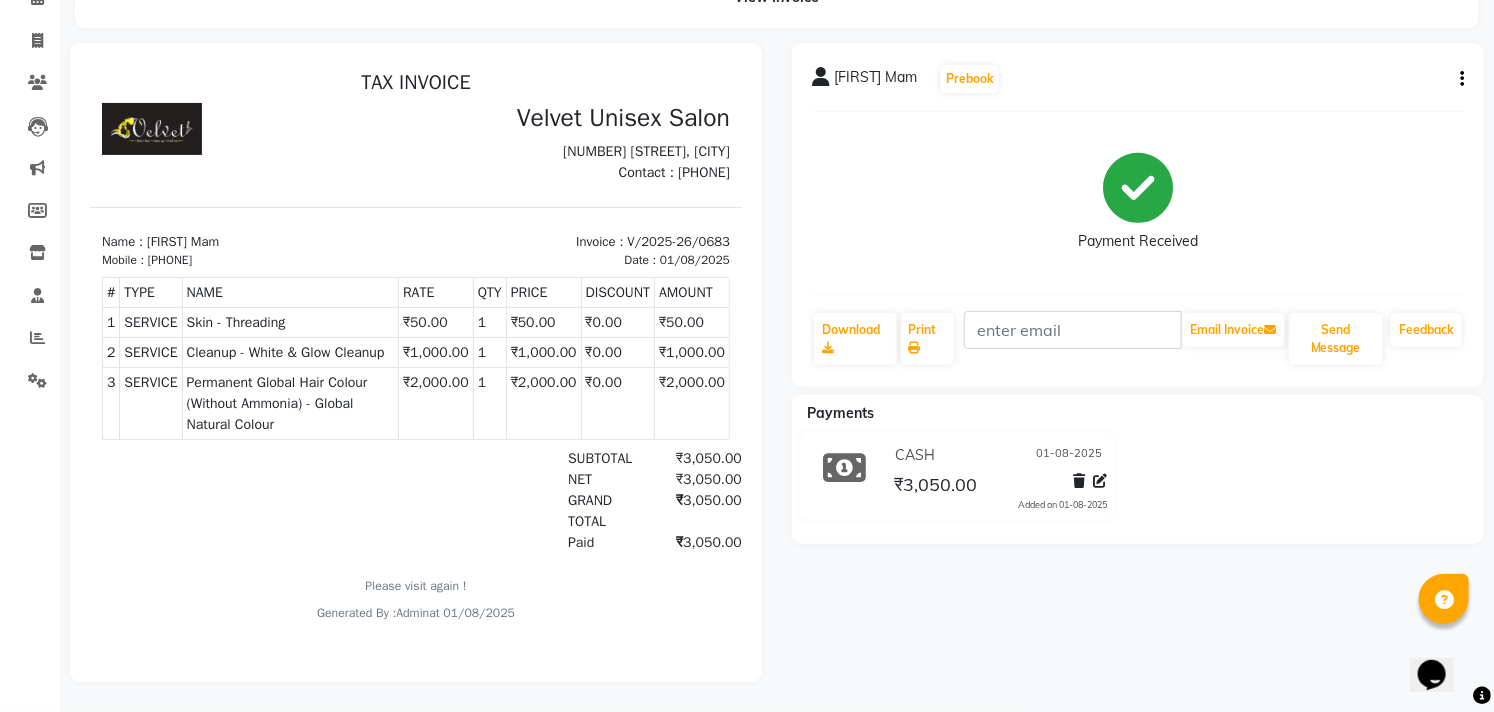 click 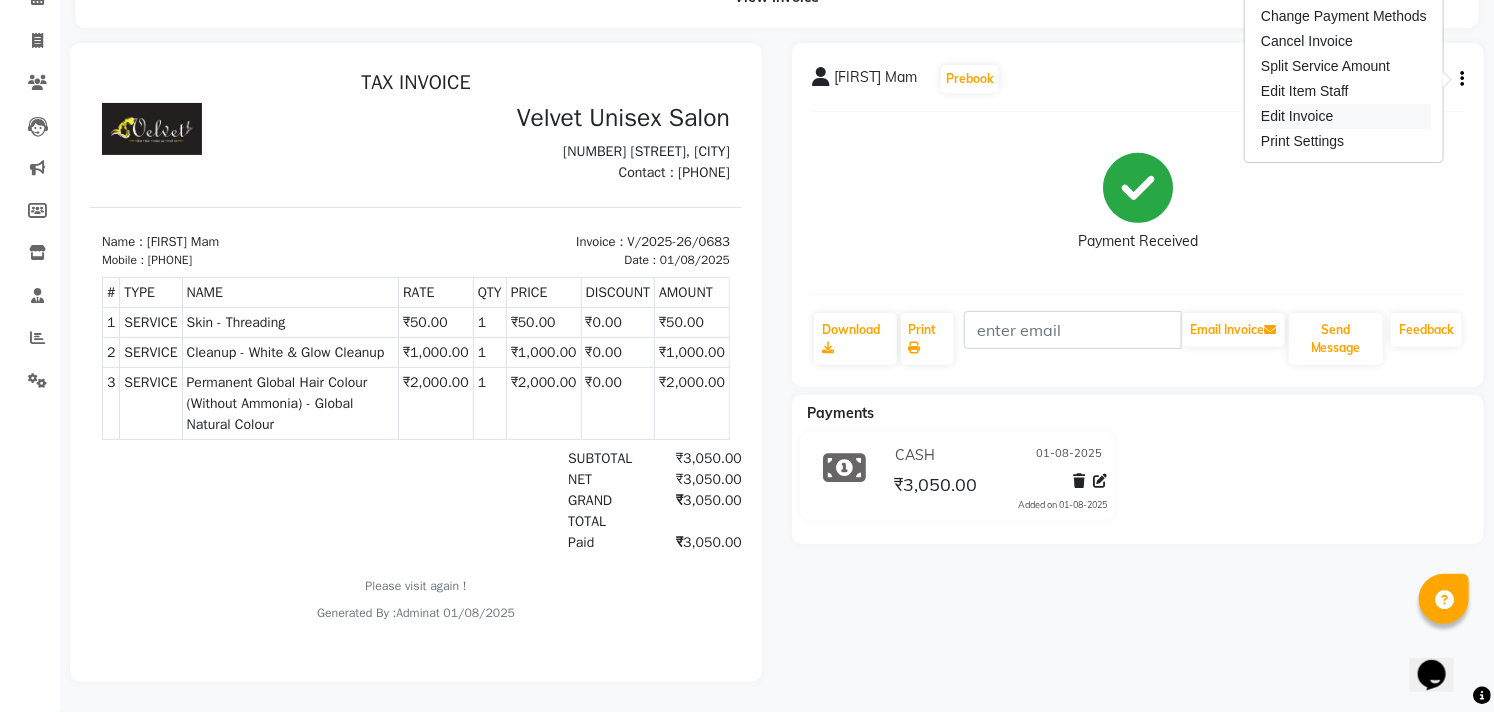 click on "Edit Invoice" at bounding box center (1344, 116) 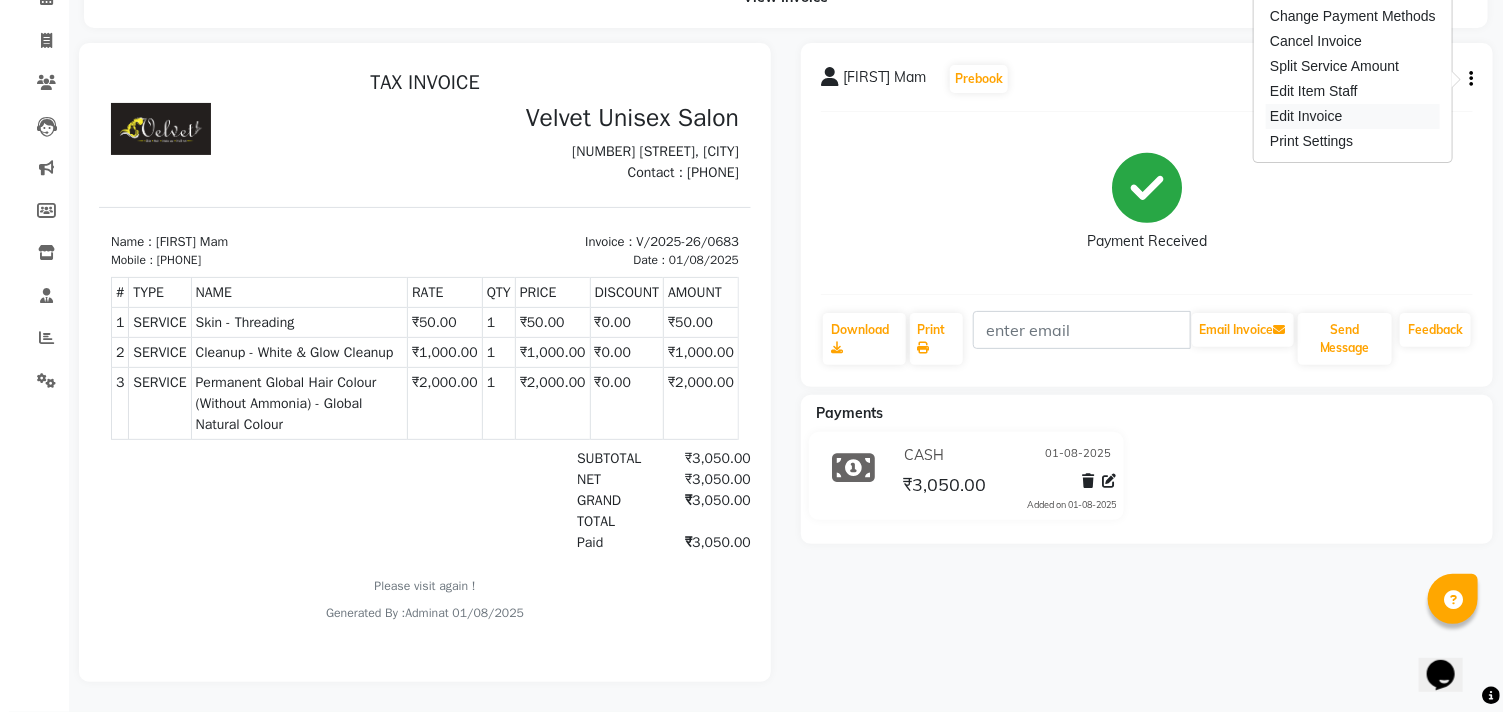scroll, scrollTop: 0, scrollLeft: 0, axis: both 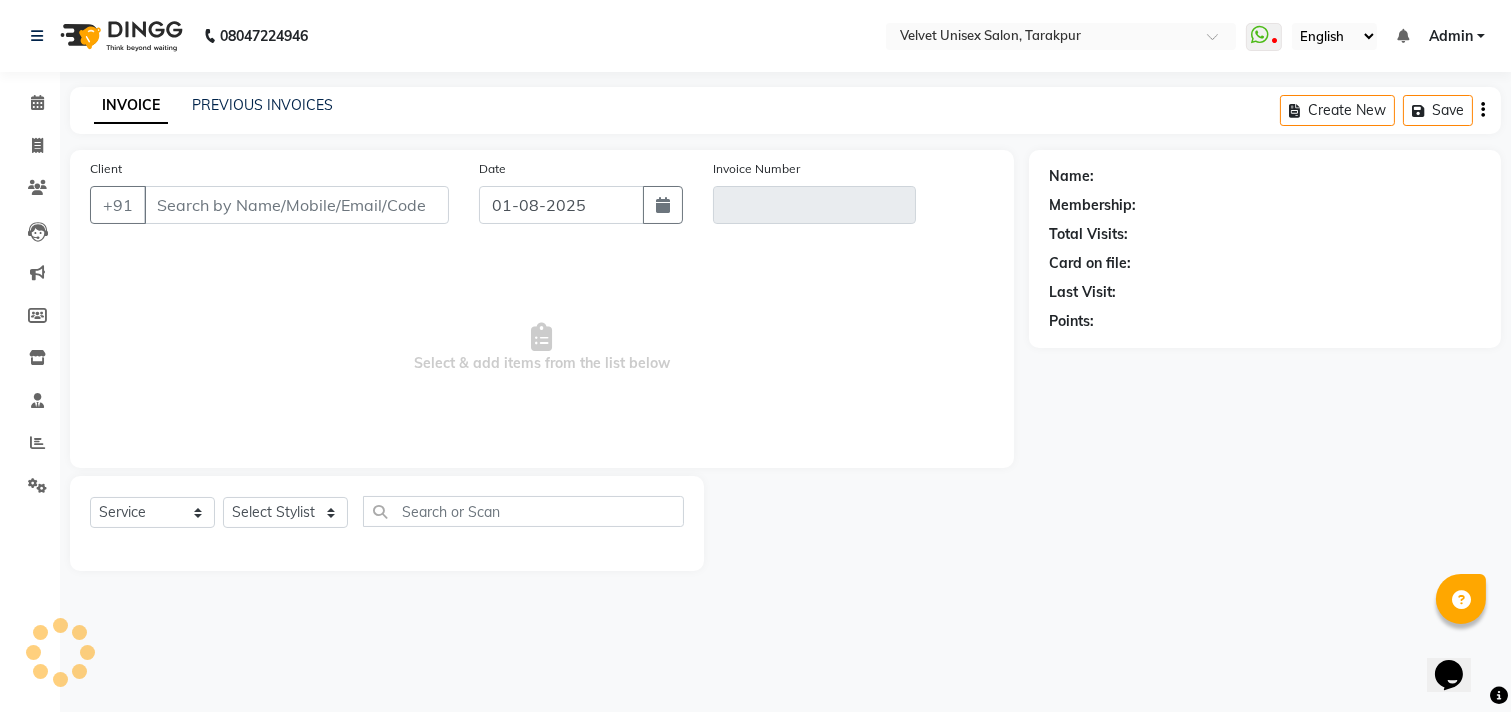 type on "[PHONE]" 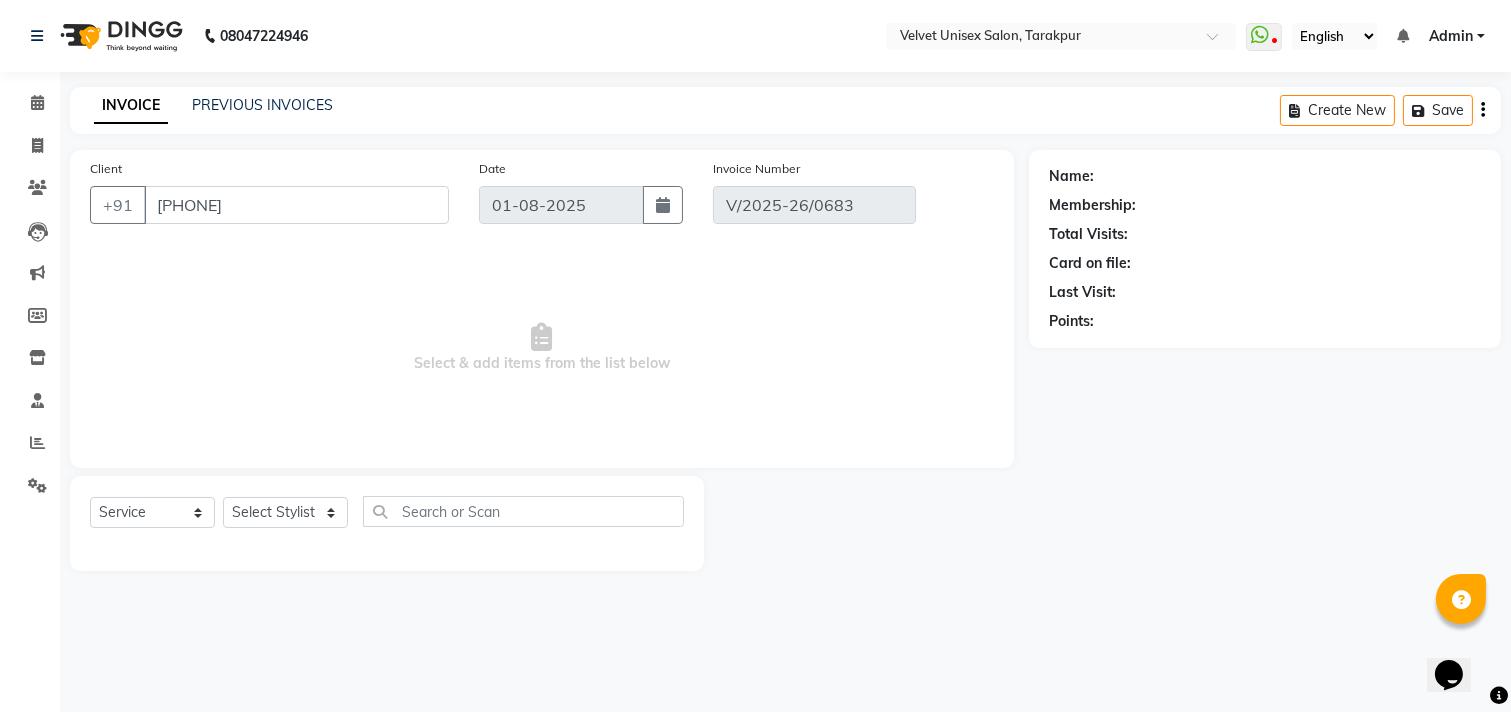 select on "1: Object" 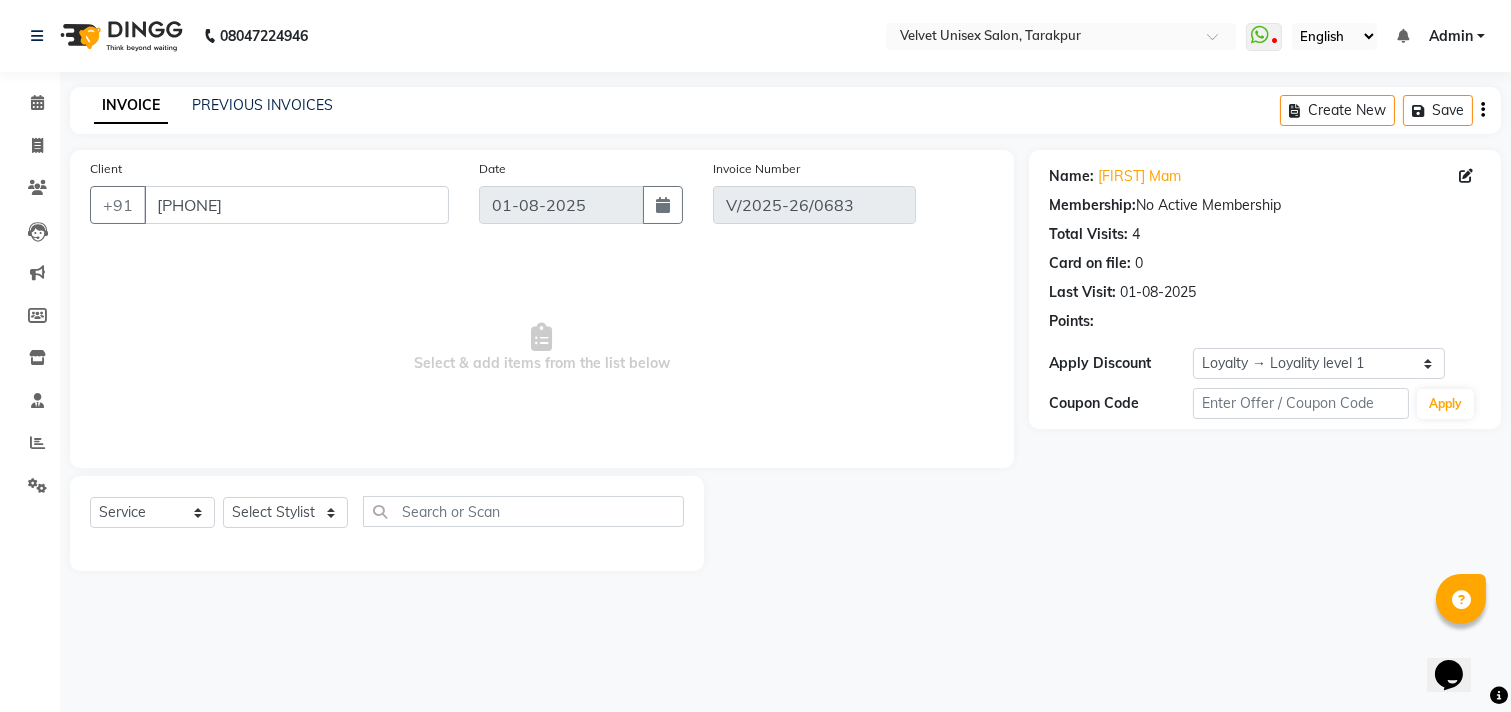 select on "select" 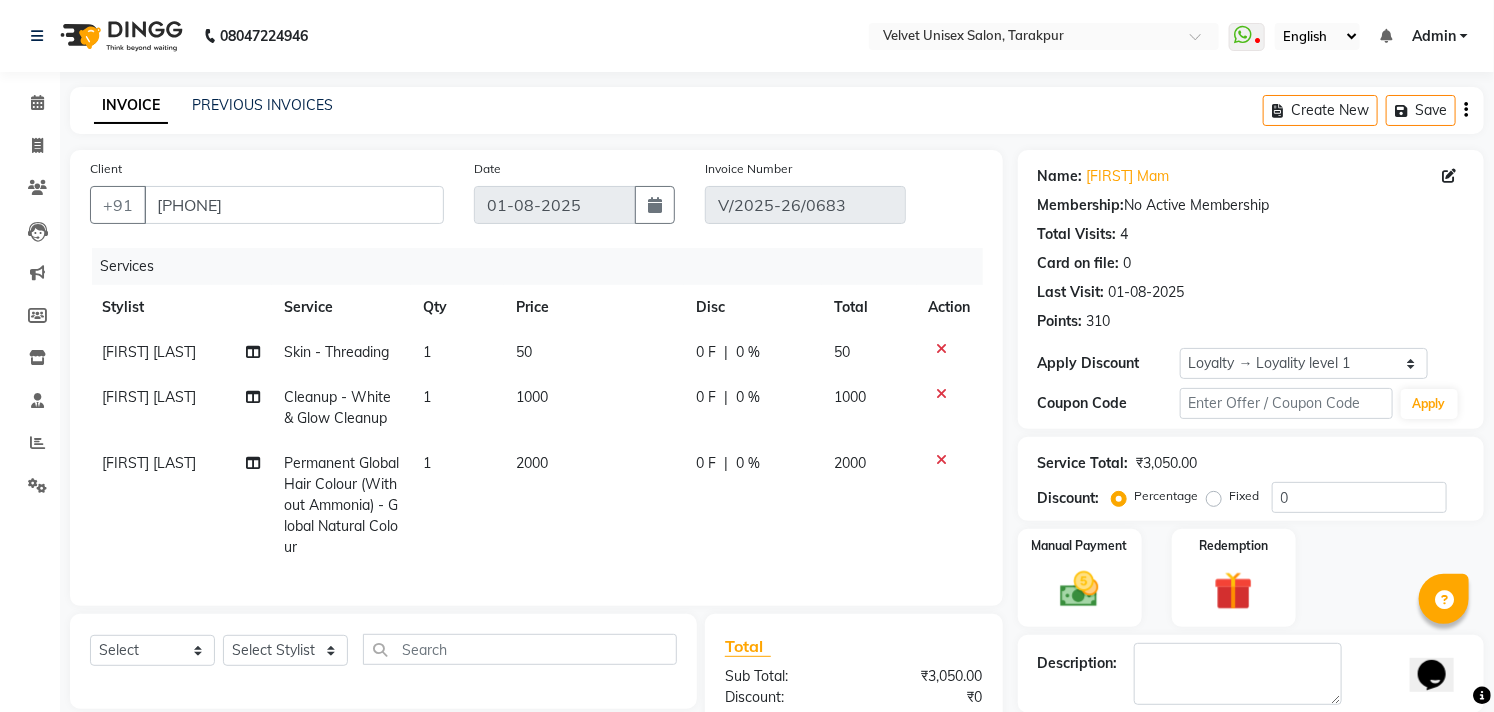 click on "INVOICE PREVIOUS INVOICES Create New   Save" 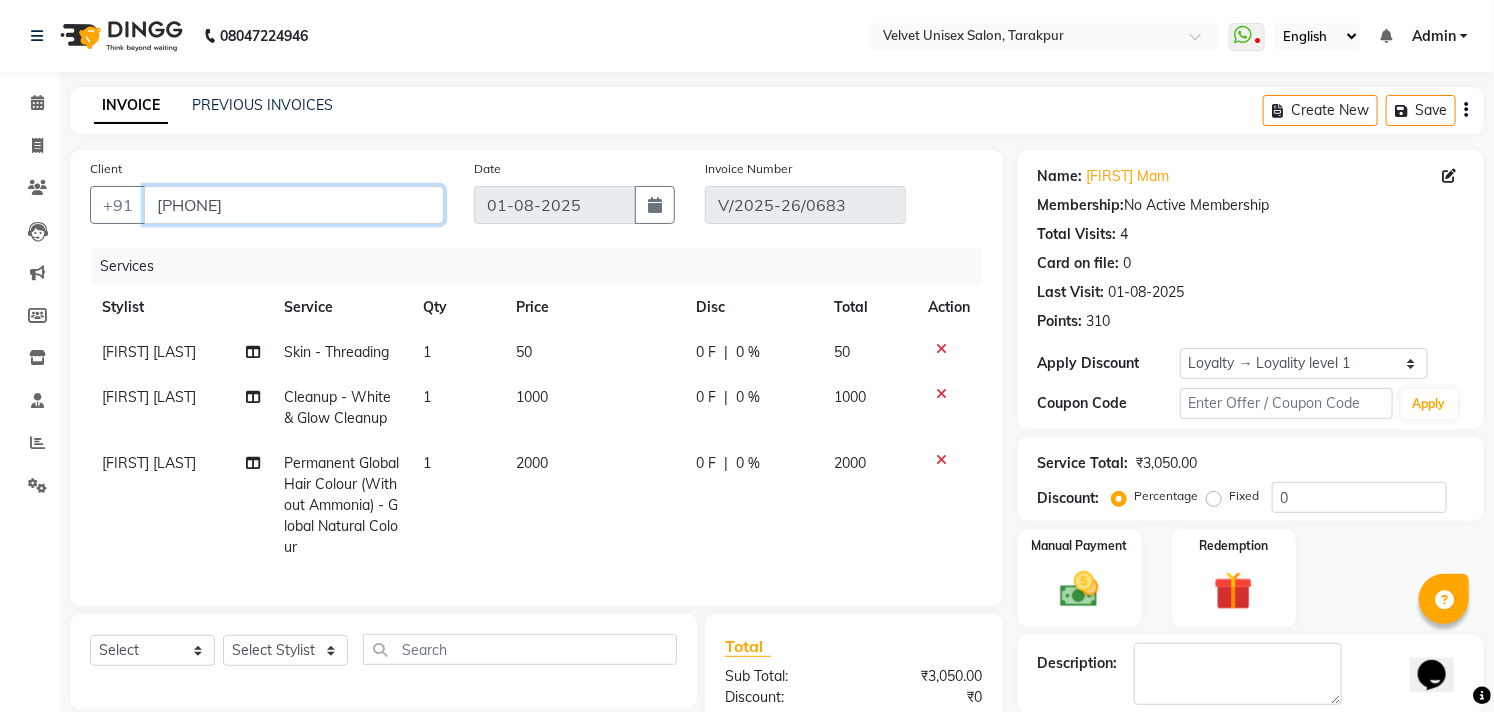 click on "[PHONE]" at bounding box center [294, 205] 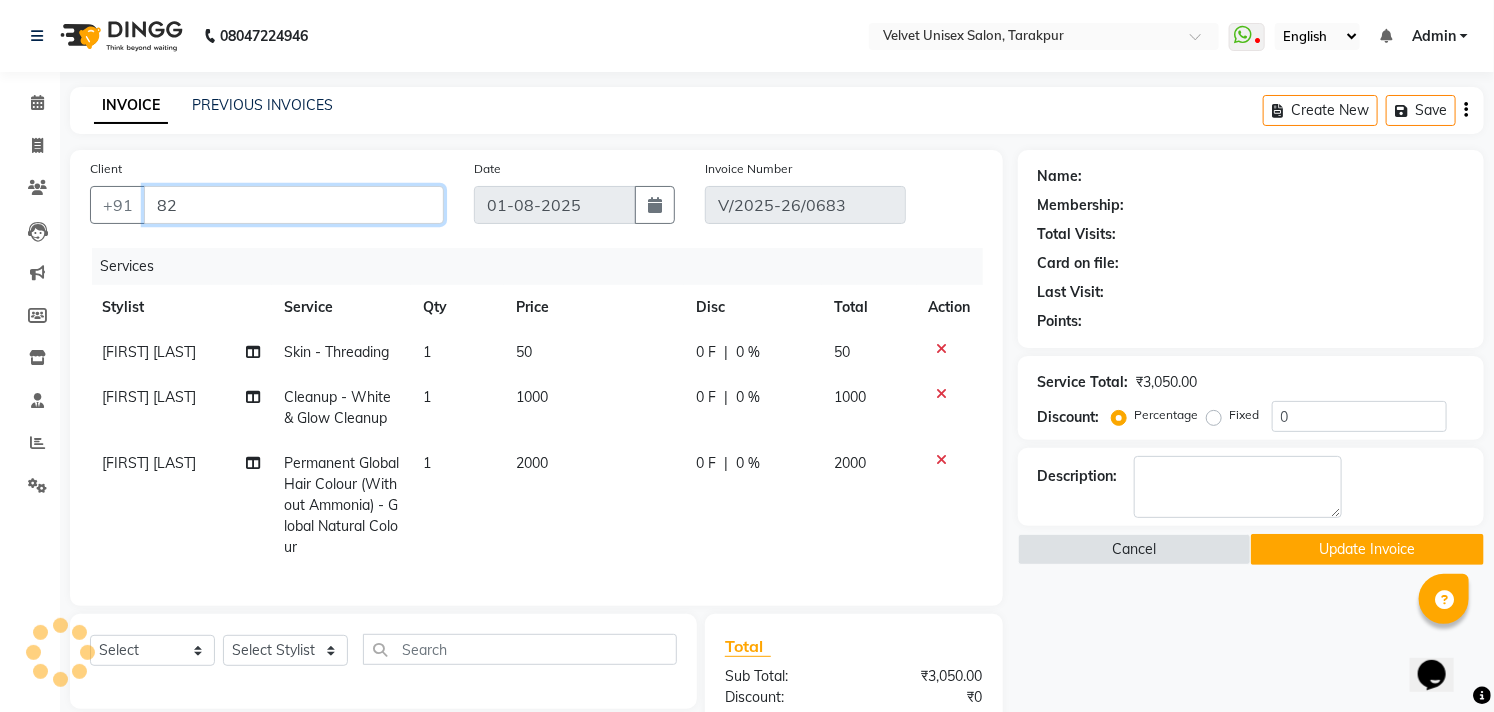 type on "8" 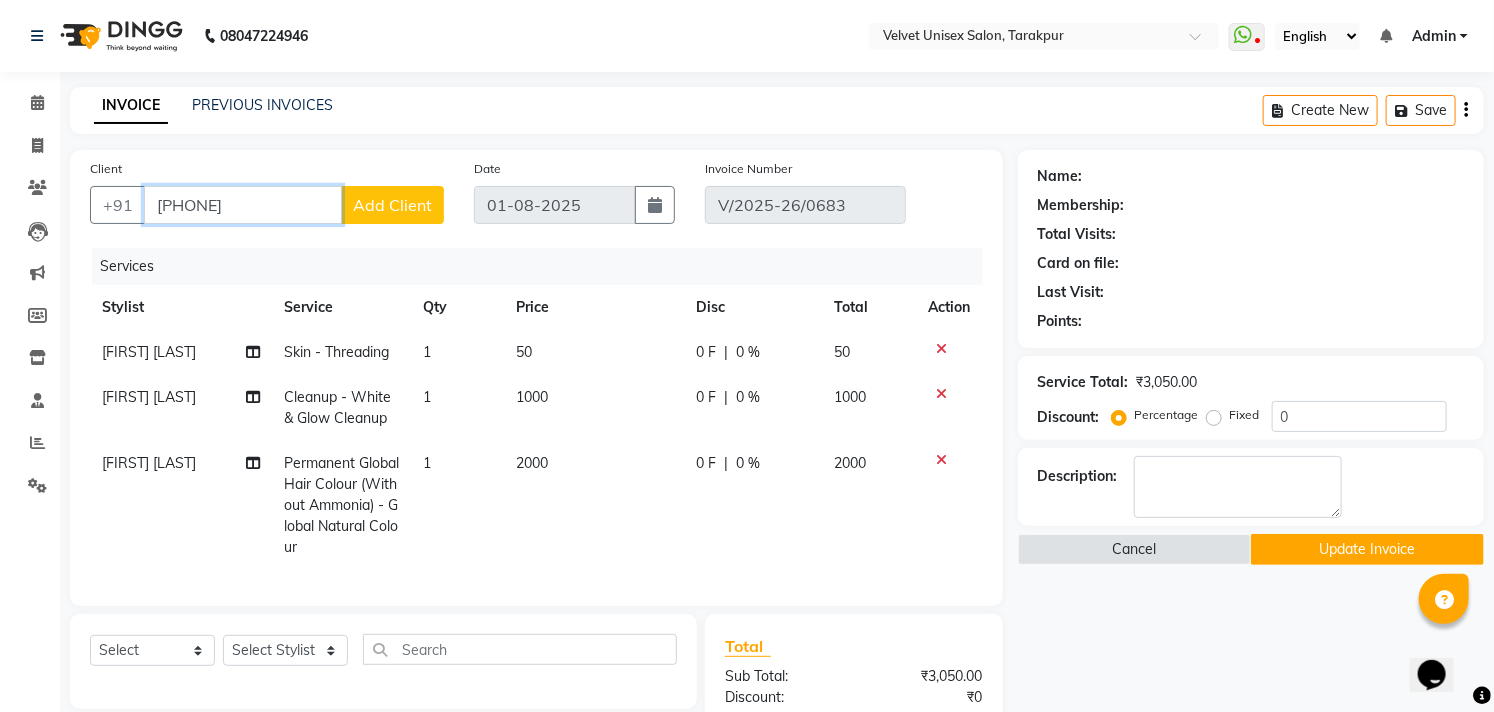 type on "[PHONE]" 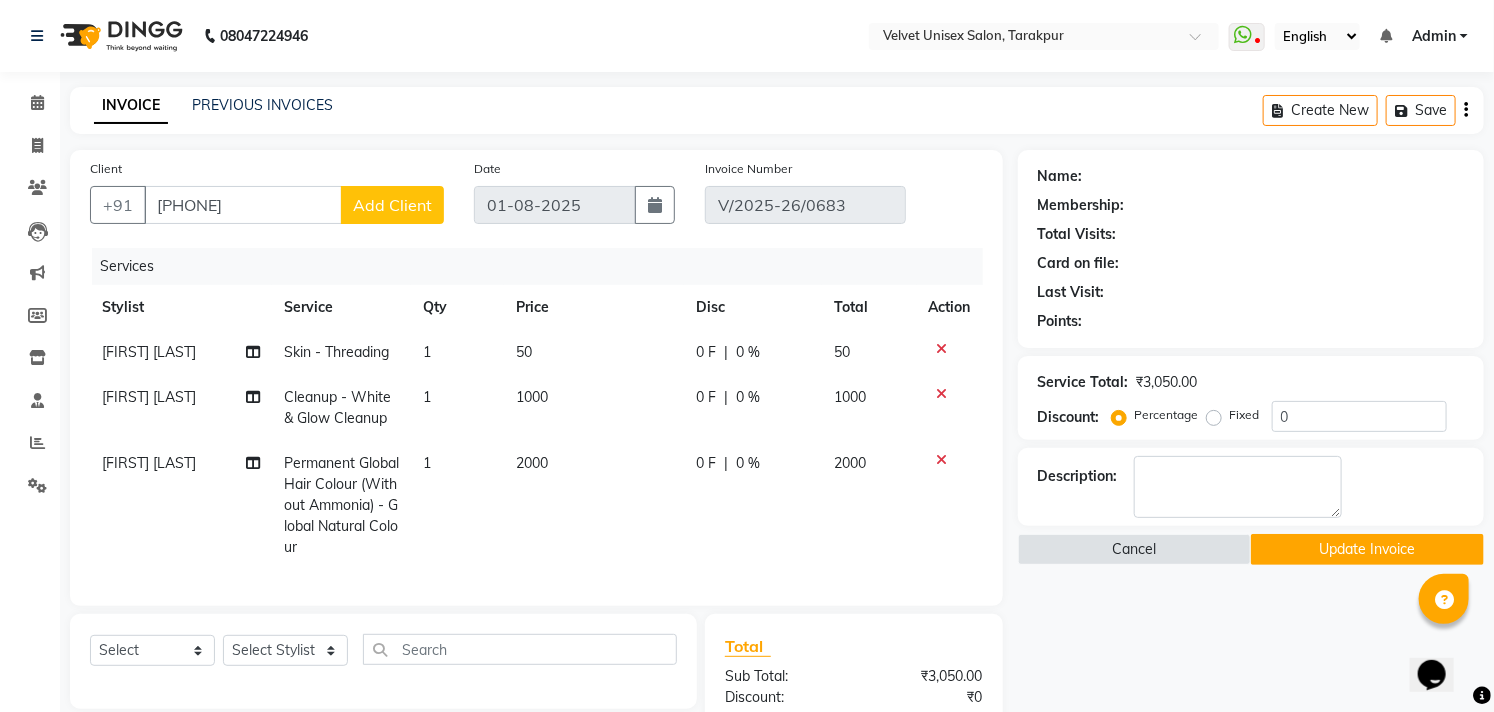 click on "Add Client" 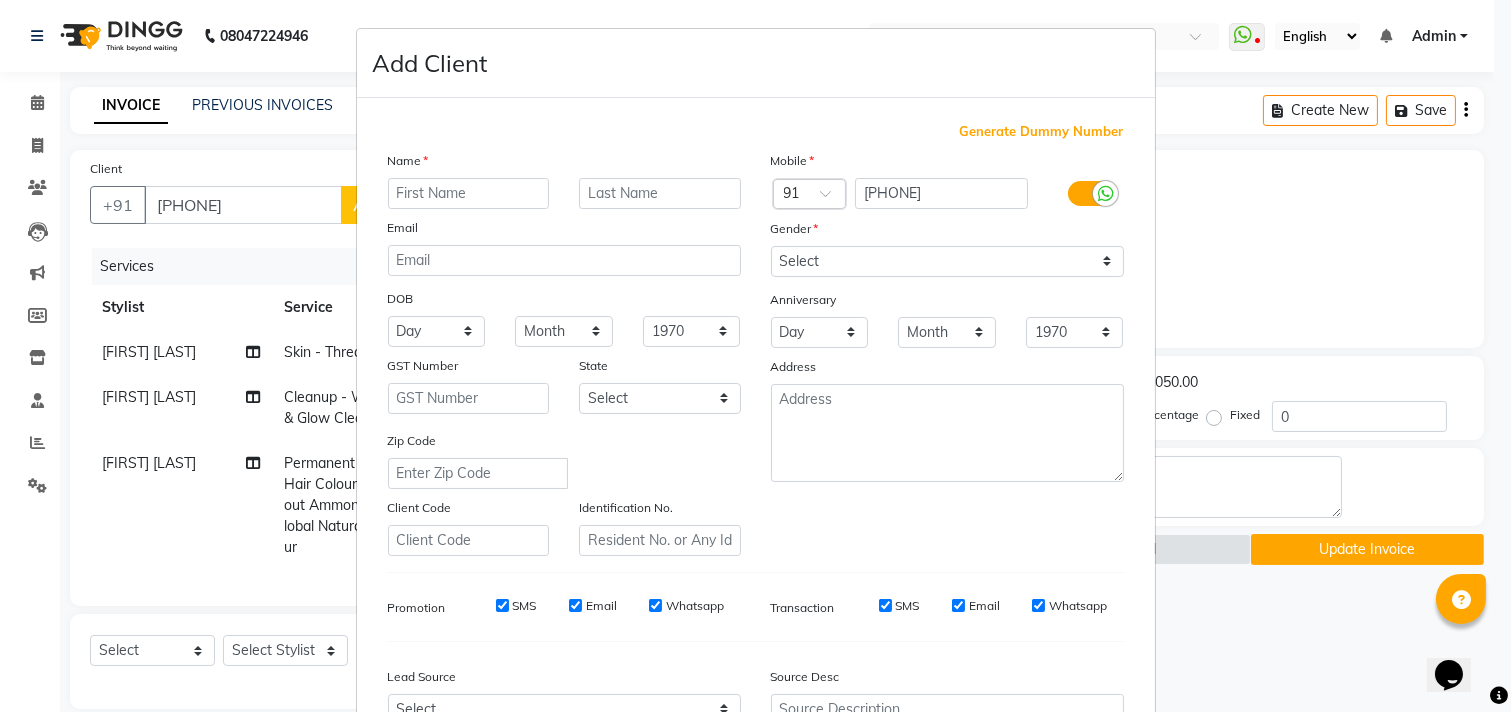 click at bounding box center (469, 193) 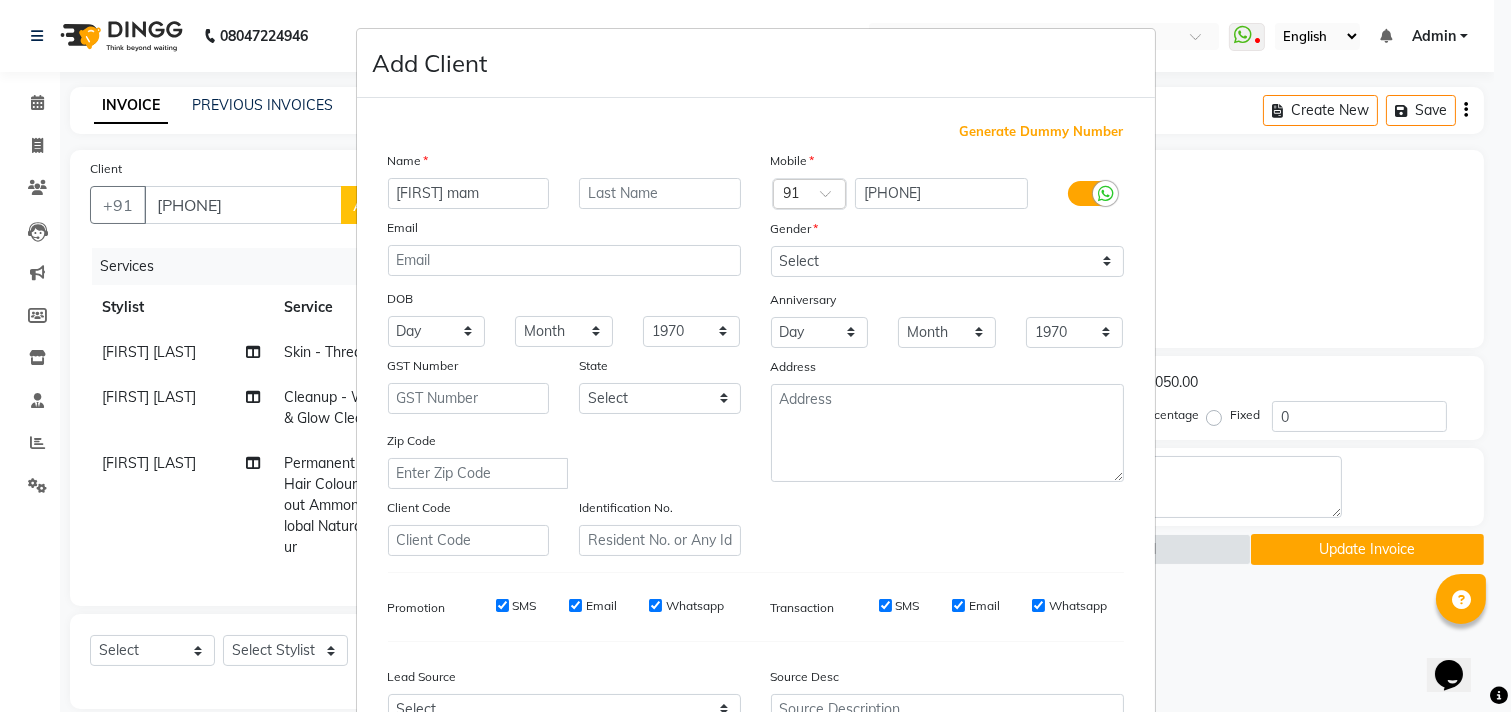 type on "[FIRST] mam" 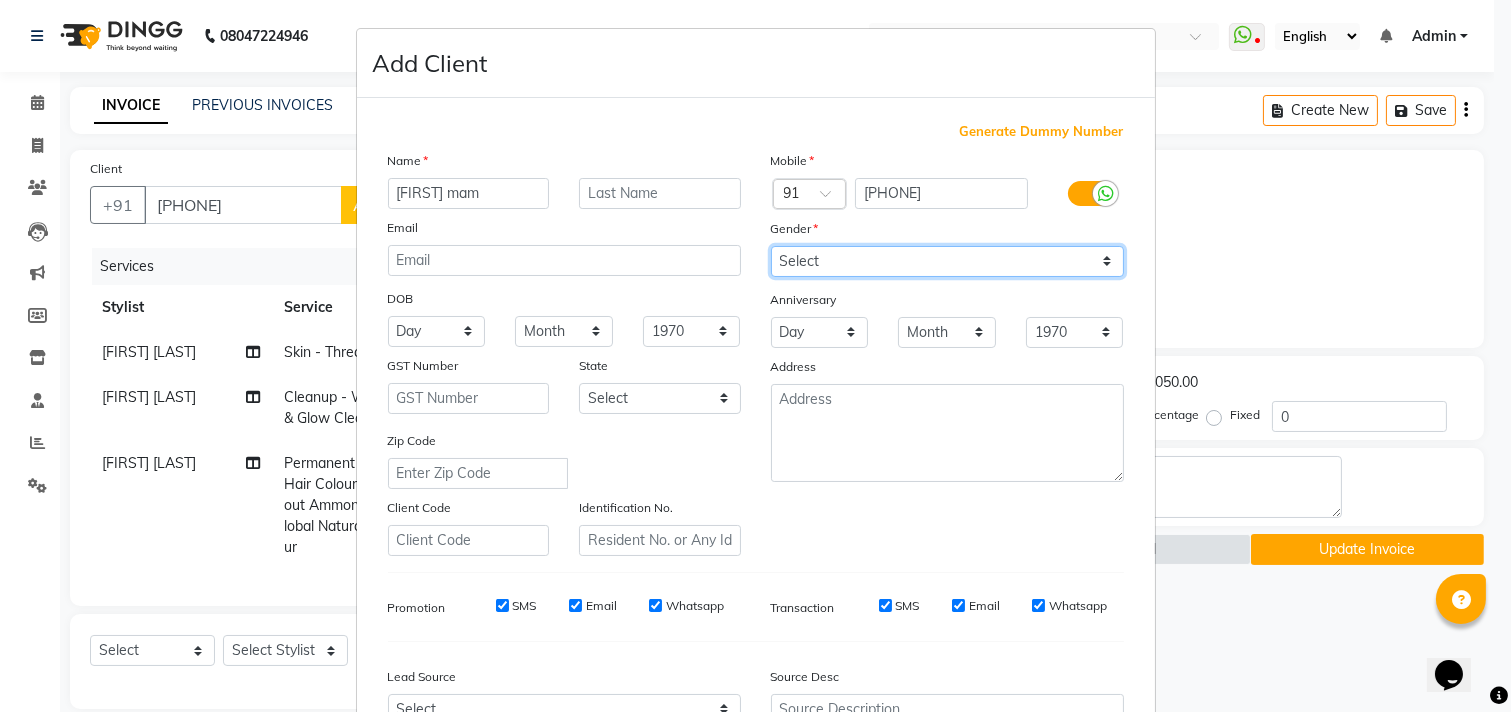 click on "Select Male Female Other Prefer Not To Say" at bounding box center [947, 261] 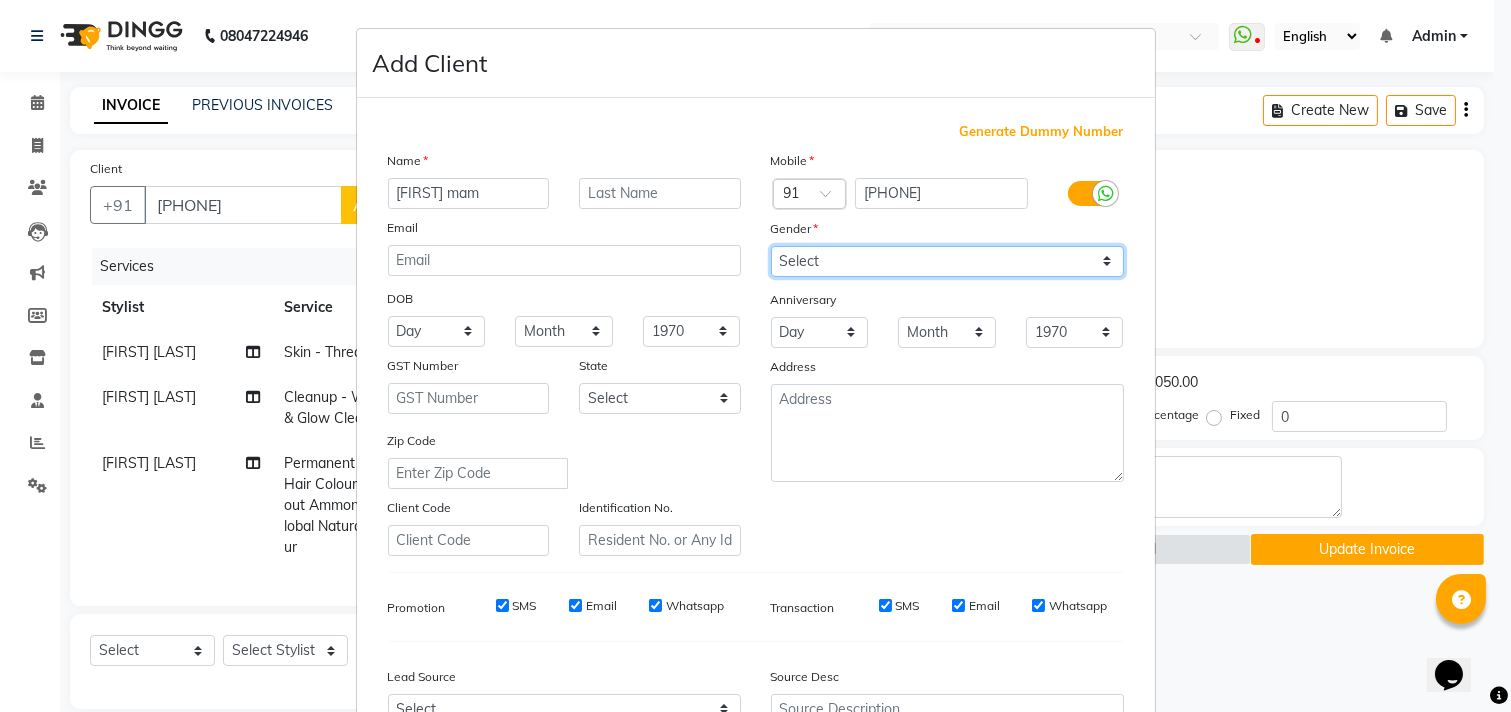 select on "female" 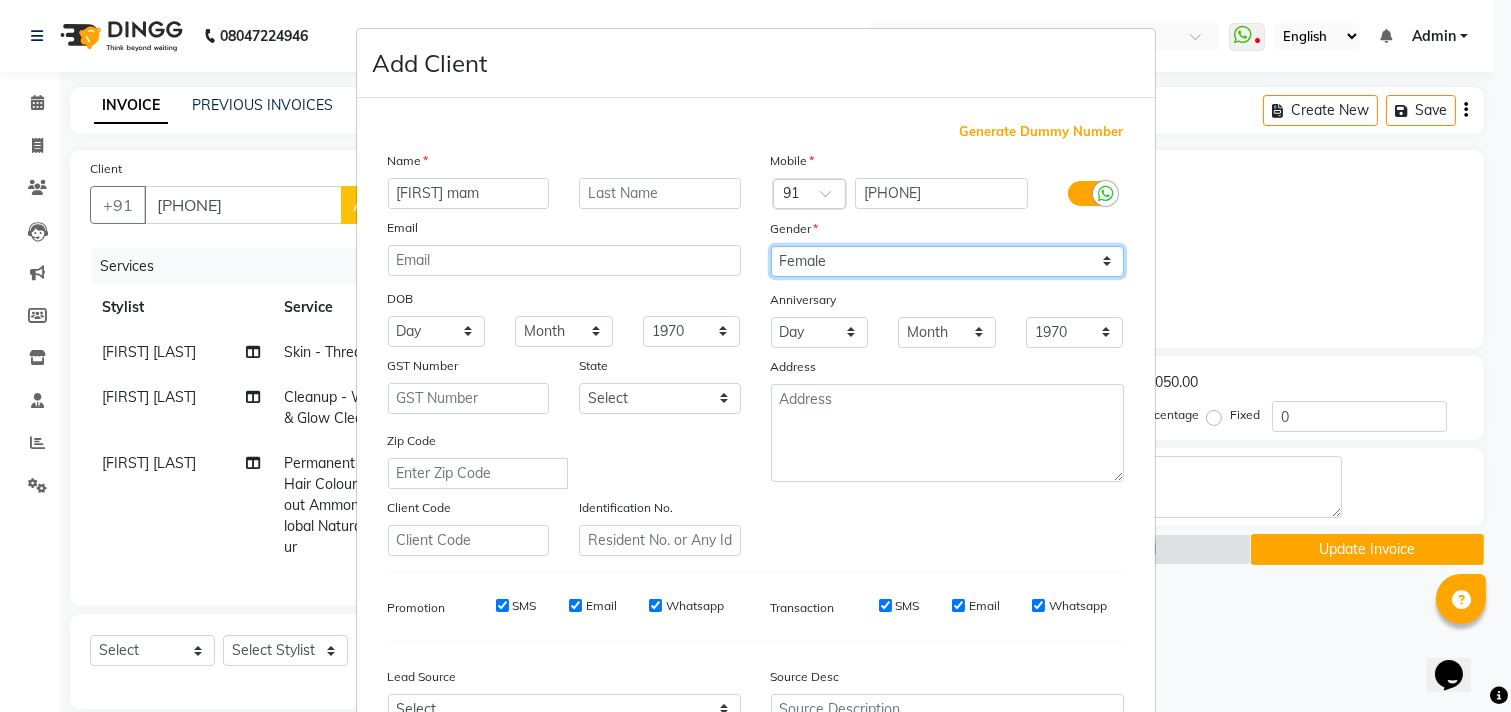 click on "Select Male Female Other Prefer Not To Say" at bounding box center [947, 261] 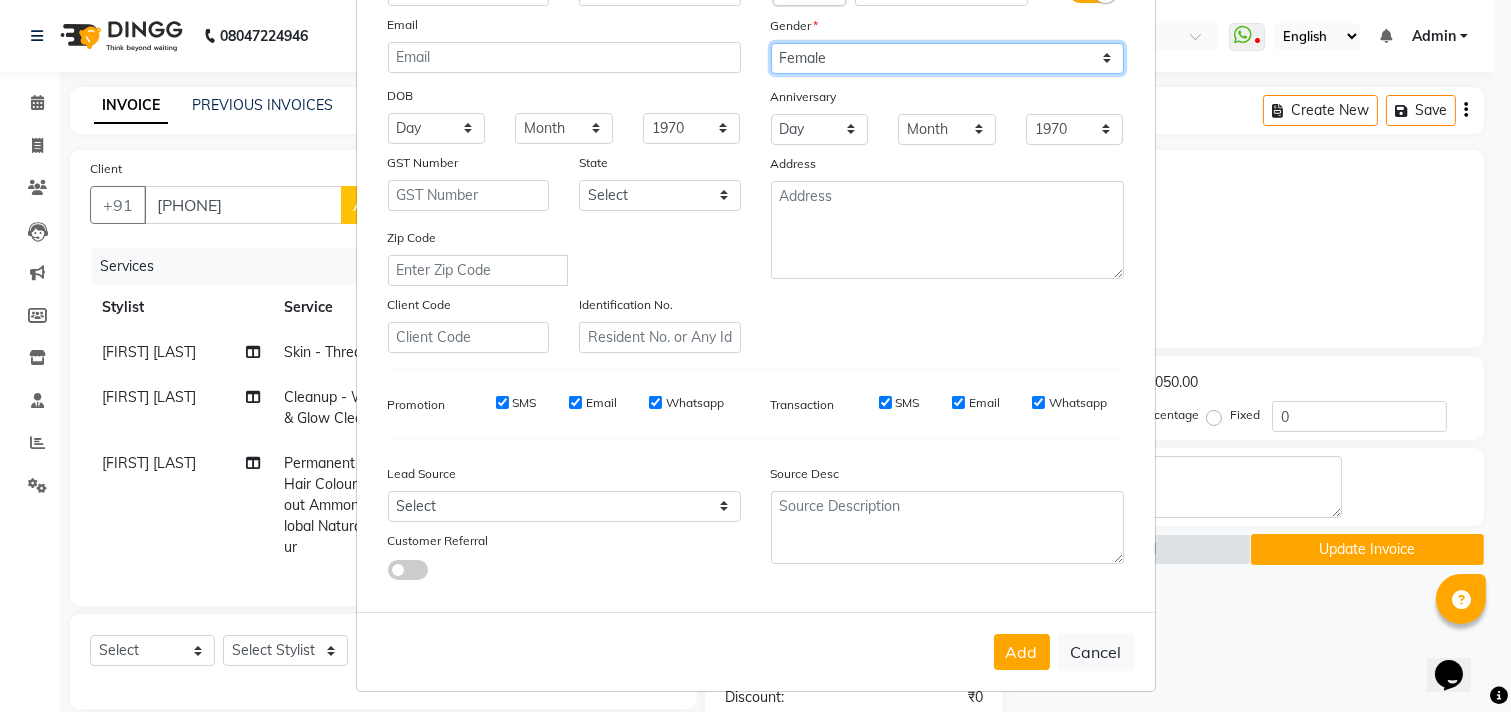 scroll, scrollTop: 212, scrollLeft: 0, axis: vertical 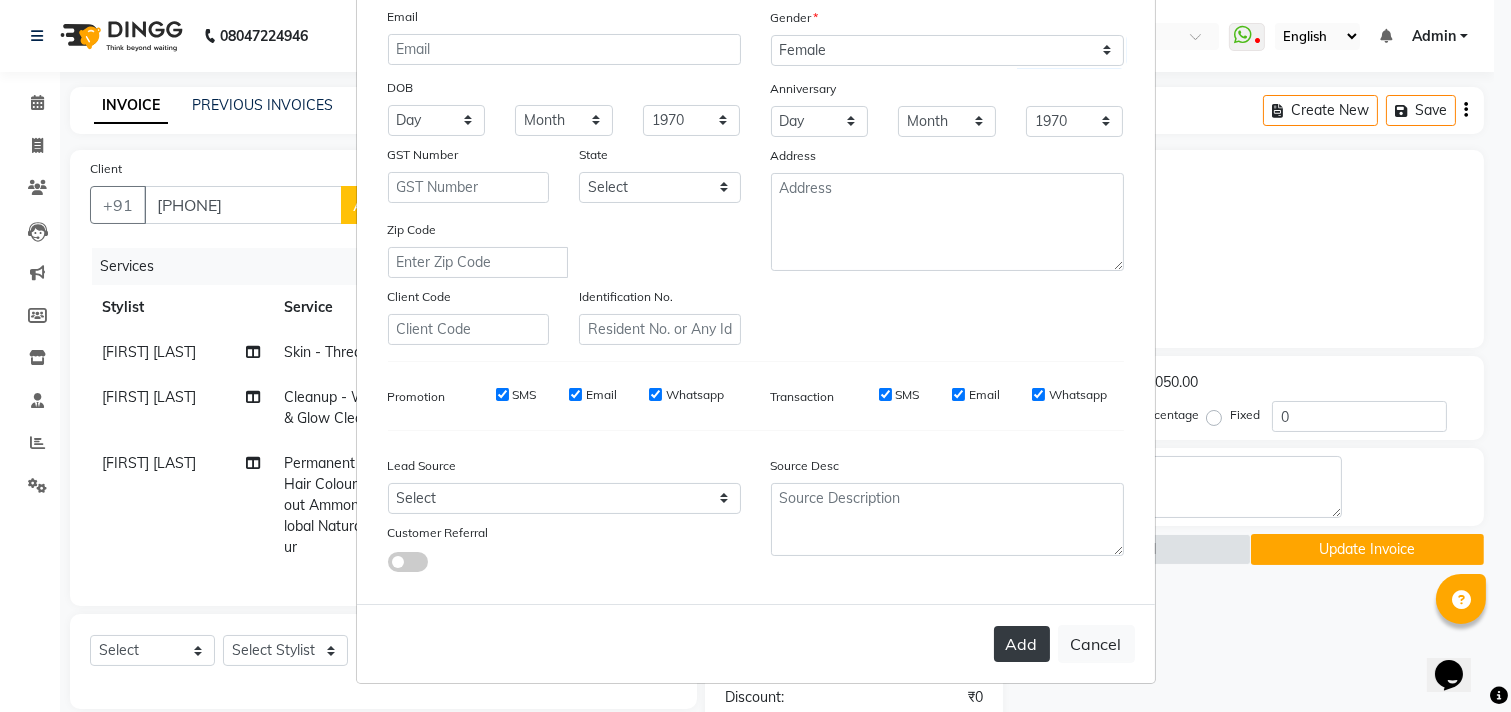 click on "Add" at bounding box center [1022, 644] 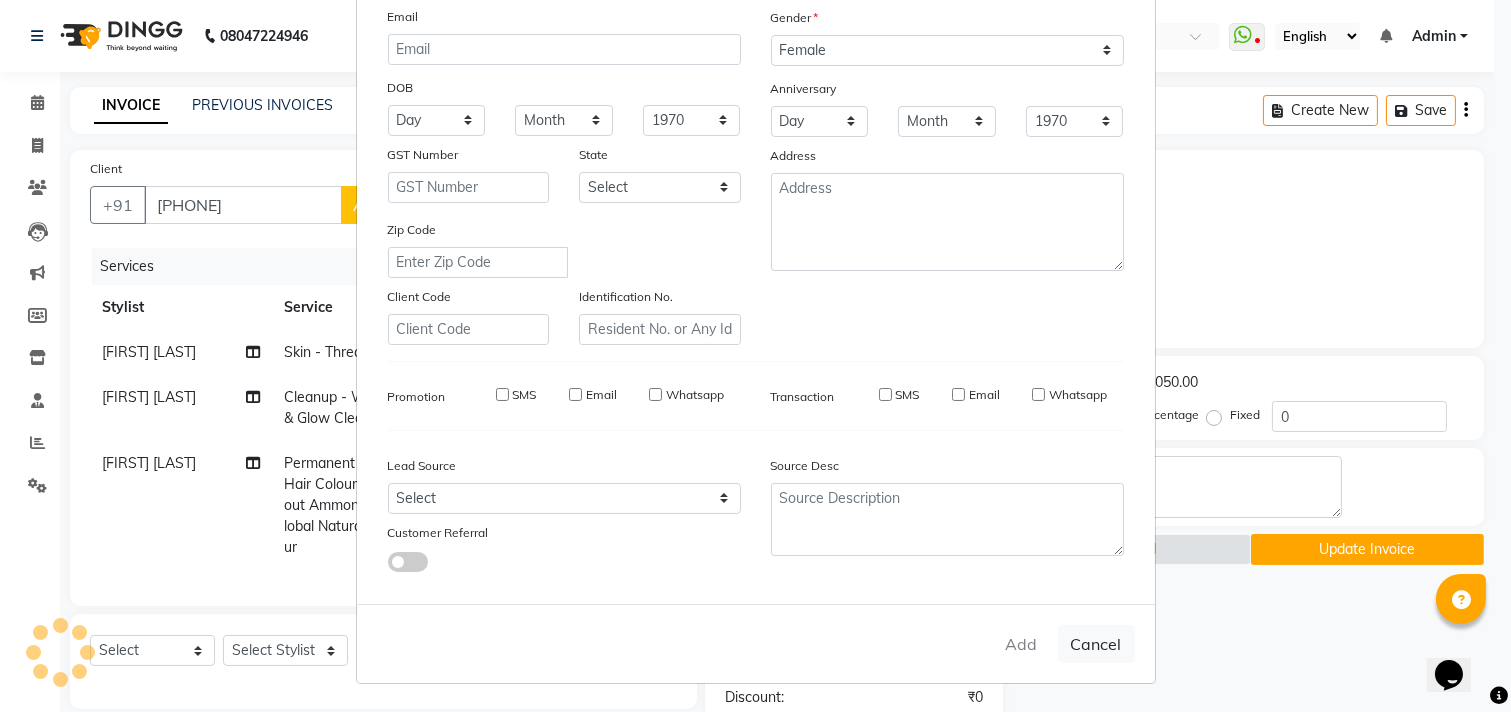 type 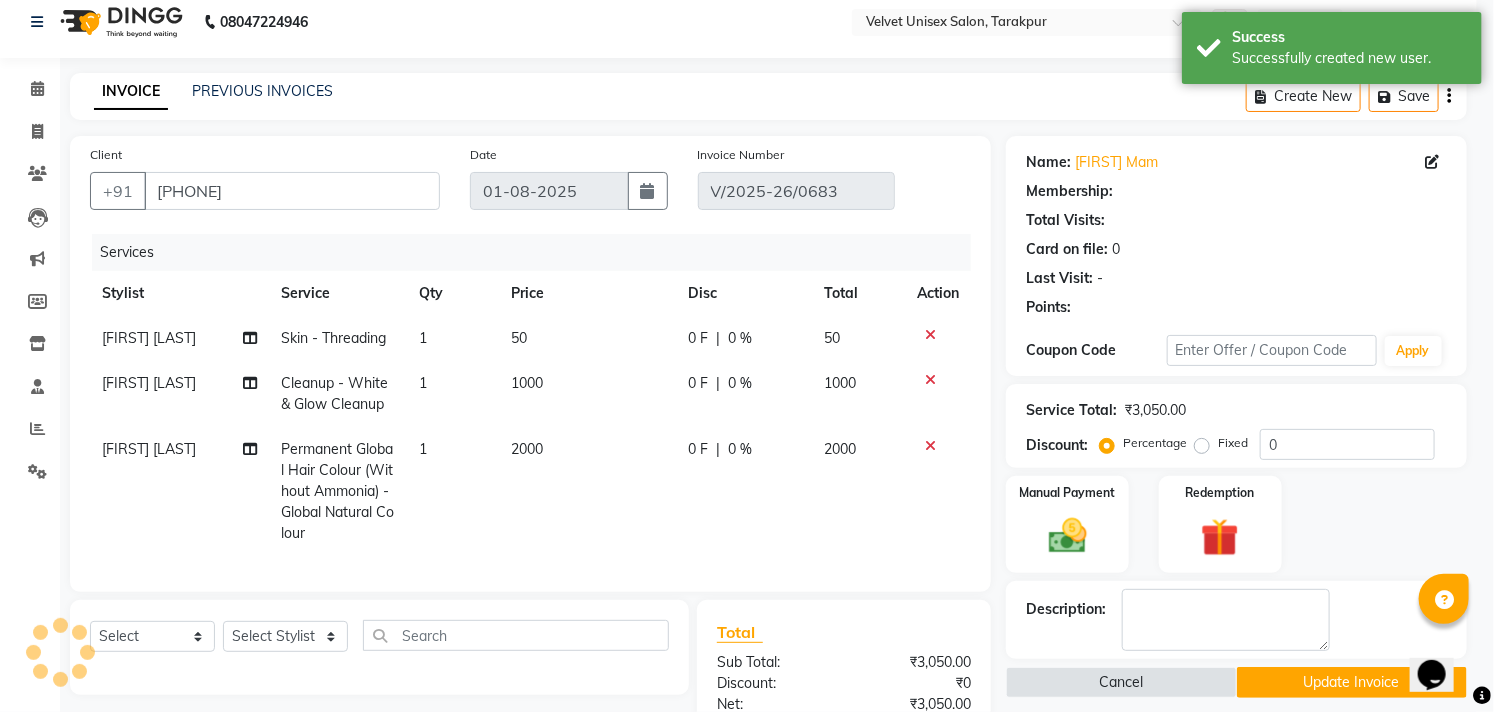 select on "1: Object" 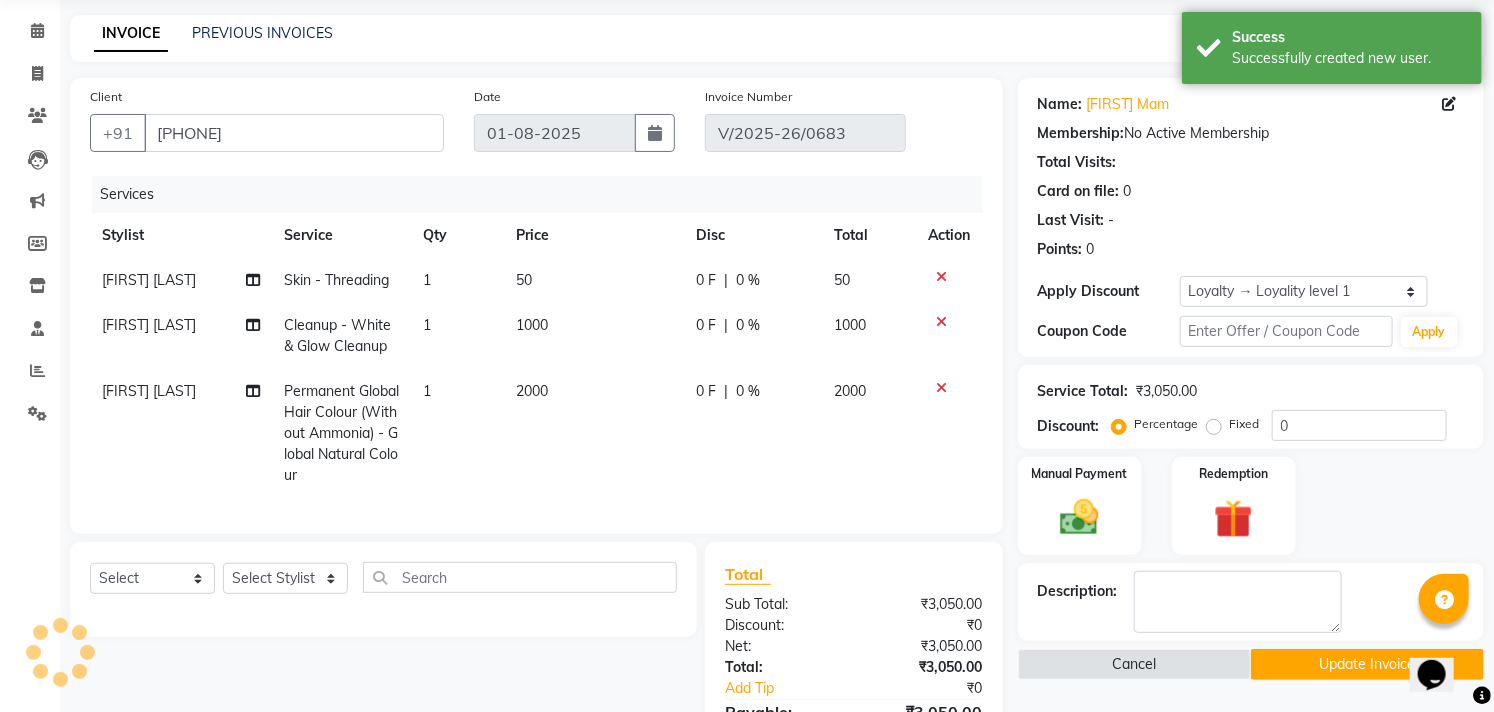 scroll, scrollTop: 111, scrollLeft: 0, axis: vertical 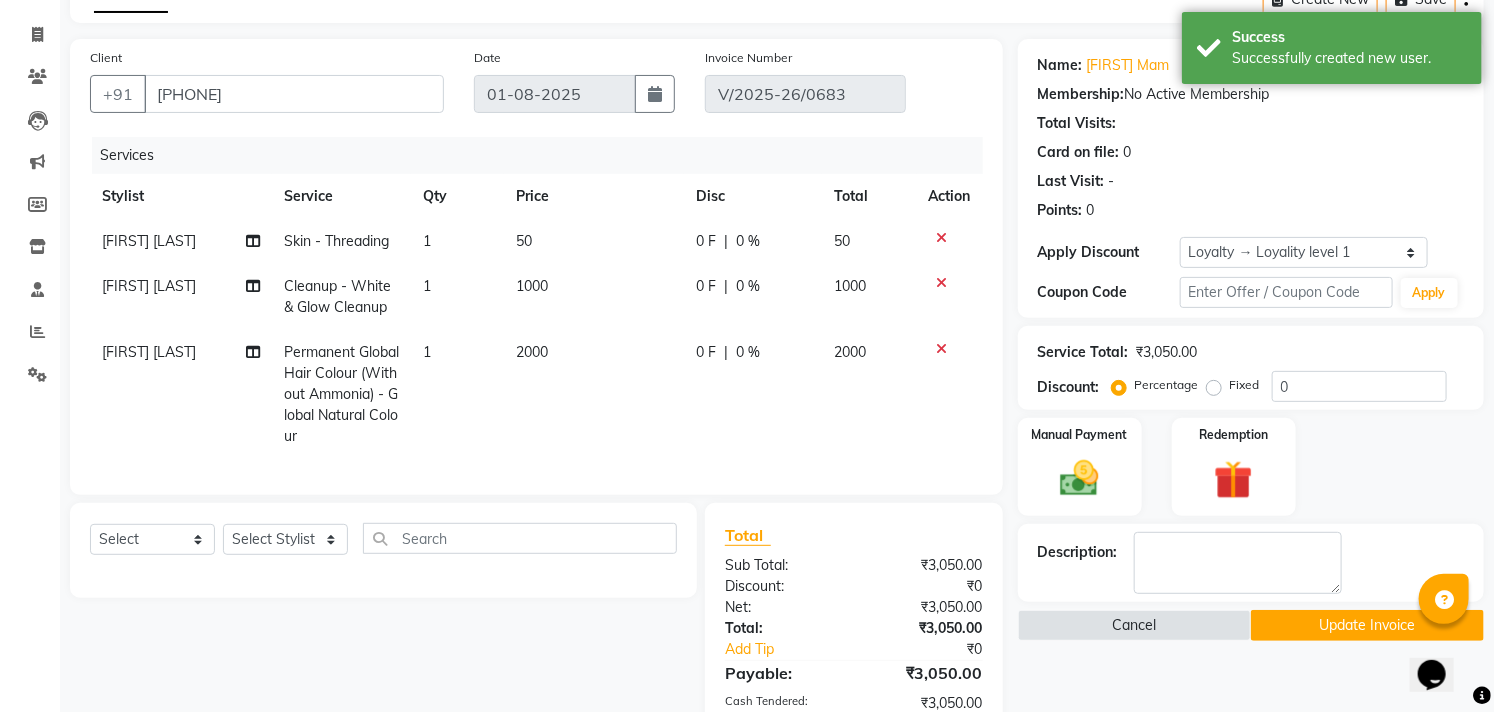 click on "Update Invoice" 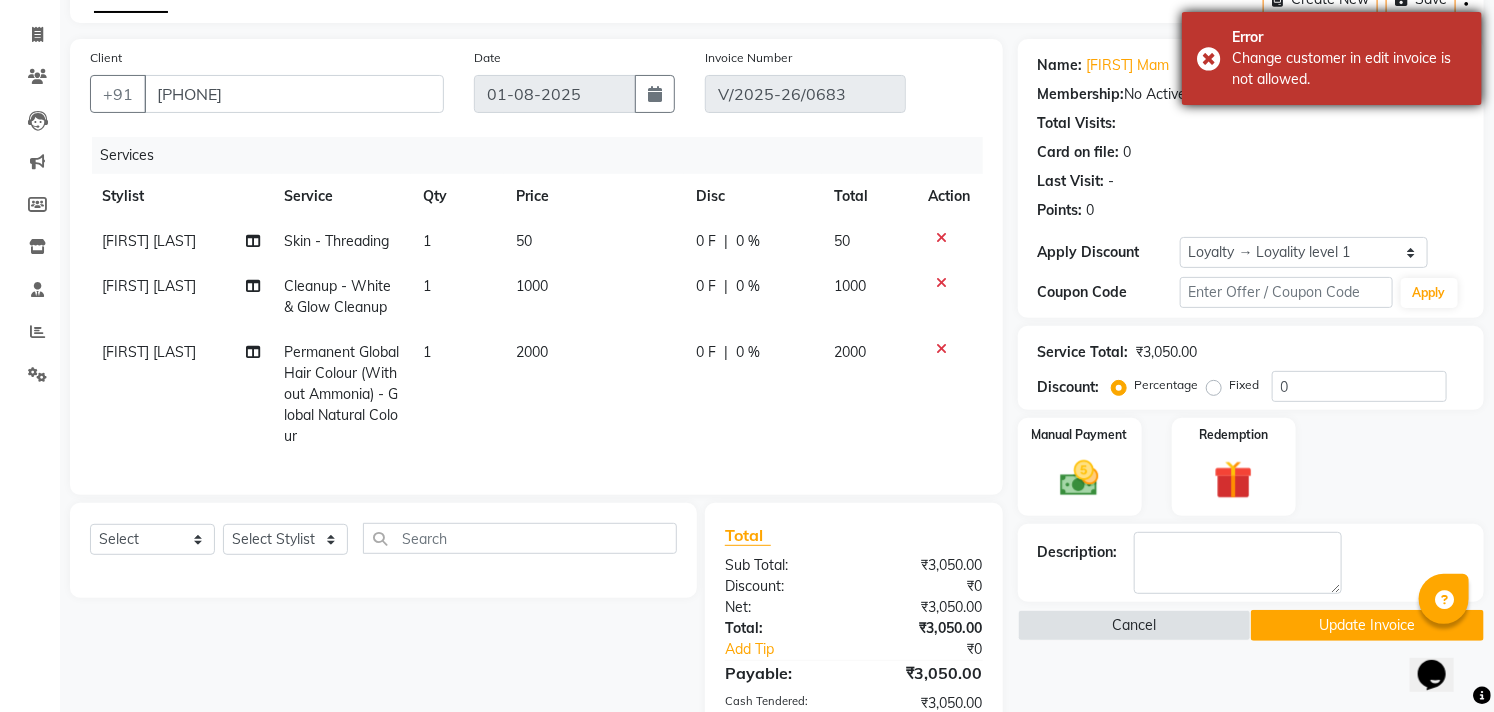 click on "Error   Change customer in edit invoice is not allowed." at bounding box center [1332, 58] 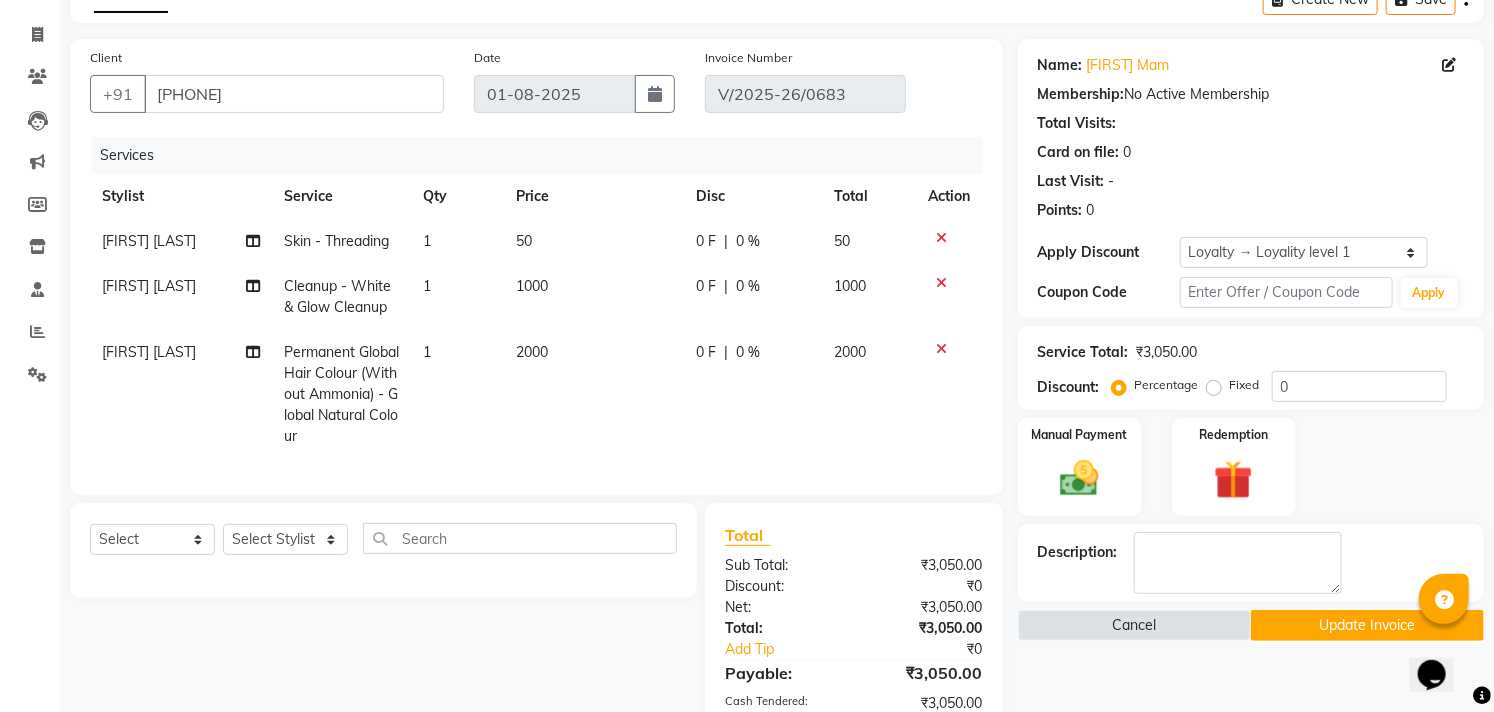 click on "Update Invoice" 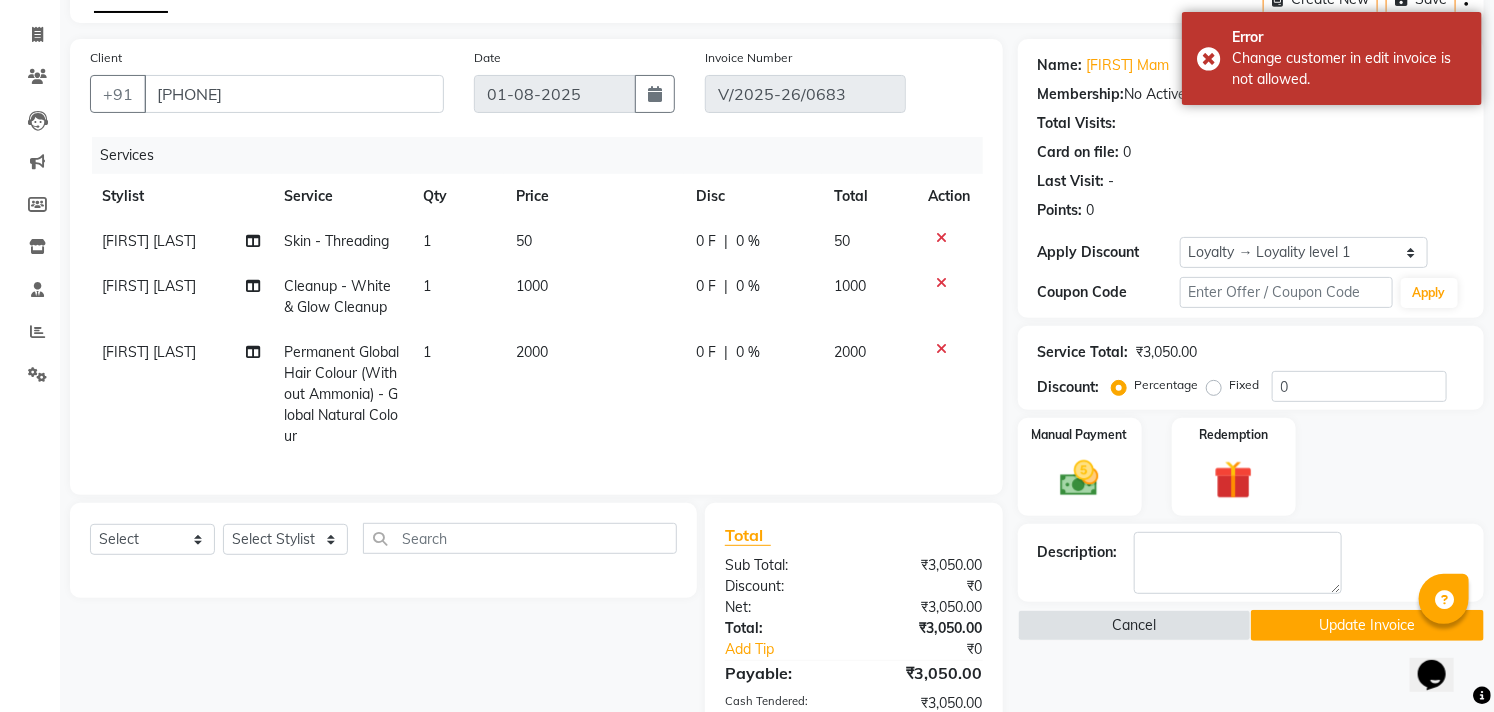 click on "Total Visits:" 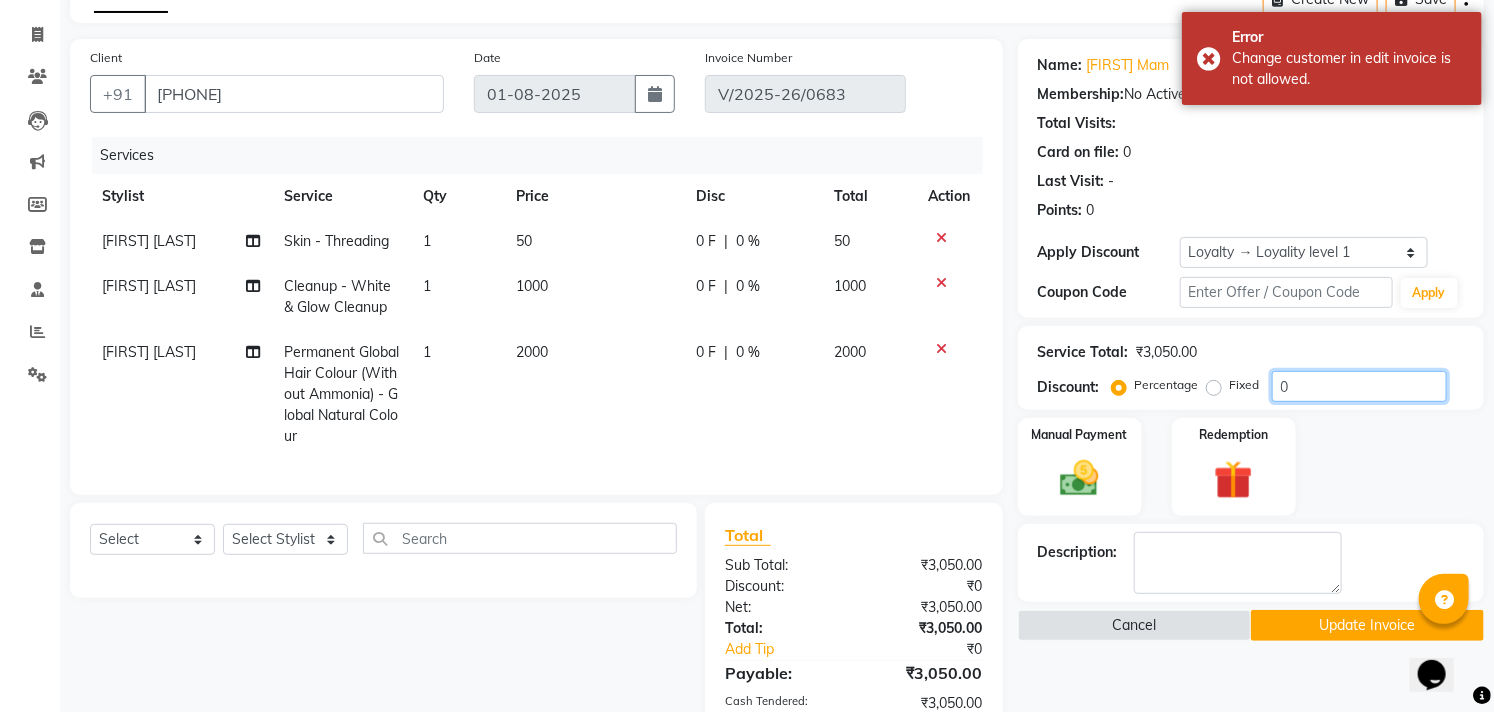 click on "0" 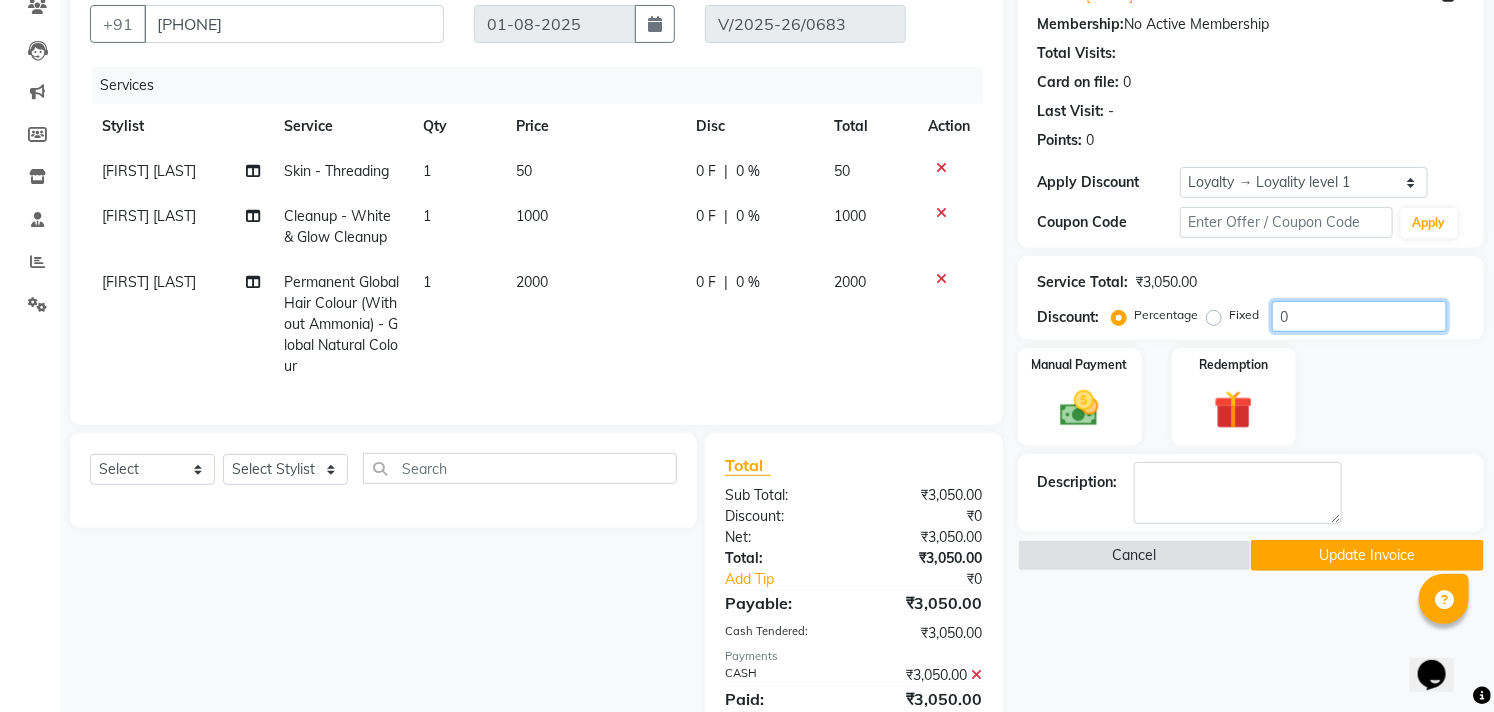 scroll, scrollTop: 333, scrollLeft: 0, axis: vertical 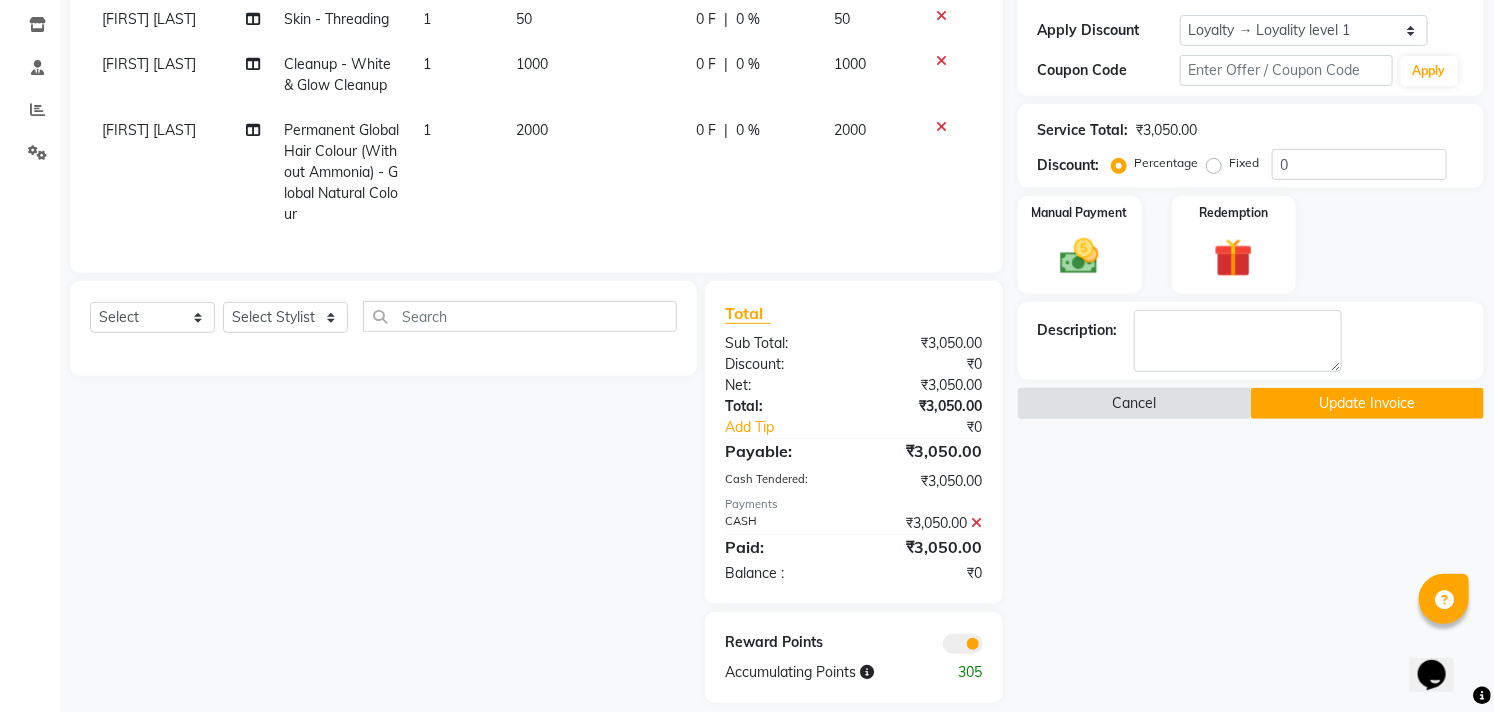 click on "Cancel" 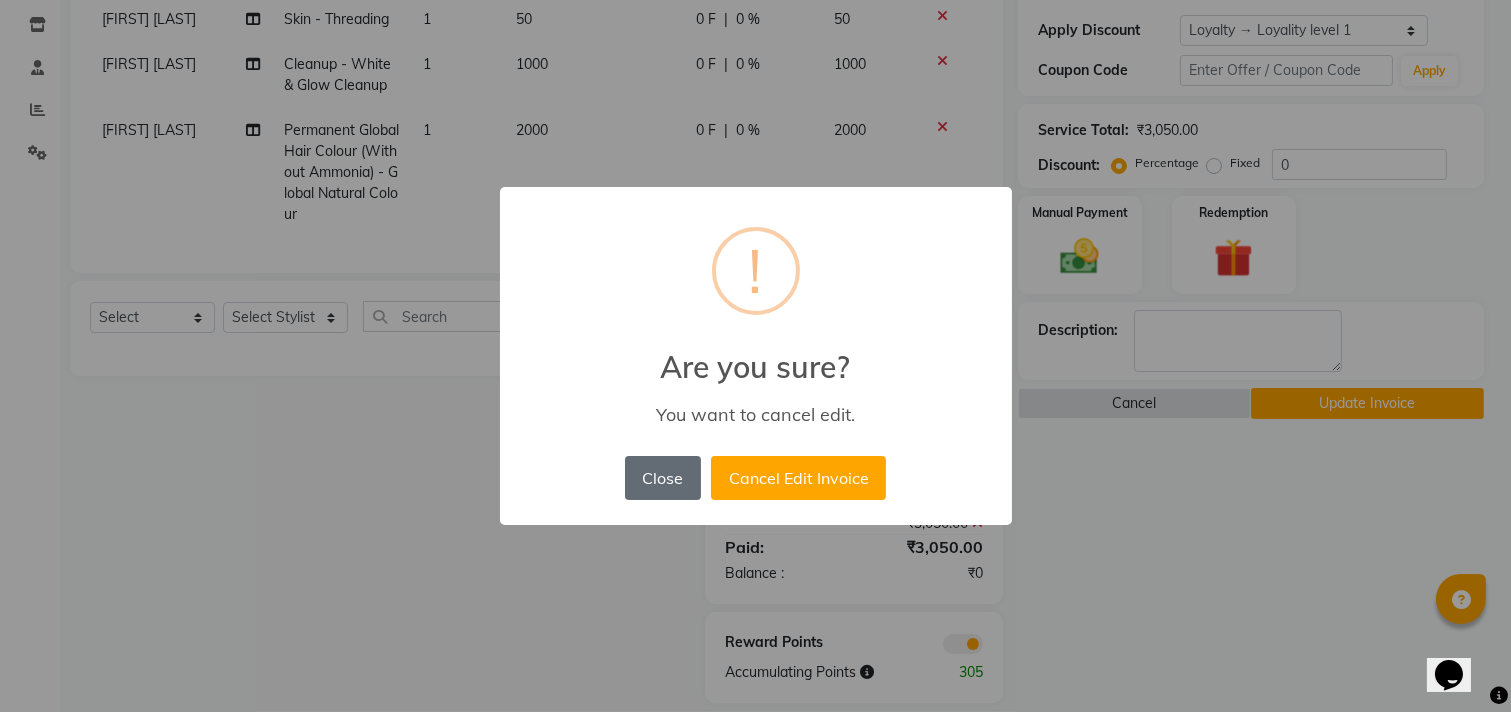 click on "Close" at bounding box center [663, 478] 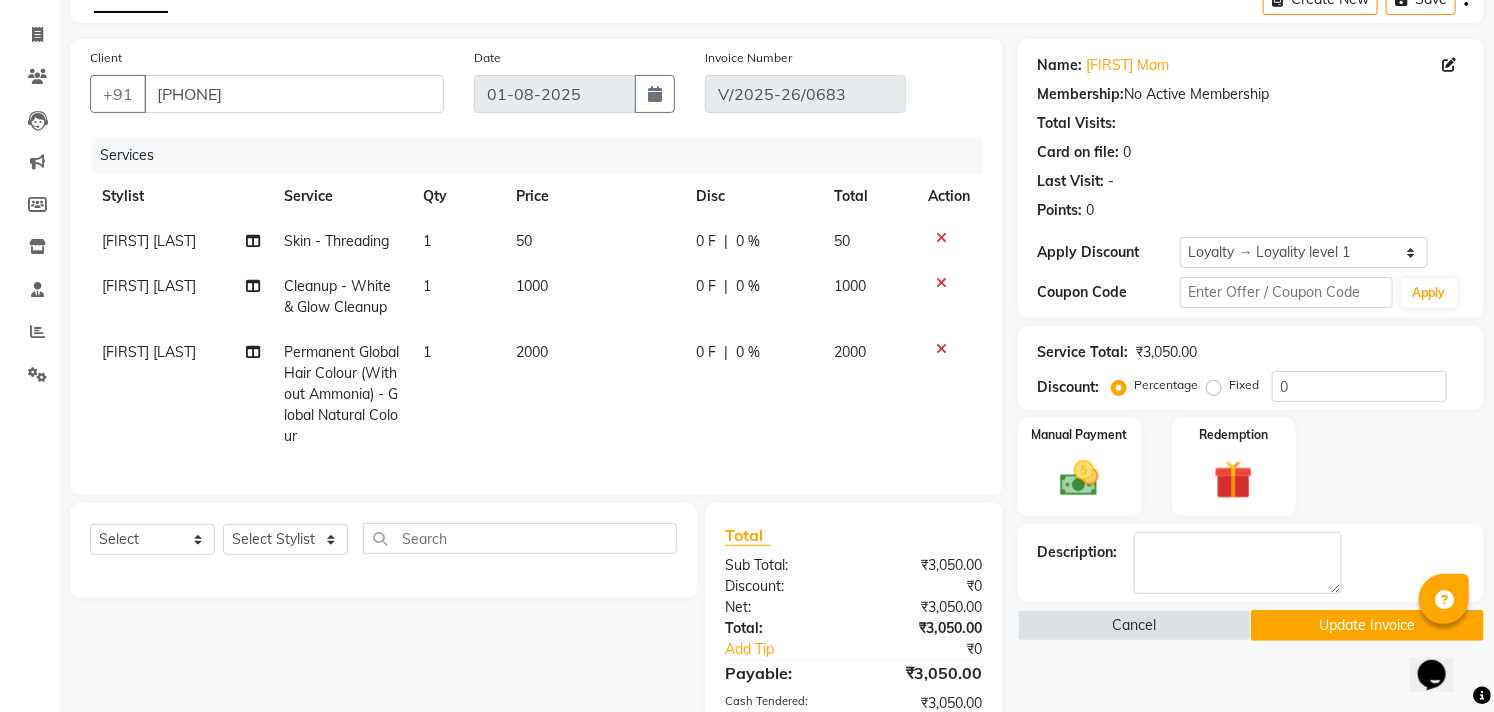 scroll, scrollTop: 0, scrollLeft: 0, axis: both 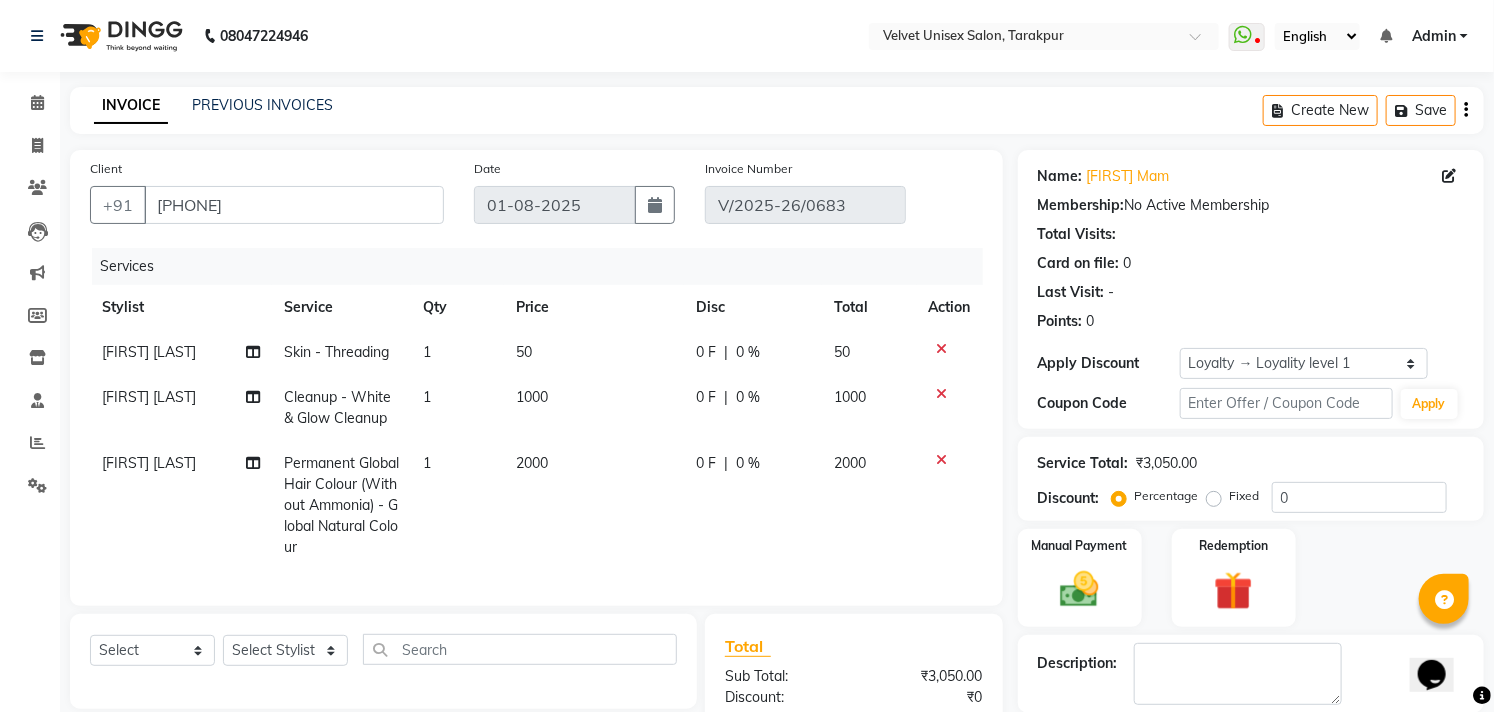 click 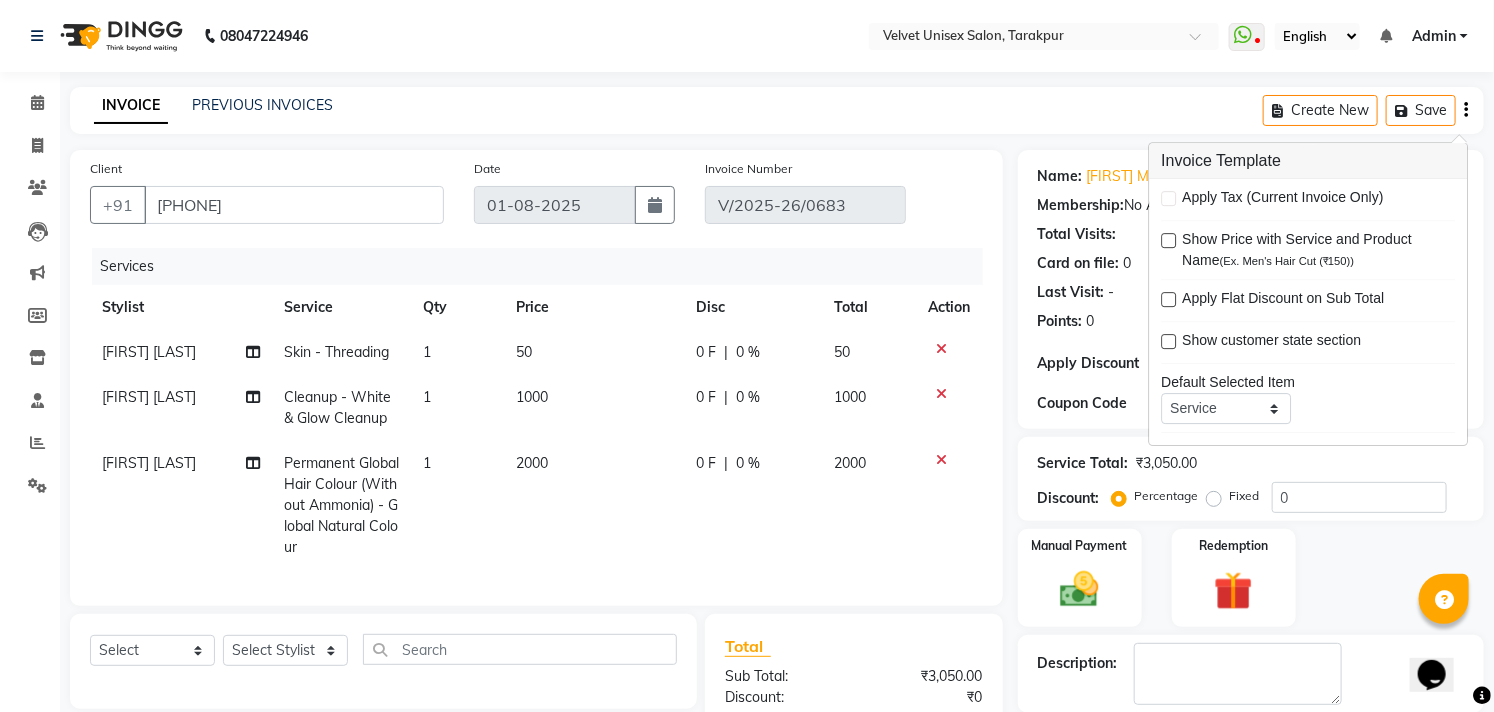 click 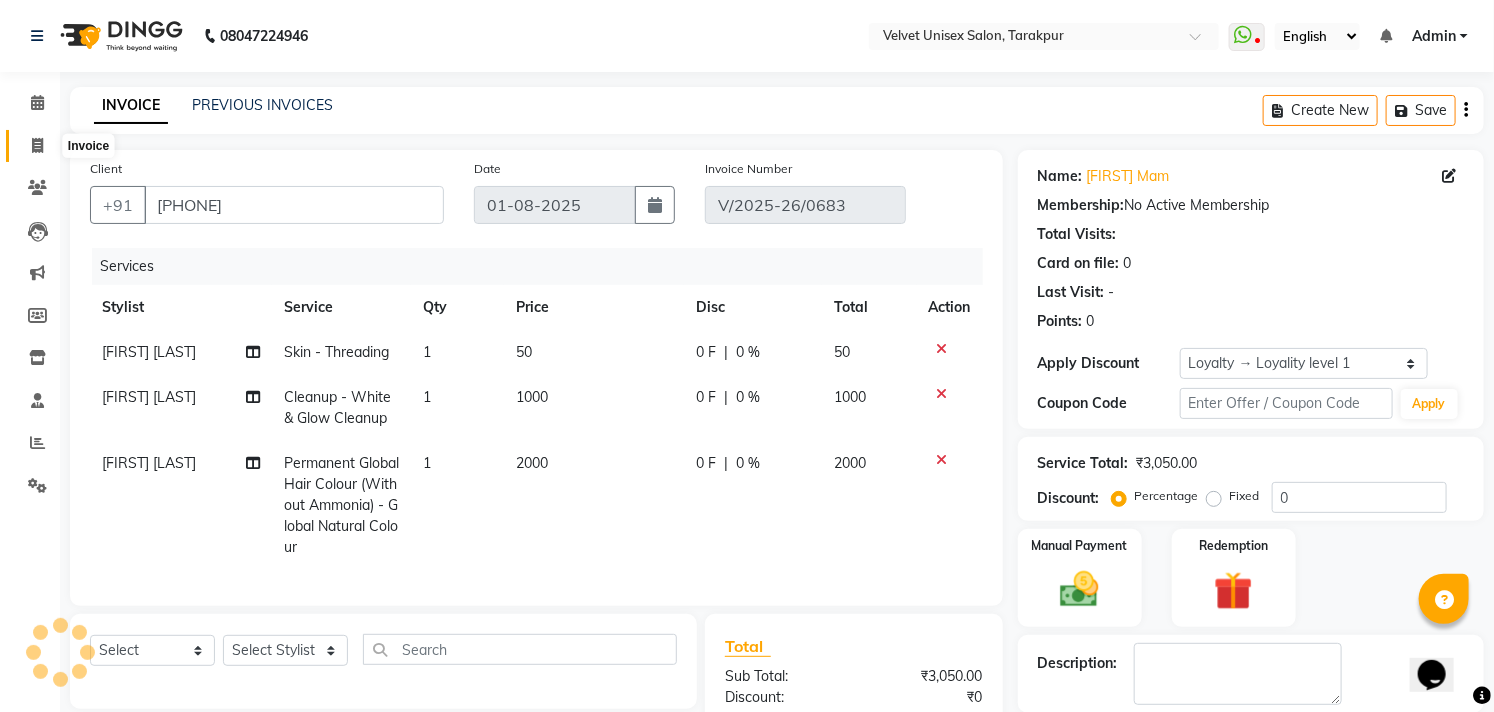 click 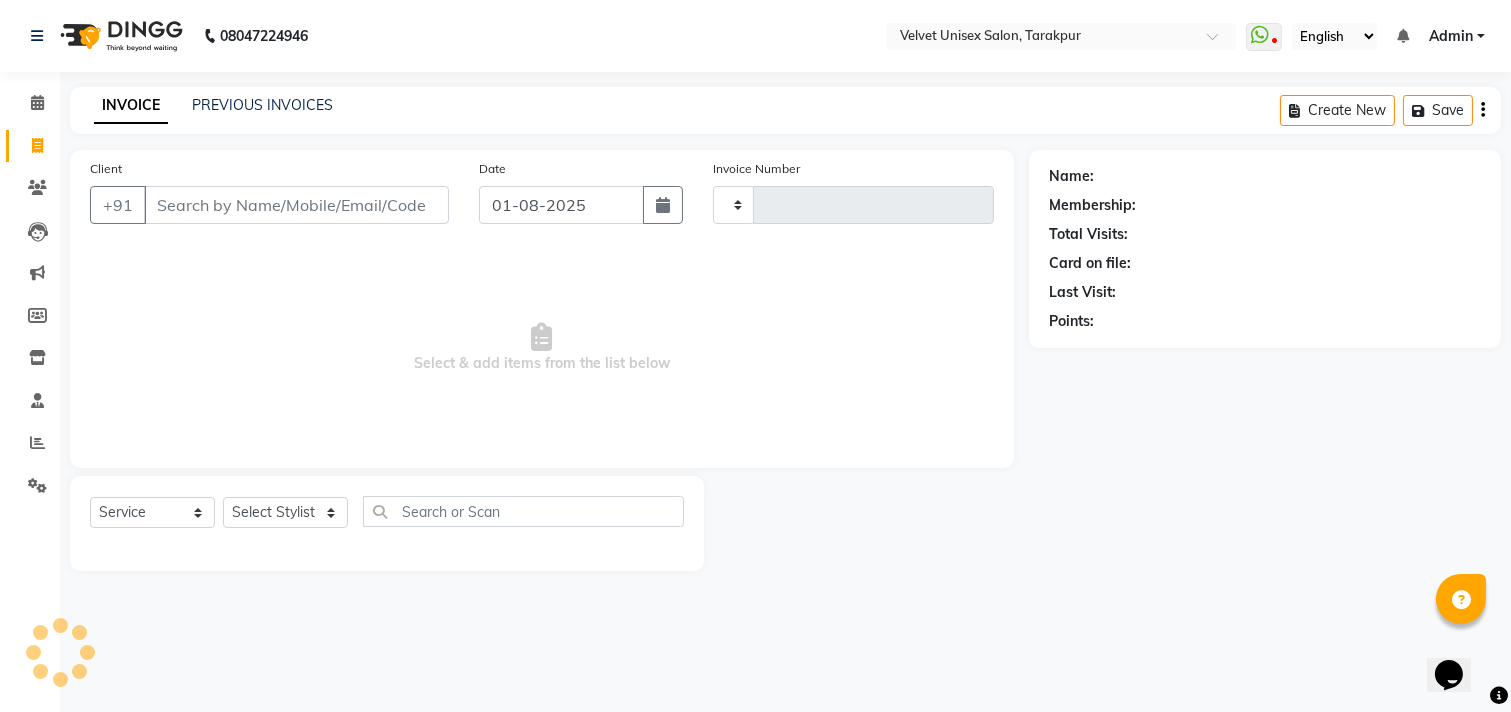 type on "0684" 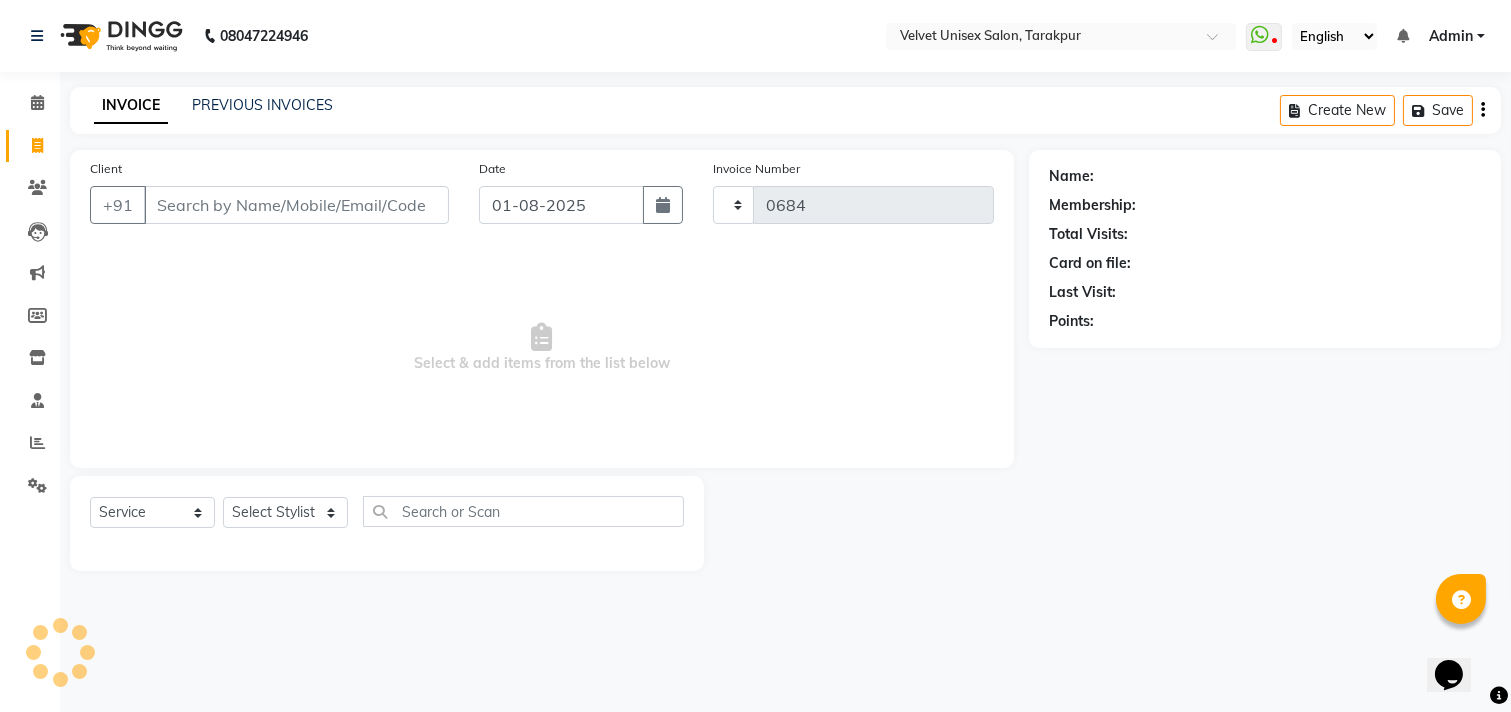 select on "5384" 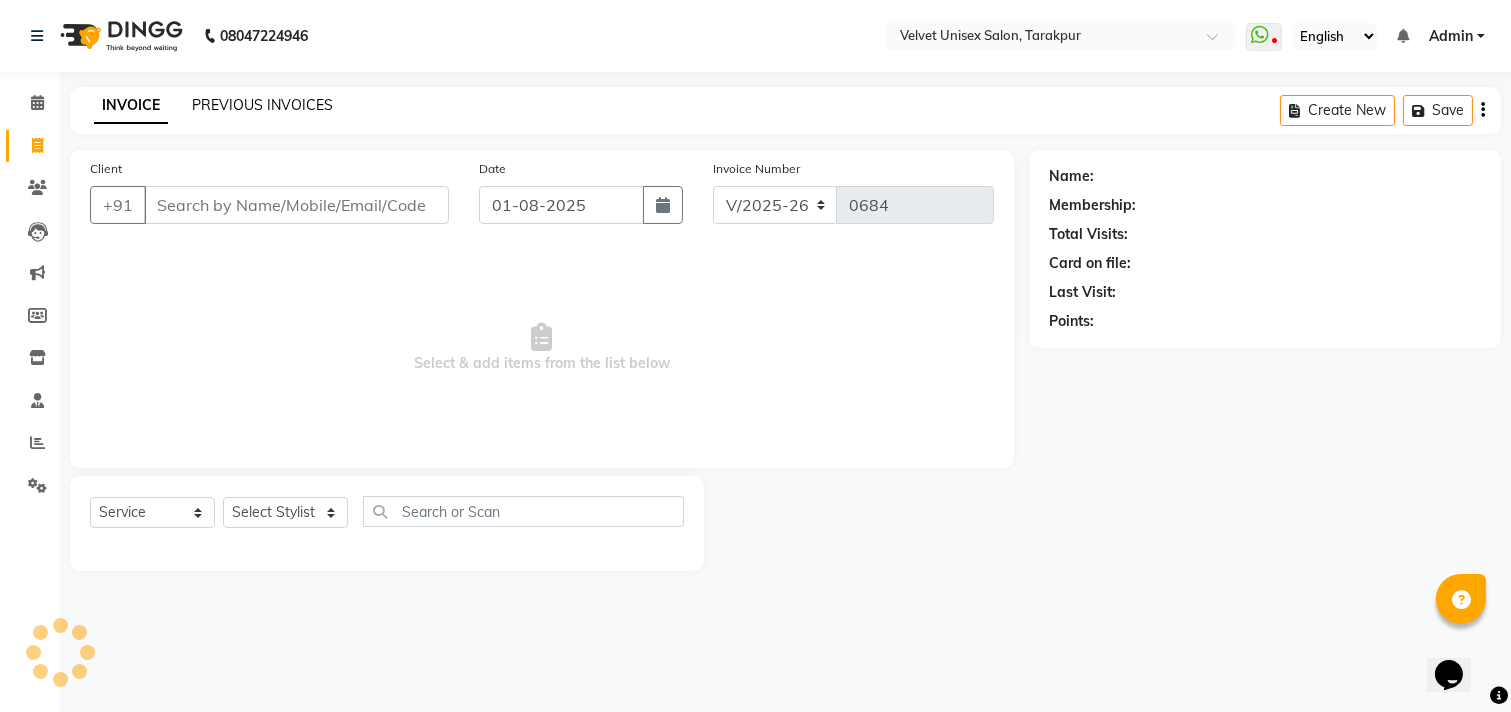 click on "PREVIOUS INVOICES" 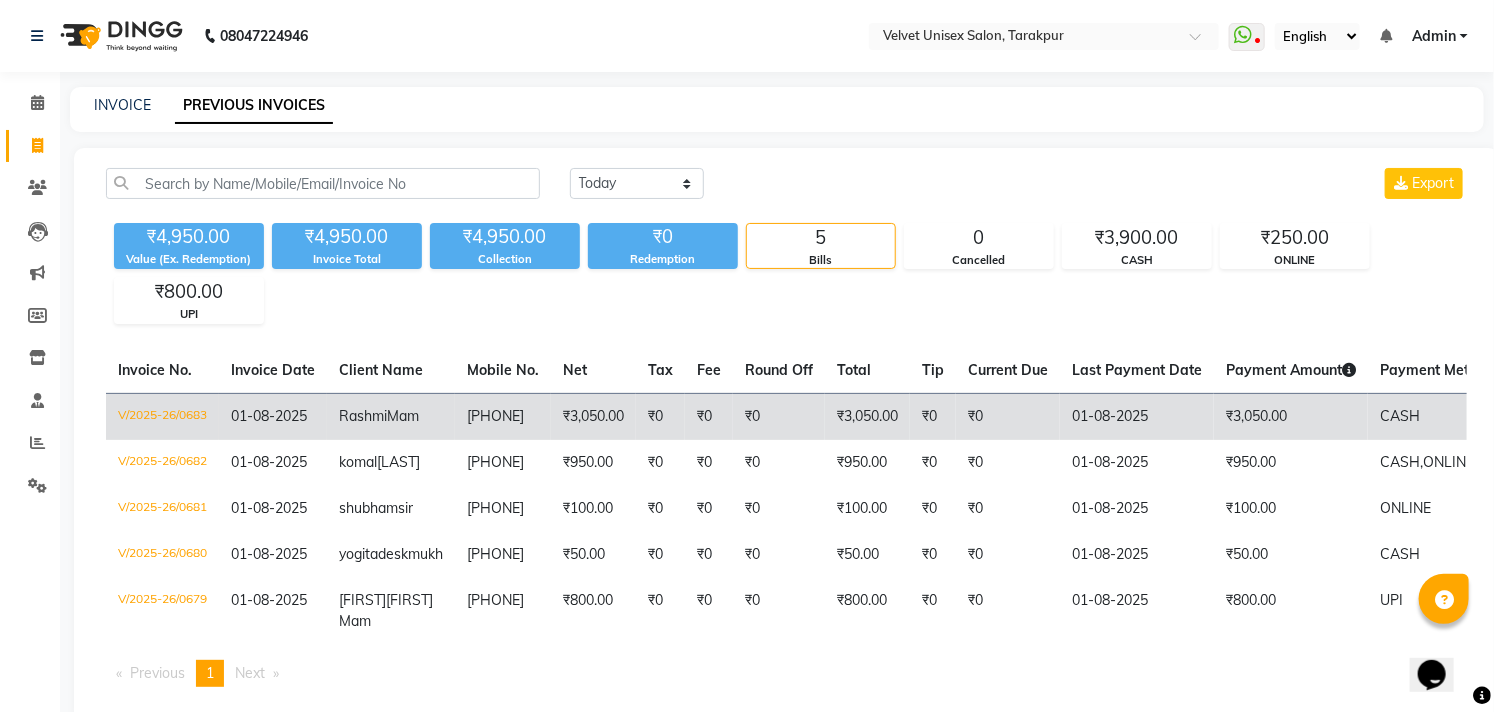 drag, startPoint x: 1402, startPoint y: 415, endPoint x: 986, endPoint y: 443, distance: 416.94125 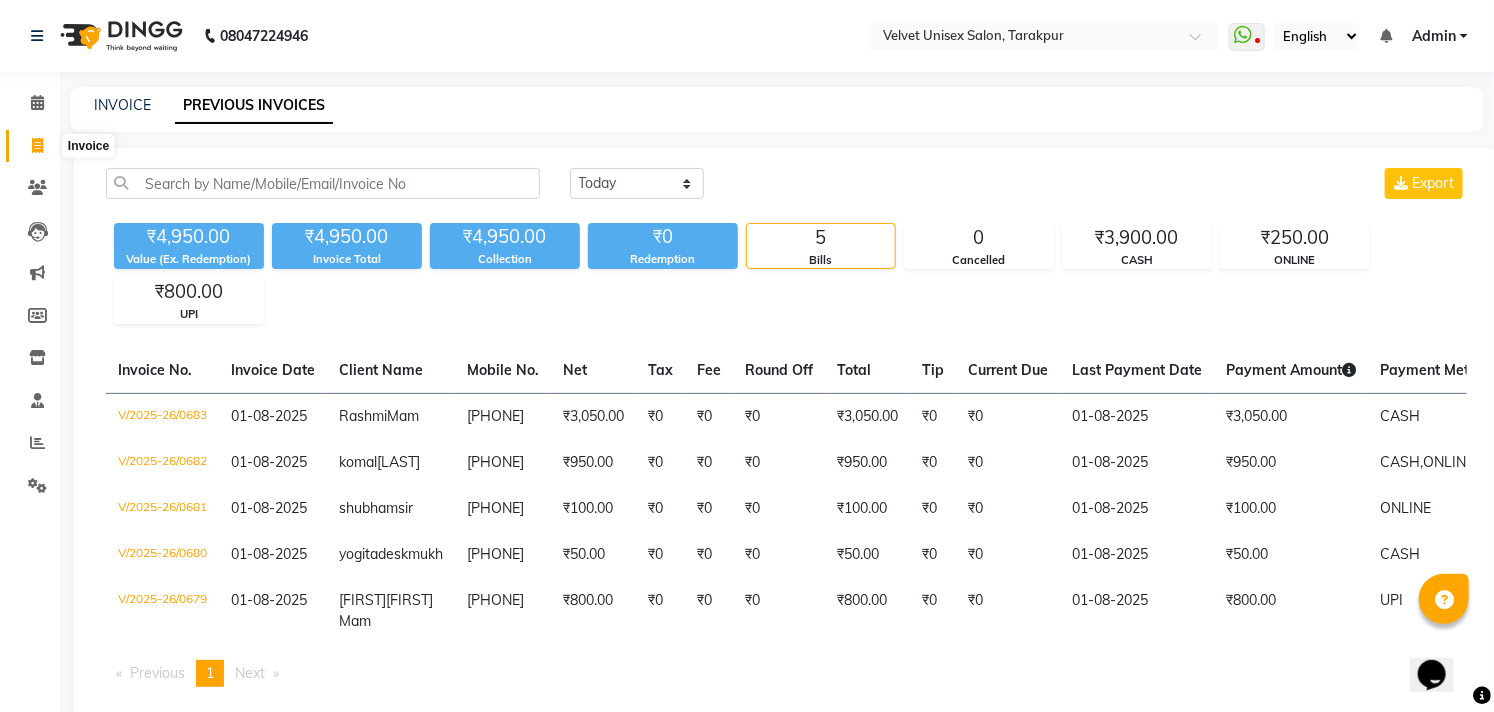 click 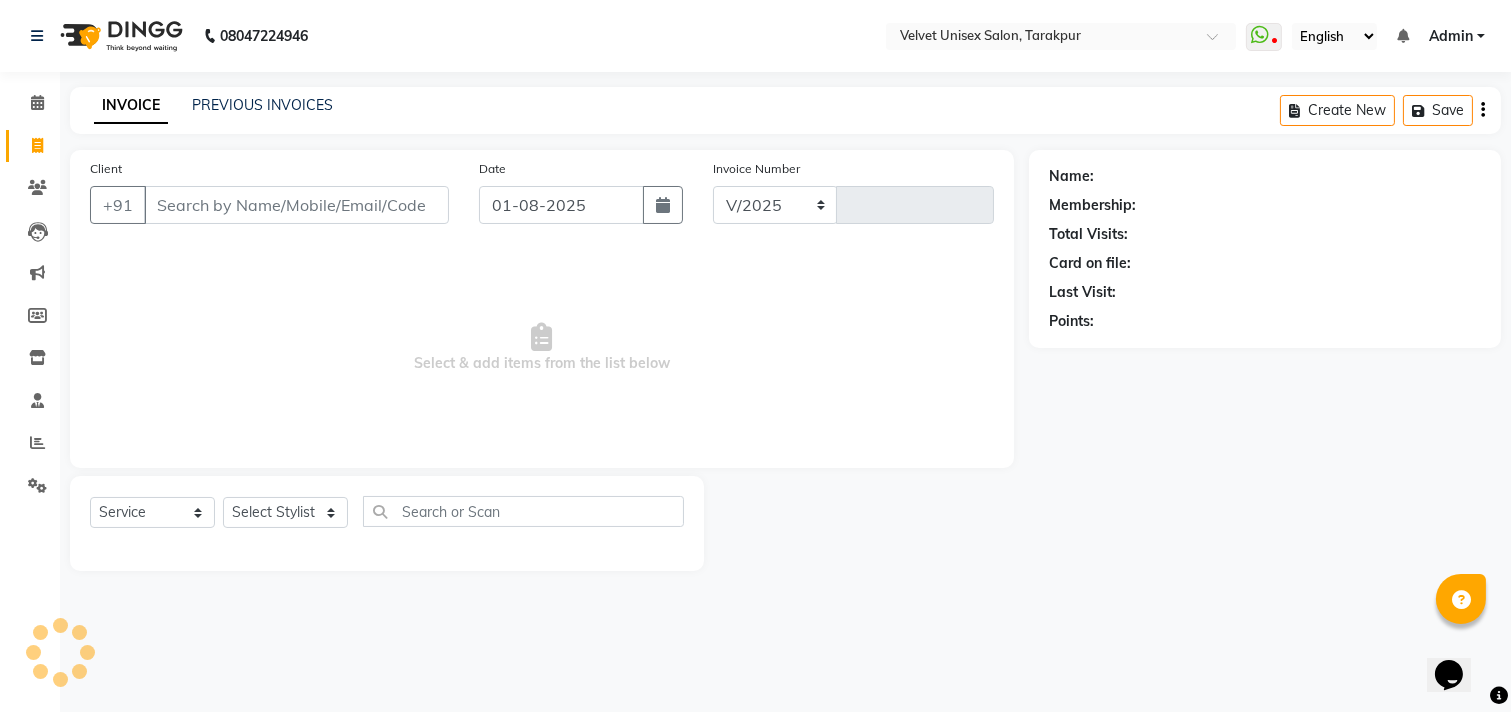 select on "5384" 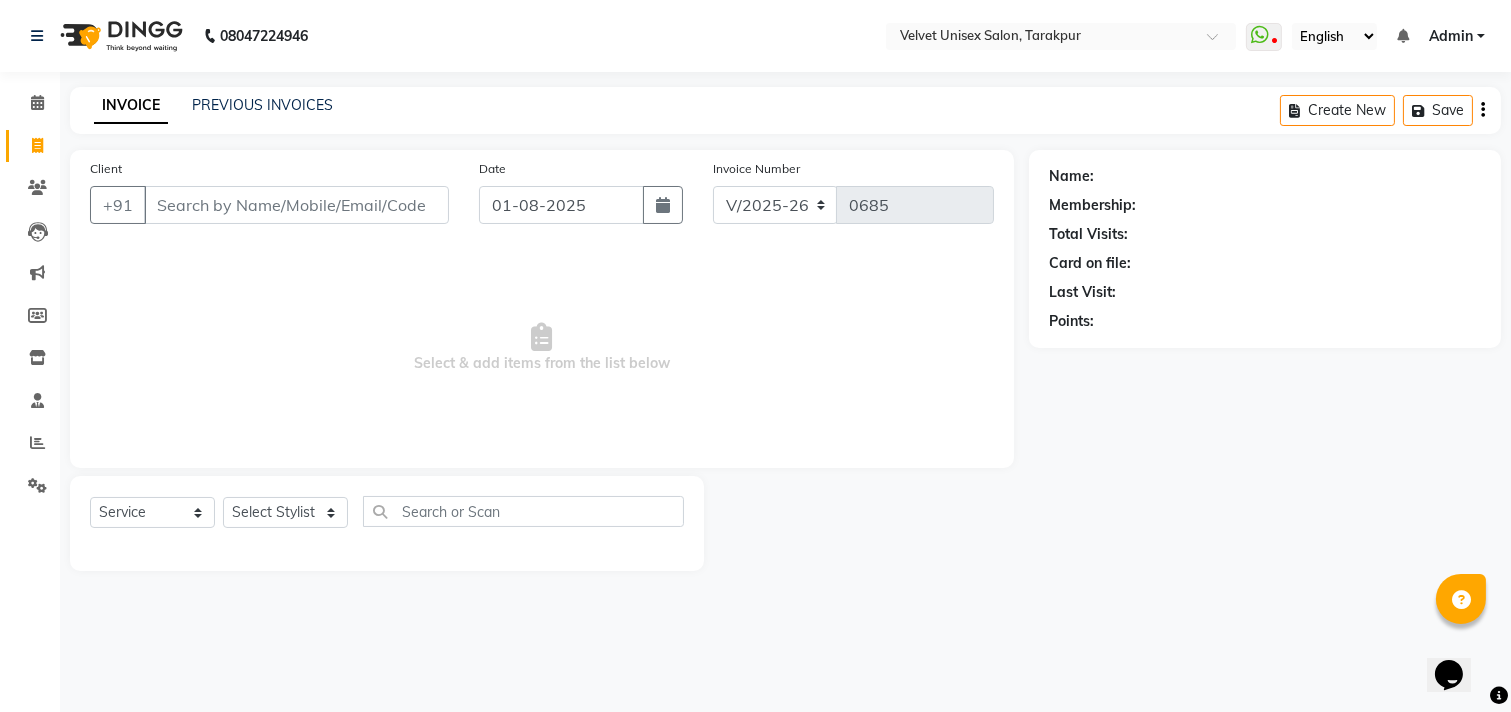 click on "Client" at bounding box center [296, 205] 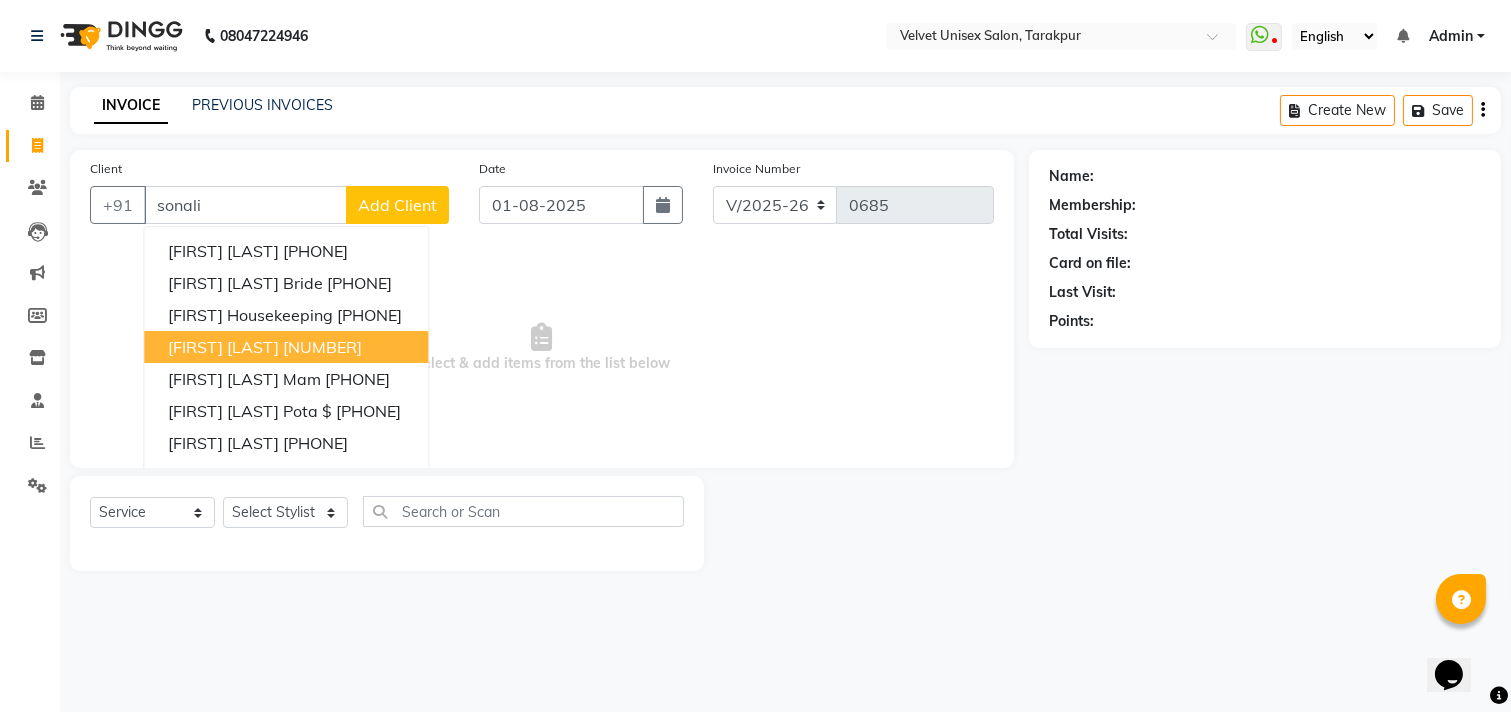click on "[FIRST] [LAST]" at bounding box center (223, 347) 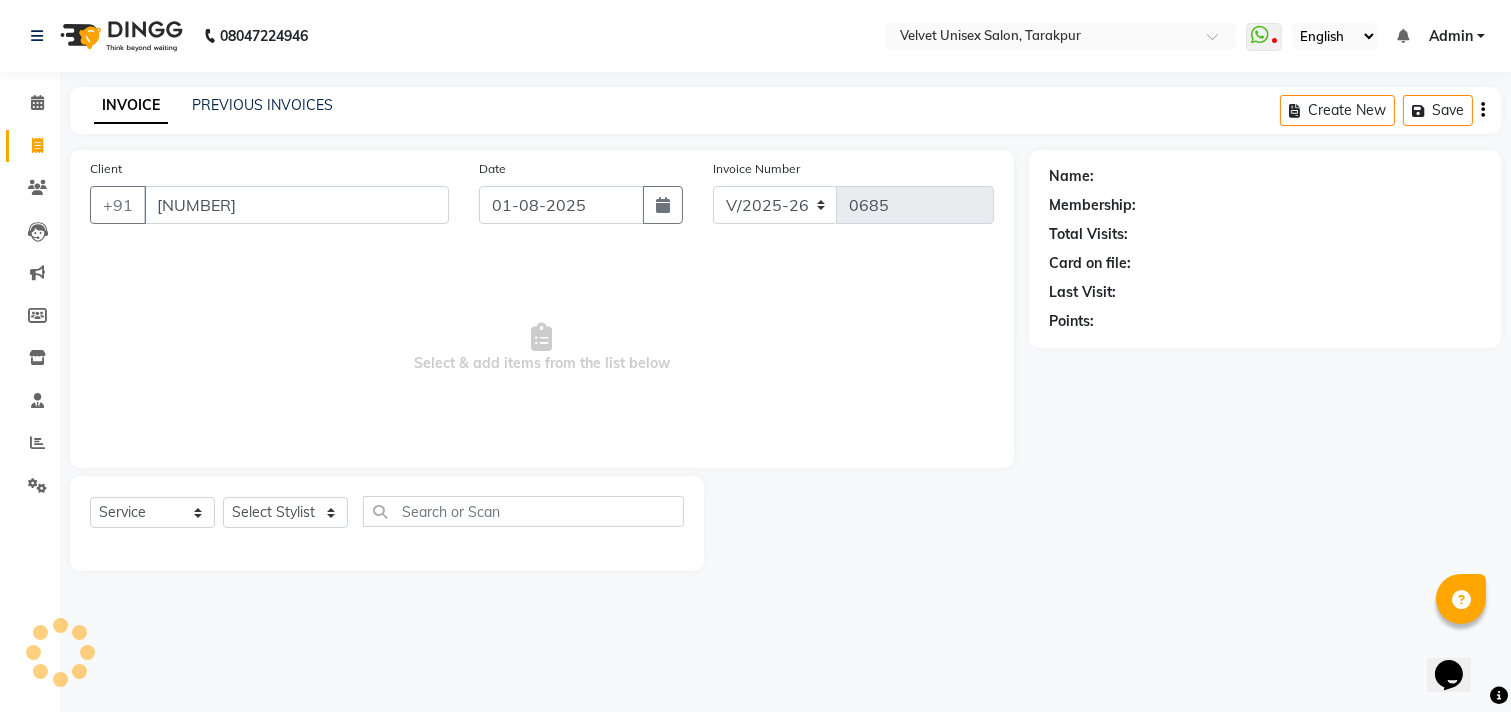 type on "[NUMBER]" 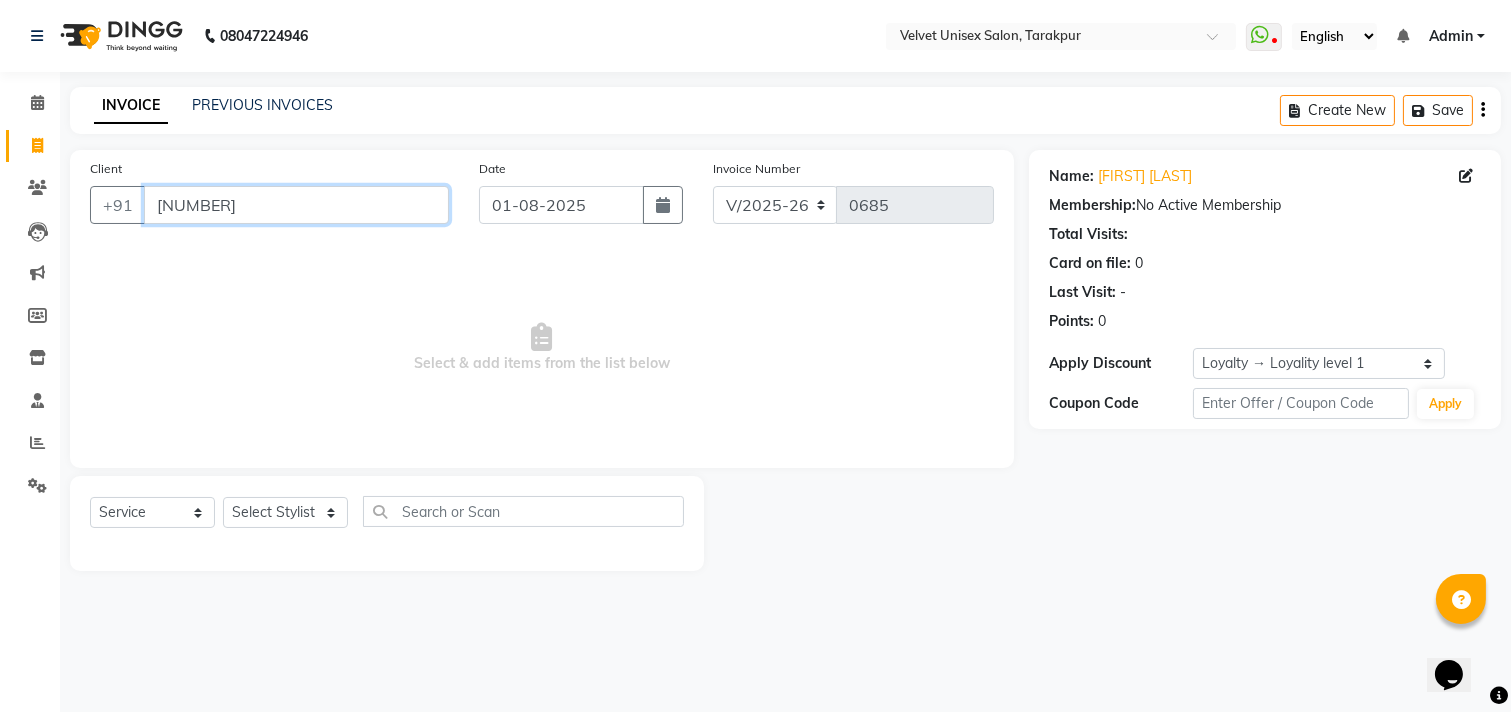 click on "[NUMBER]" at bounding box center [296, 205] 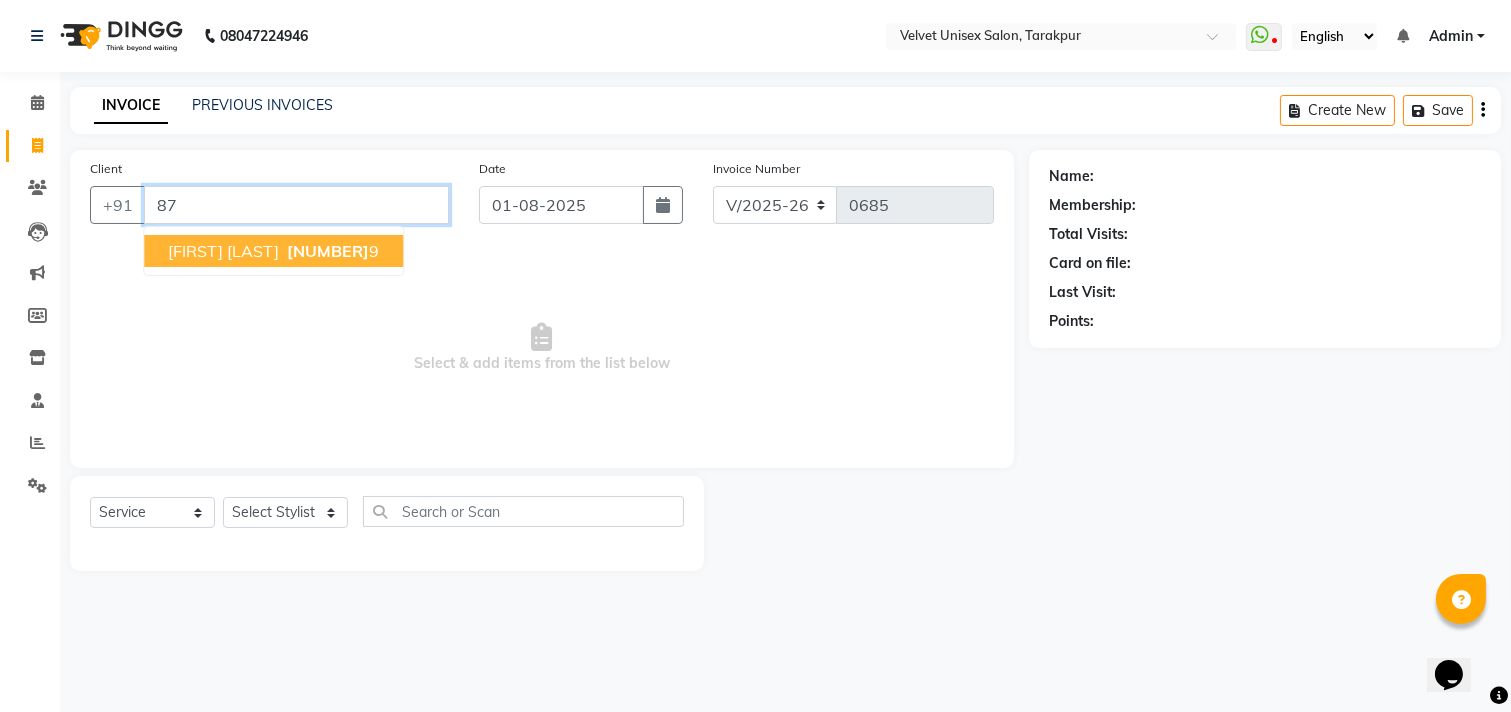 type on "8" 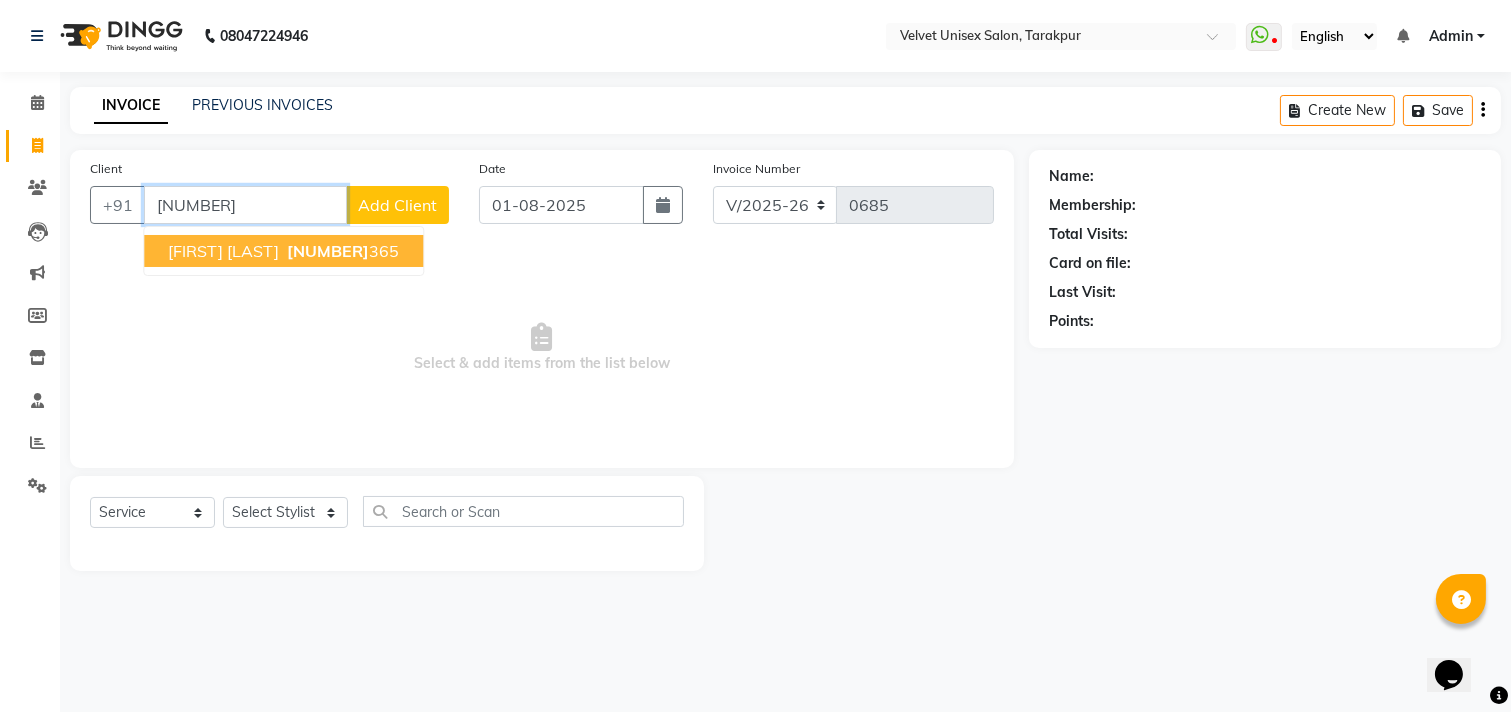 click on "[NUMBER]" at bounding box center [328, 251] 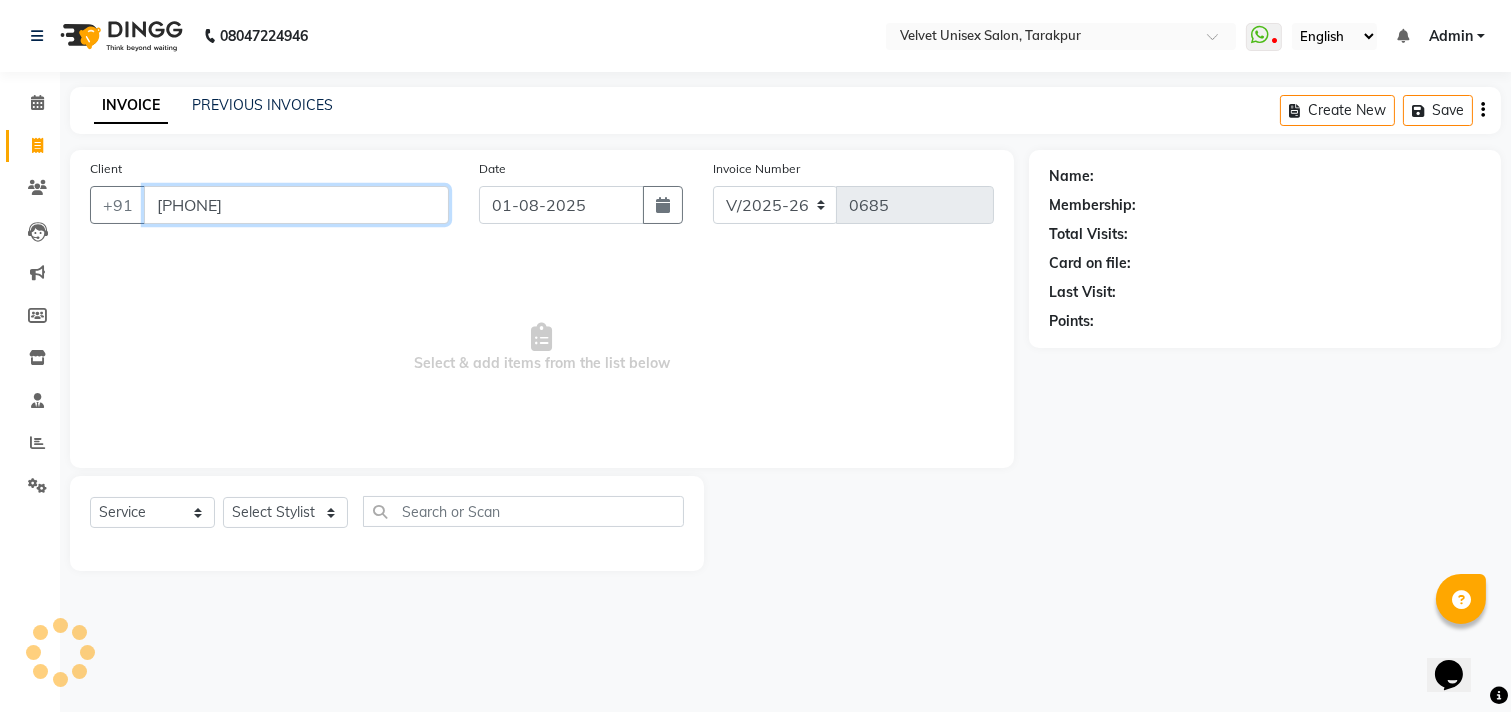 type on "[PHONE]" 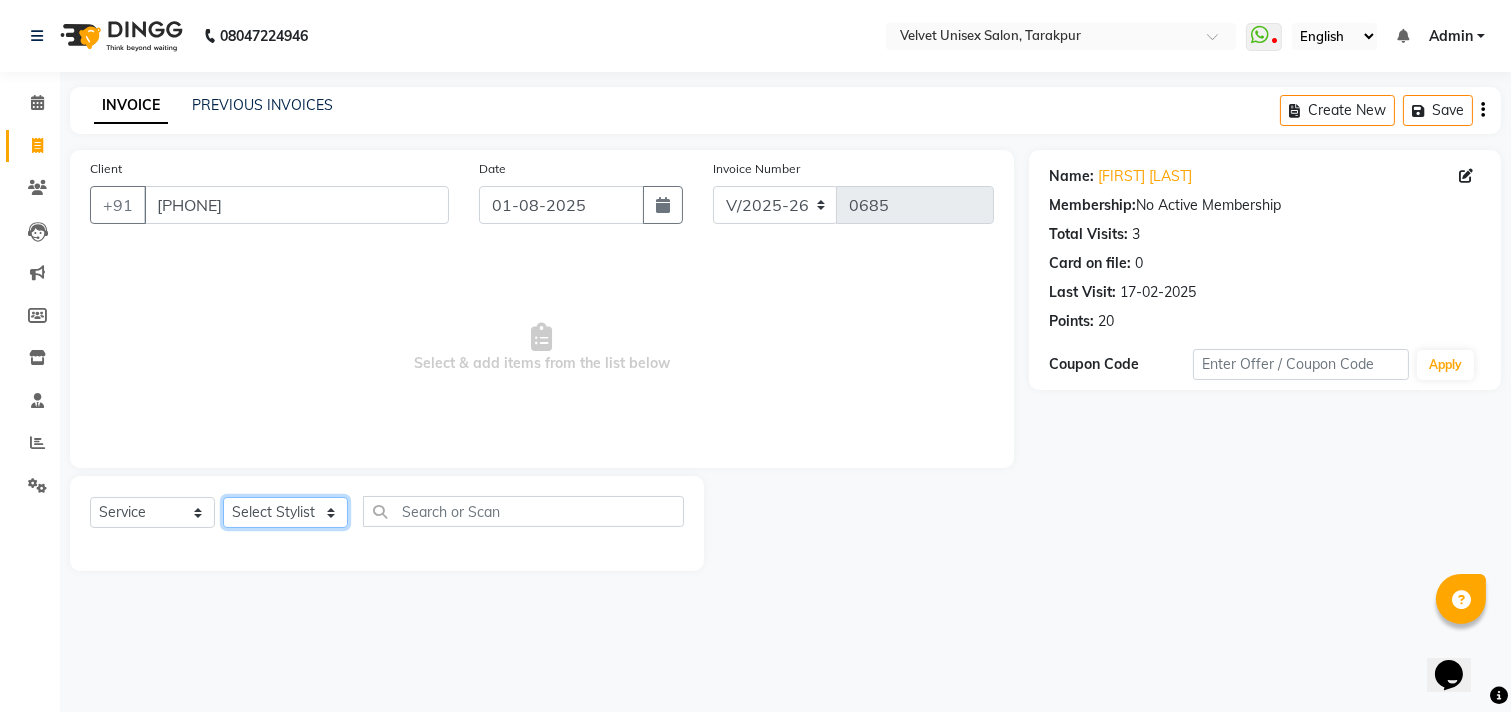 click on "Select Stylist [FIRST] [LAST] [FIRST] [LAST] [FIRST] [LAST] [FIRST] [LAST] [FIRST] [LAST]" 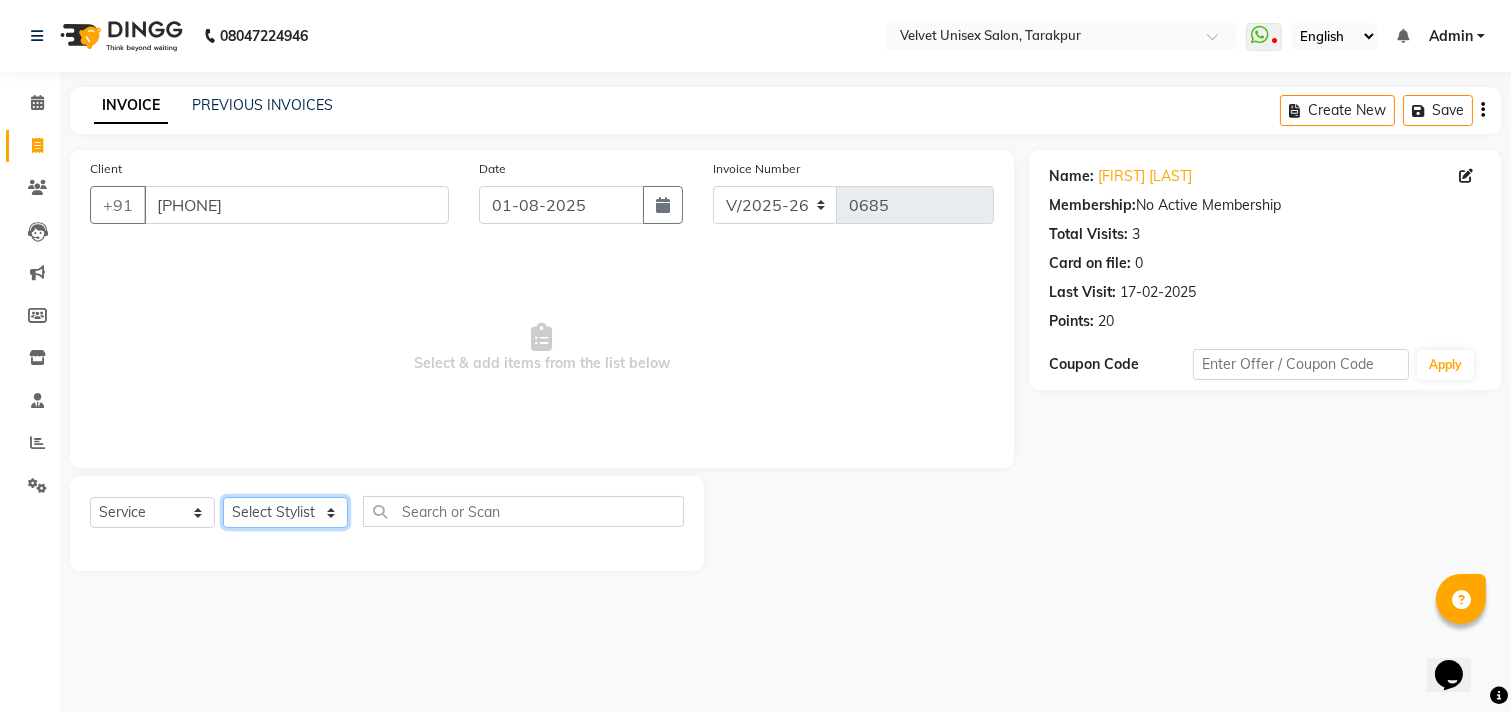 select on "71087" 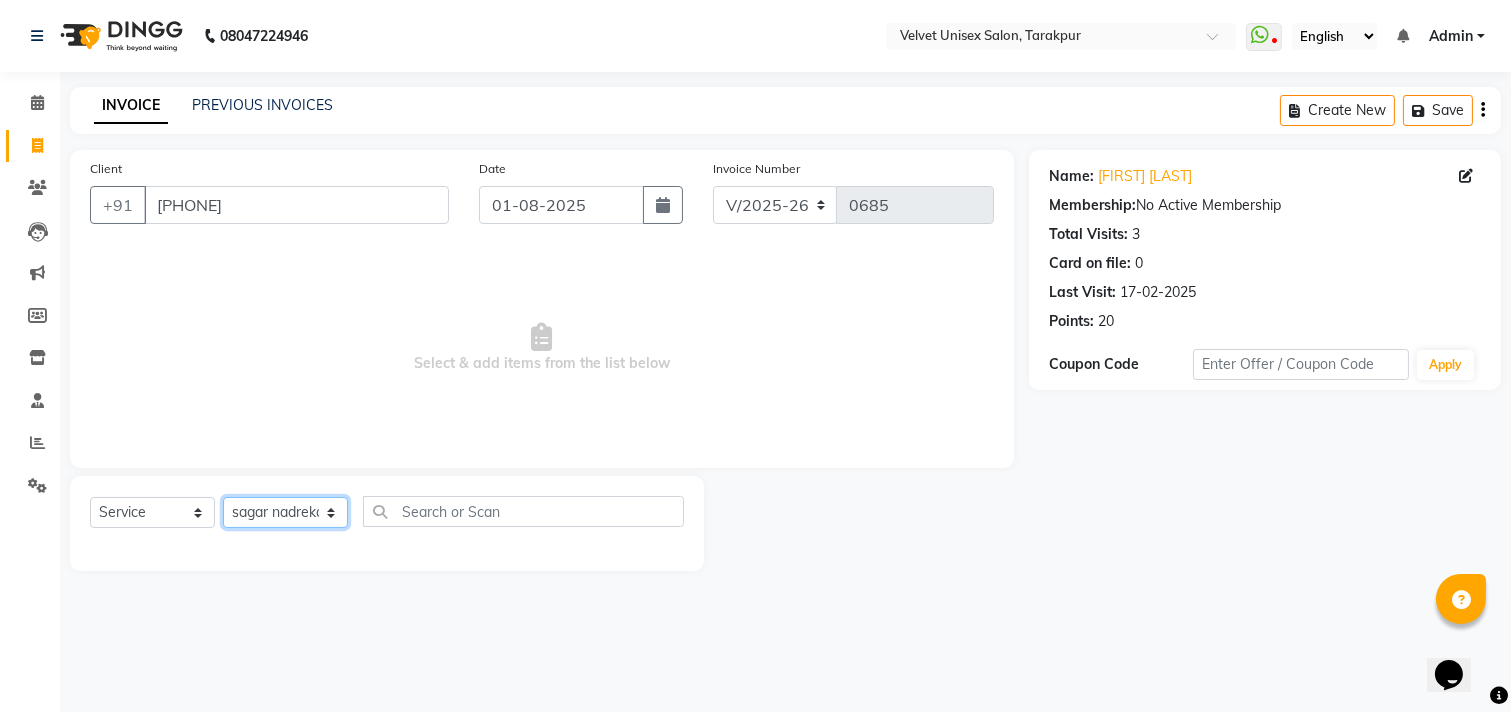 click on "Select Stylist [FIRST] [LAST] [FIRST] [LAST] [FIRST] [LAST] [FIRST] [LAST] [FIRST] [LAST]" 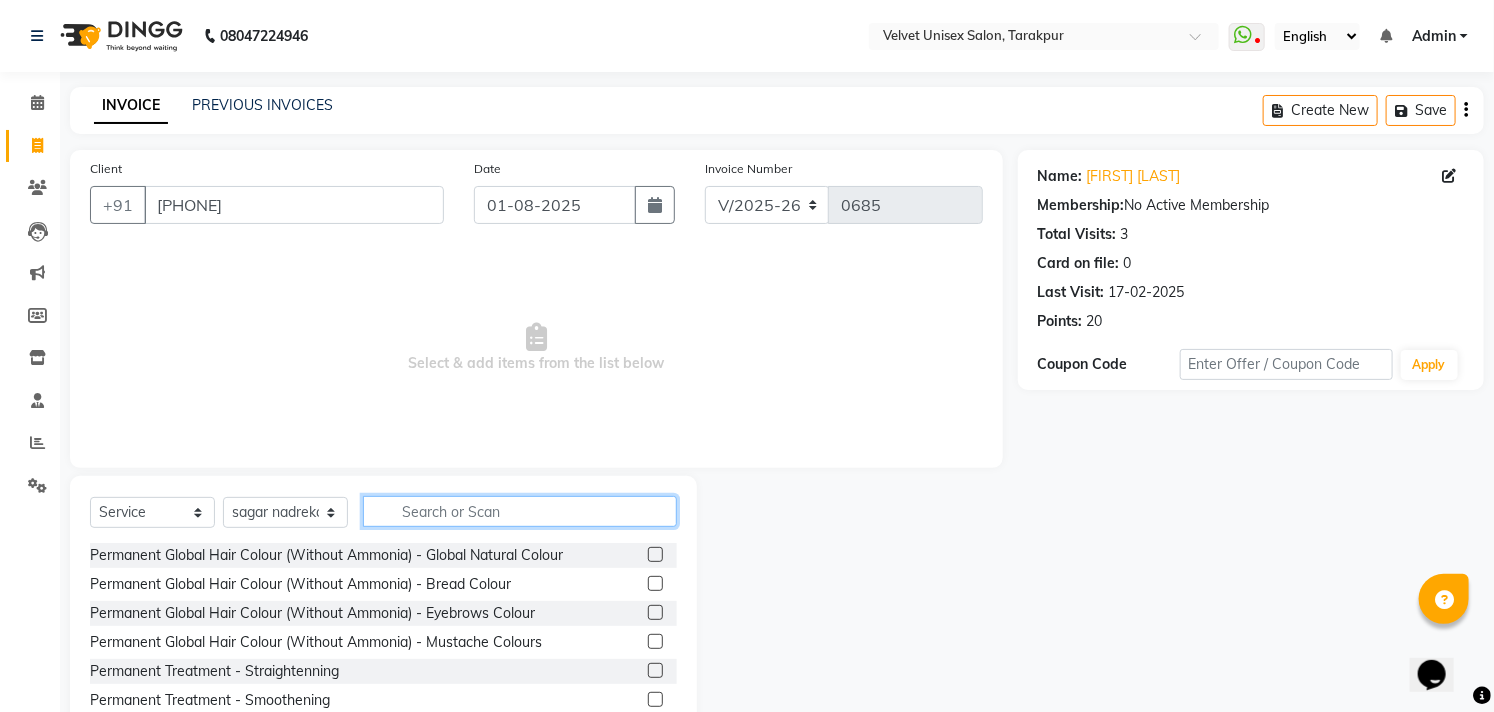 click 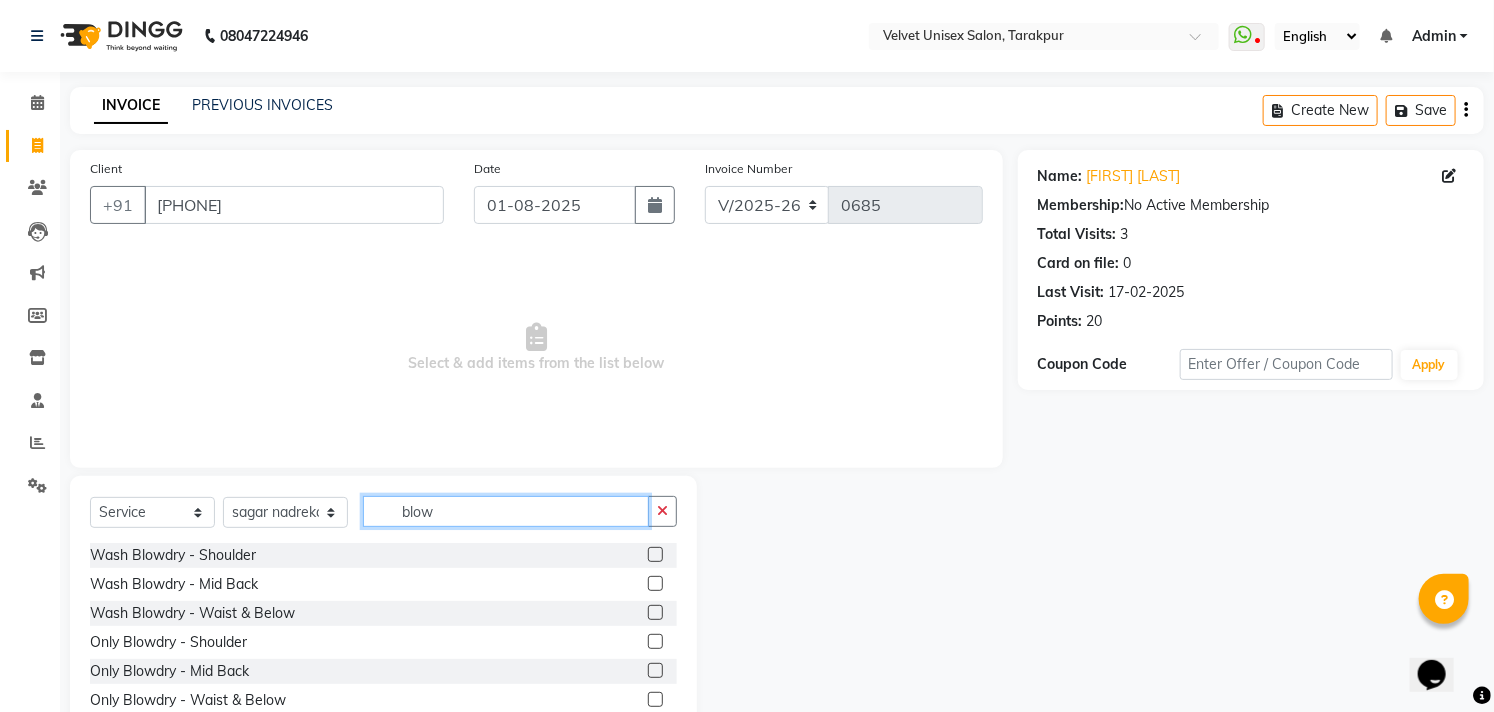 type on "blow" 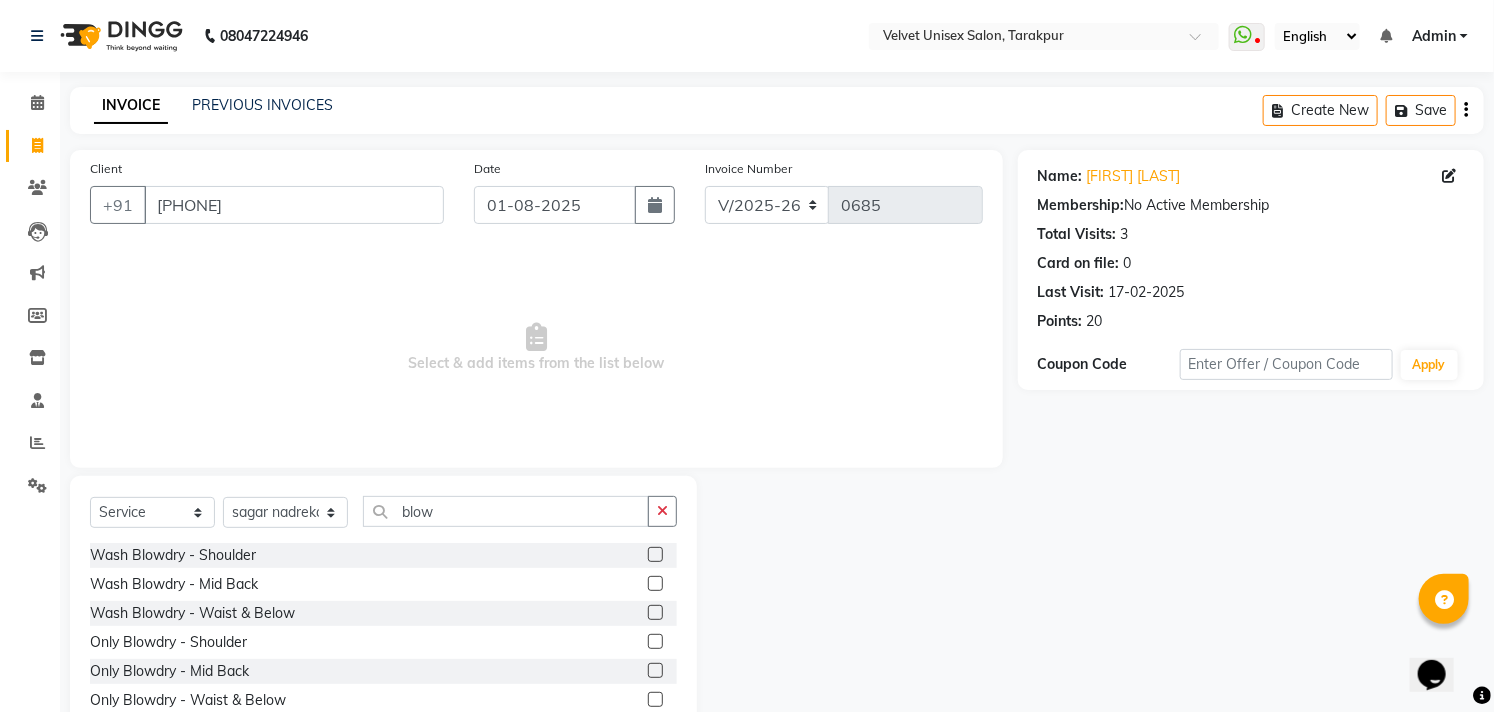 click 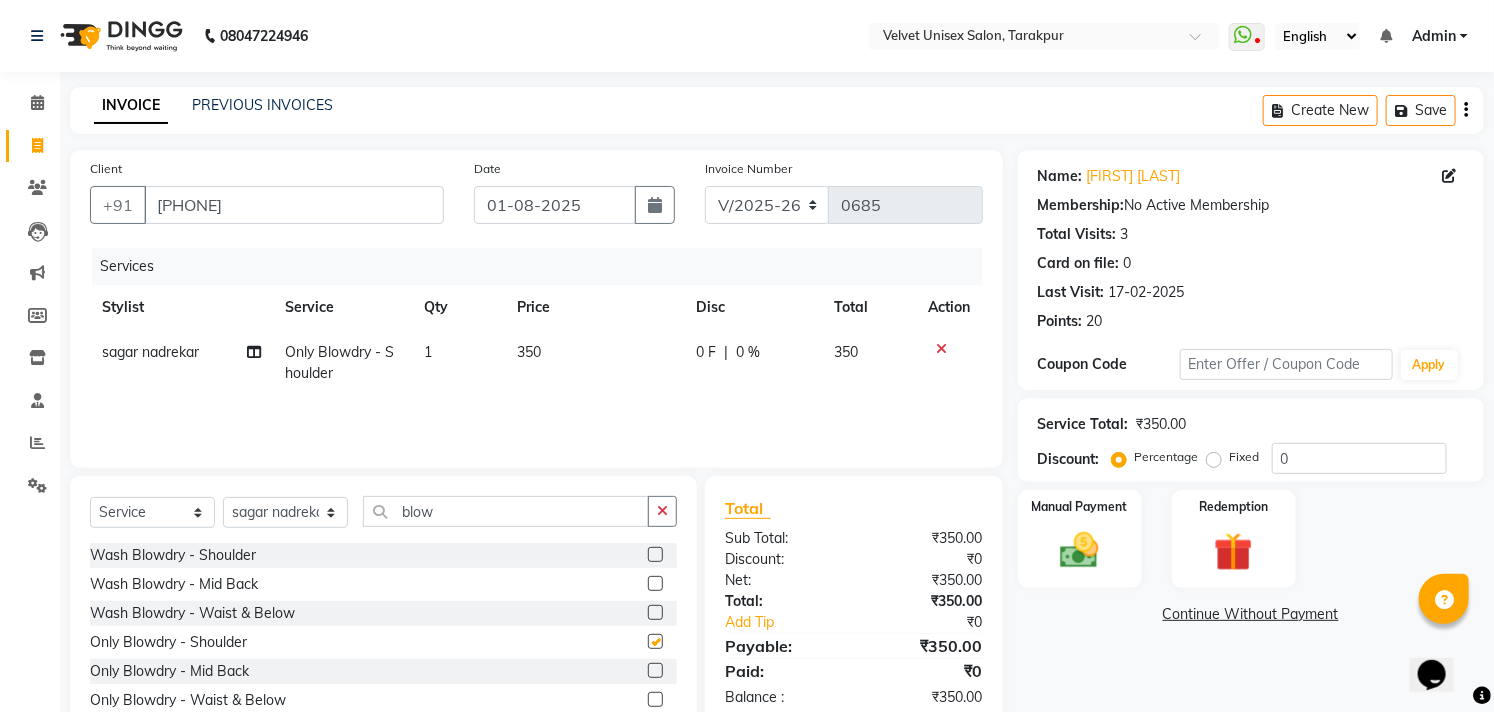 checkbox on "false" 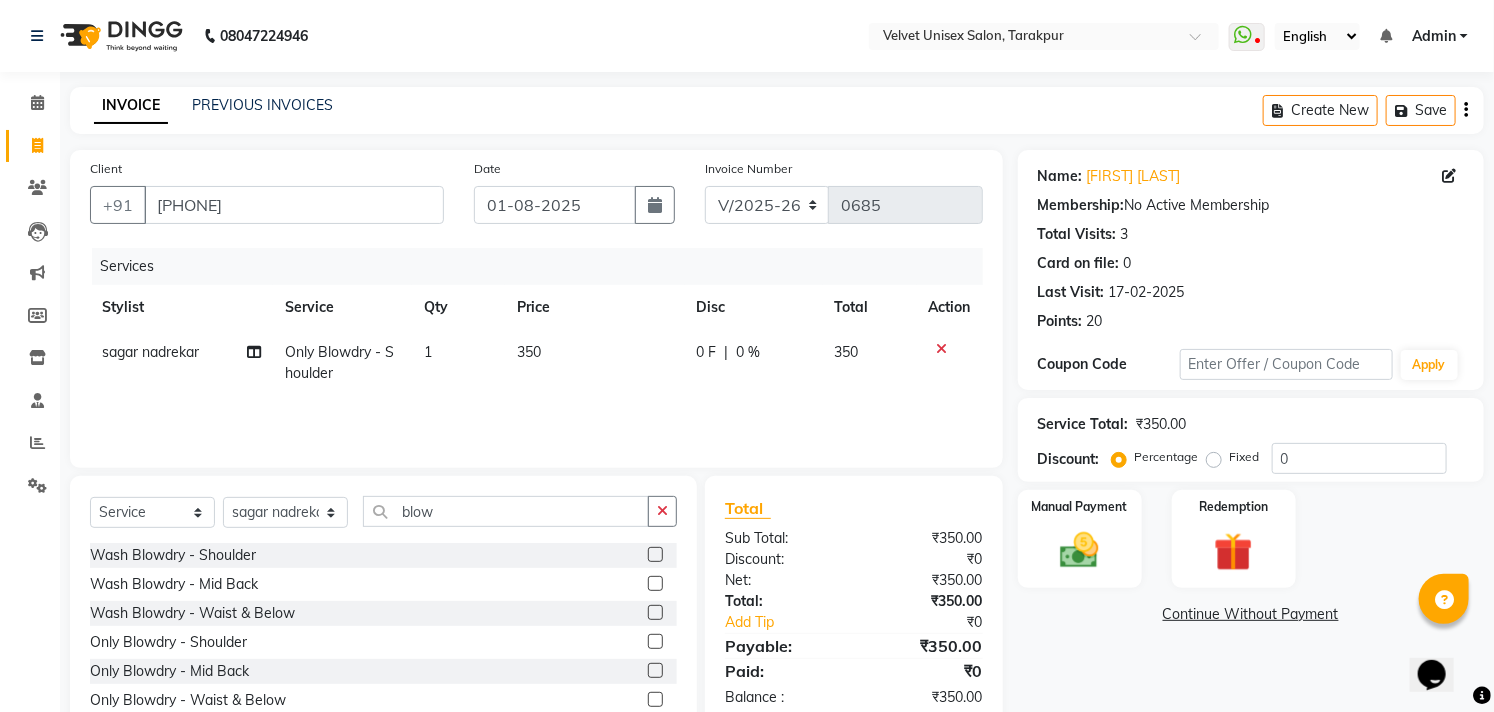 click on "350" 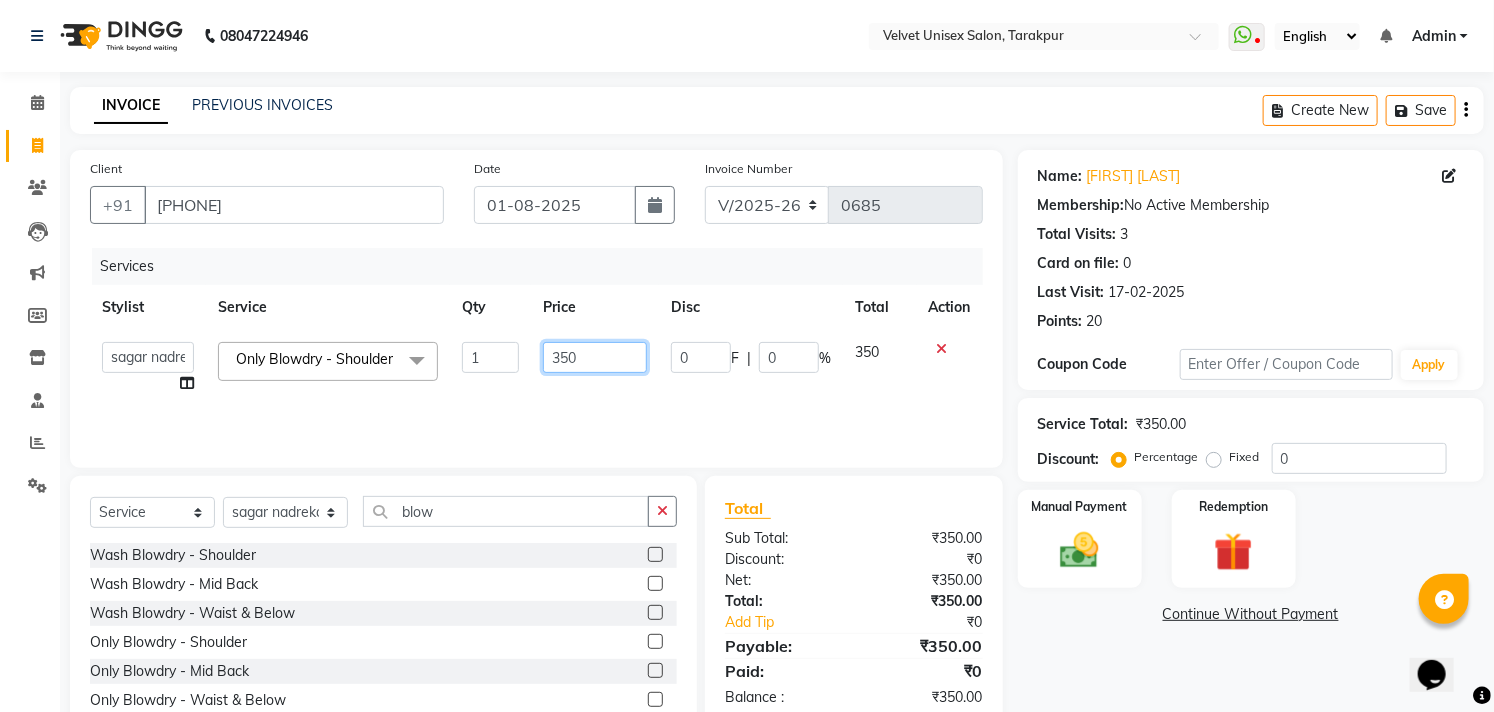 click on "350" 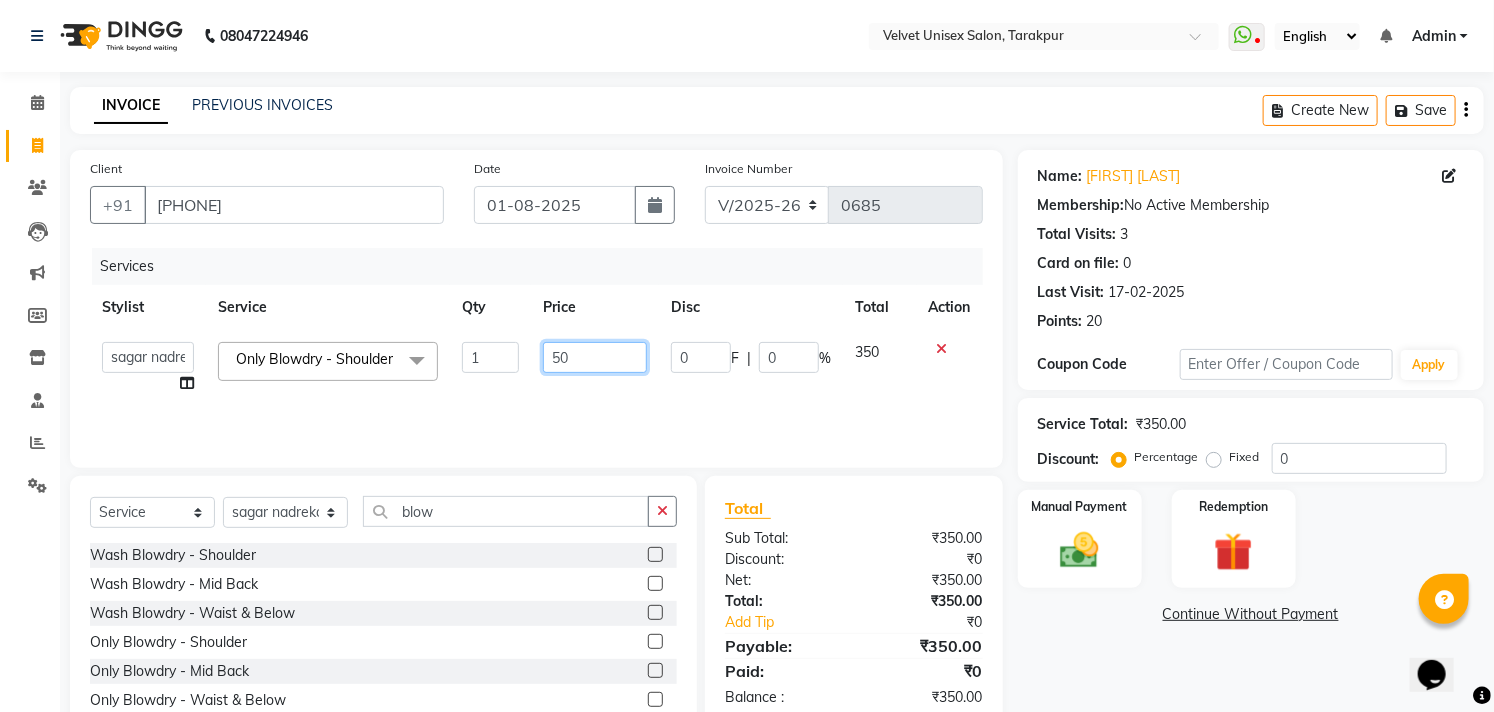 type on "250" 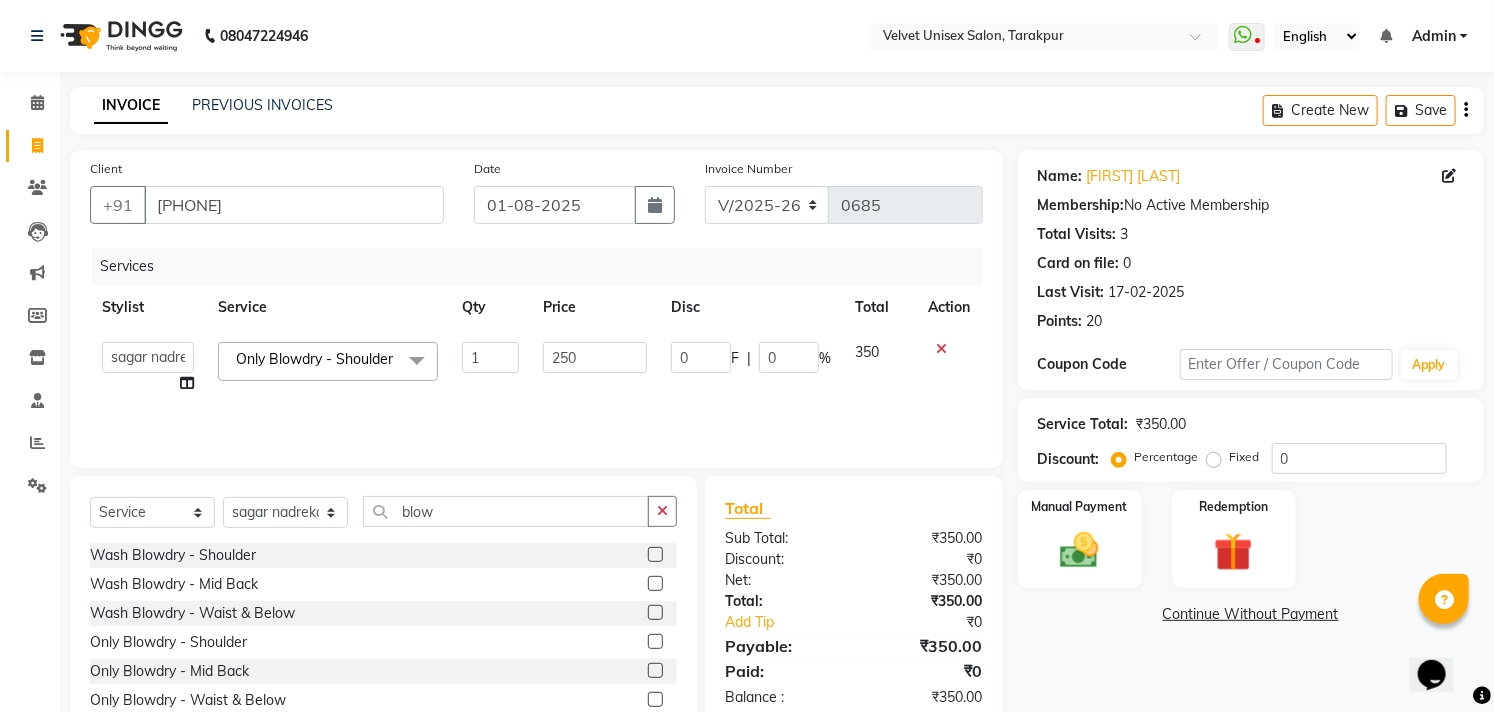 click on "Services Stylist Service Qty Price Disc Total Action  [FIRST] [LAST]   [FIRST] [LAST]   [FIRST] [LAST]   [FIRST] [LAST]   [FIRST] [LAST]  Only Blowdry - Shoulder  x Permanent Global Hair Colour (Without Ammonia) - Global Natural Colour Permanent Global Hair Colour (Without Ammonia) - Bread Colour Permanent Global Hair Colour (Without Ammonia) - Eyebrows Colour Permanent Global Hair Colour (Without Ammonia) - Mustache Colours Permanent Treatment  - Straightenning Permanent Treatment  - Smoothening Permanent Treatment  - Kera Treatment Argan Oil - Full Arms Argan Oil - Full Legs Argan Oil - Underarms Peek Off Argan Oil - Half Legs Argan Oil - Full Front Argan Oil - Full Back Argan Oil - Full Body Wax Cleanup  - Dust Cleanup Cleanup  - Tan Cleanup Cleanup  - White & Glow Cleanup Advance Facial  - Whitening Hydrating Facial Advance Facial  - Whitening Oil Control Facial Advance Facial  - Firming & Contouring Facial Bridal Marry Me Package  - Bridal Marry Me Package Bleach/Detan - Face Neck Bleach/Detan - Half Arms 1 250 0" 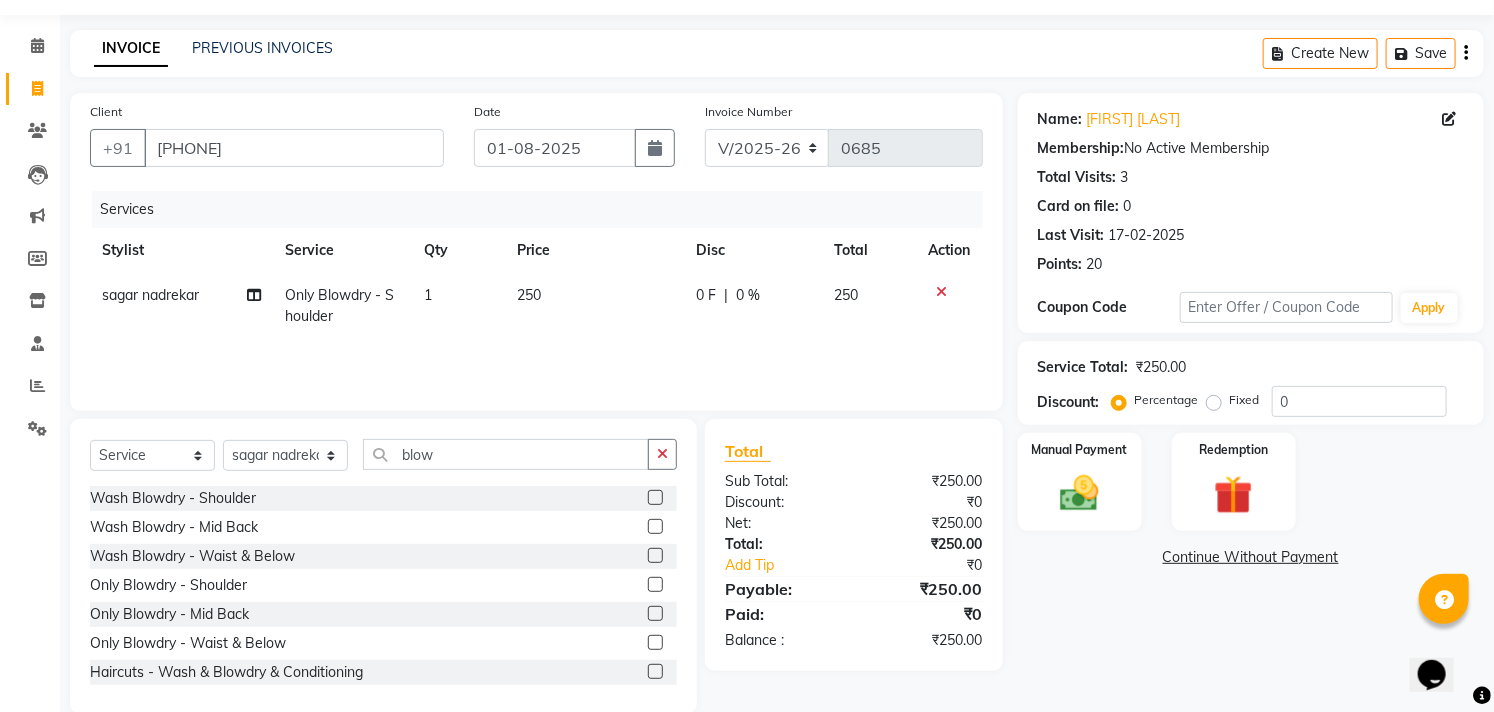 scroll, scrollTop: 88, scrollLeft: 0, axis: vertical 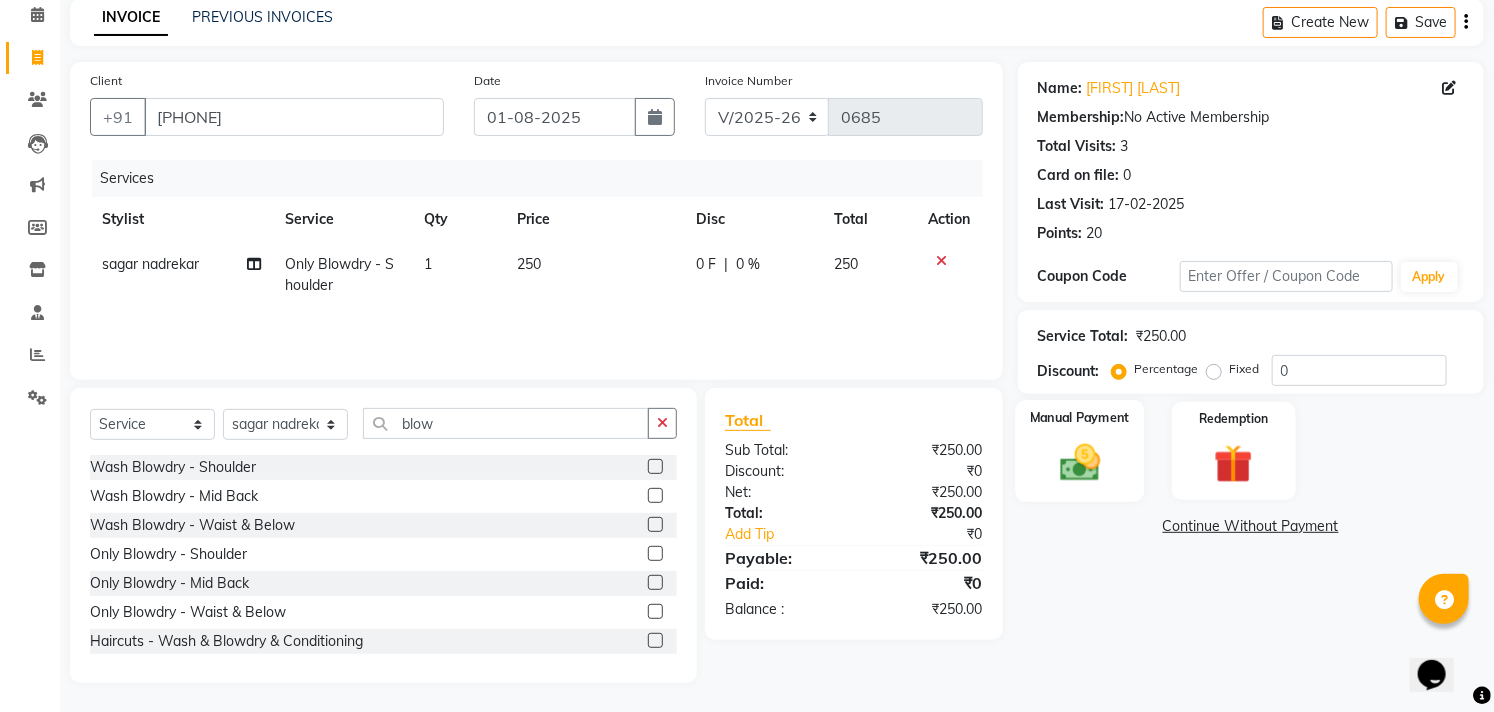 click 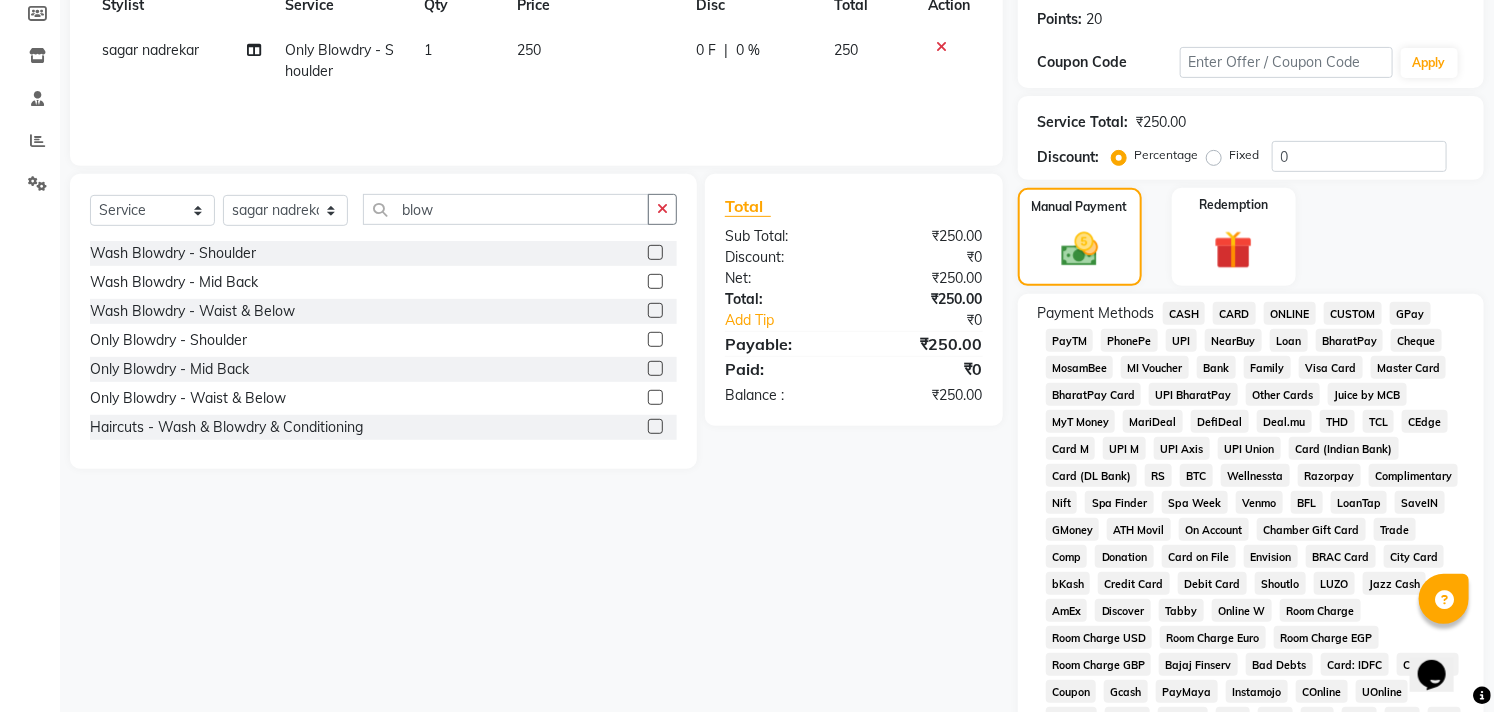 scroll, scrollTop: 311, scrollLeft: 0, axis: vertical 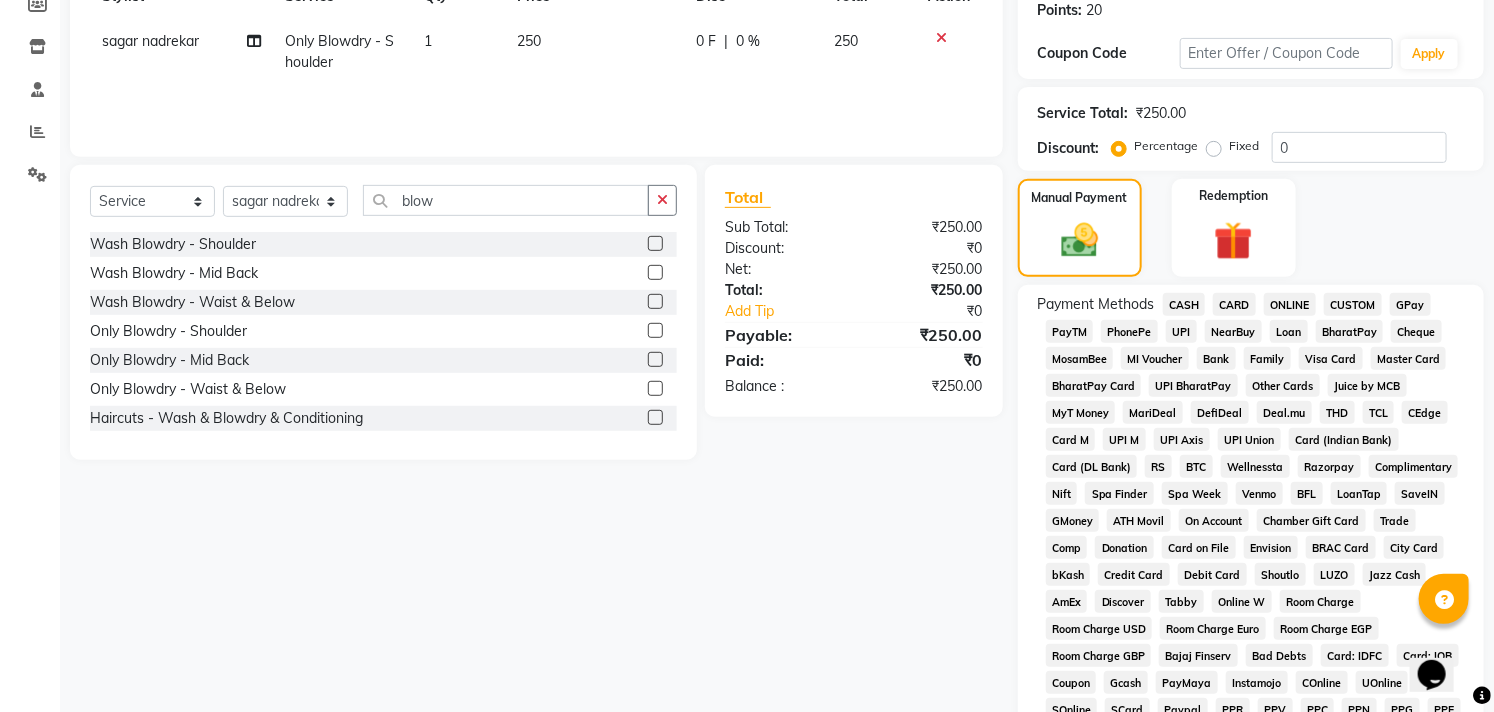 click on "CASH" 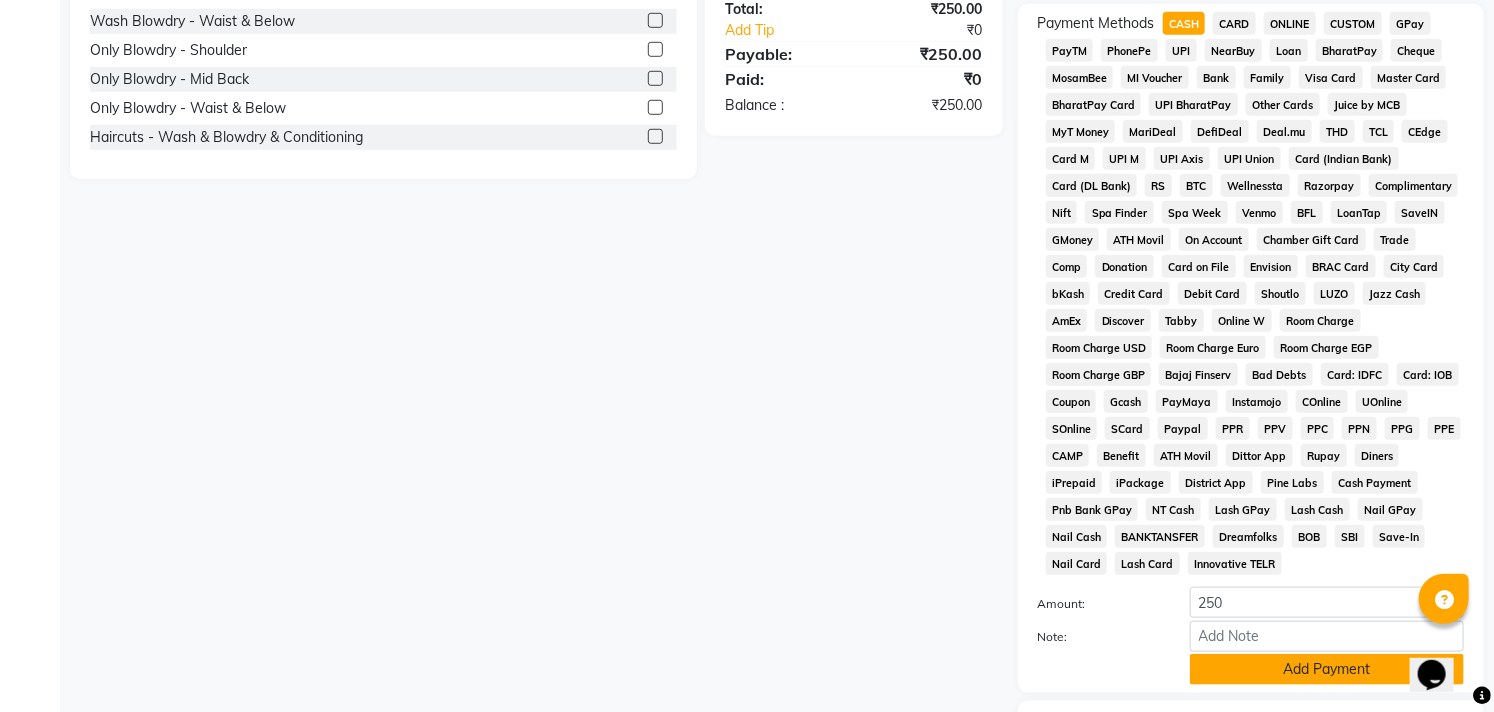 scroll, scrollTop: 644, scrollLeft: 0, axis: vertical 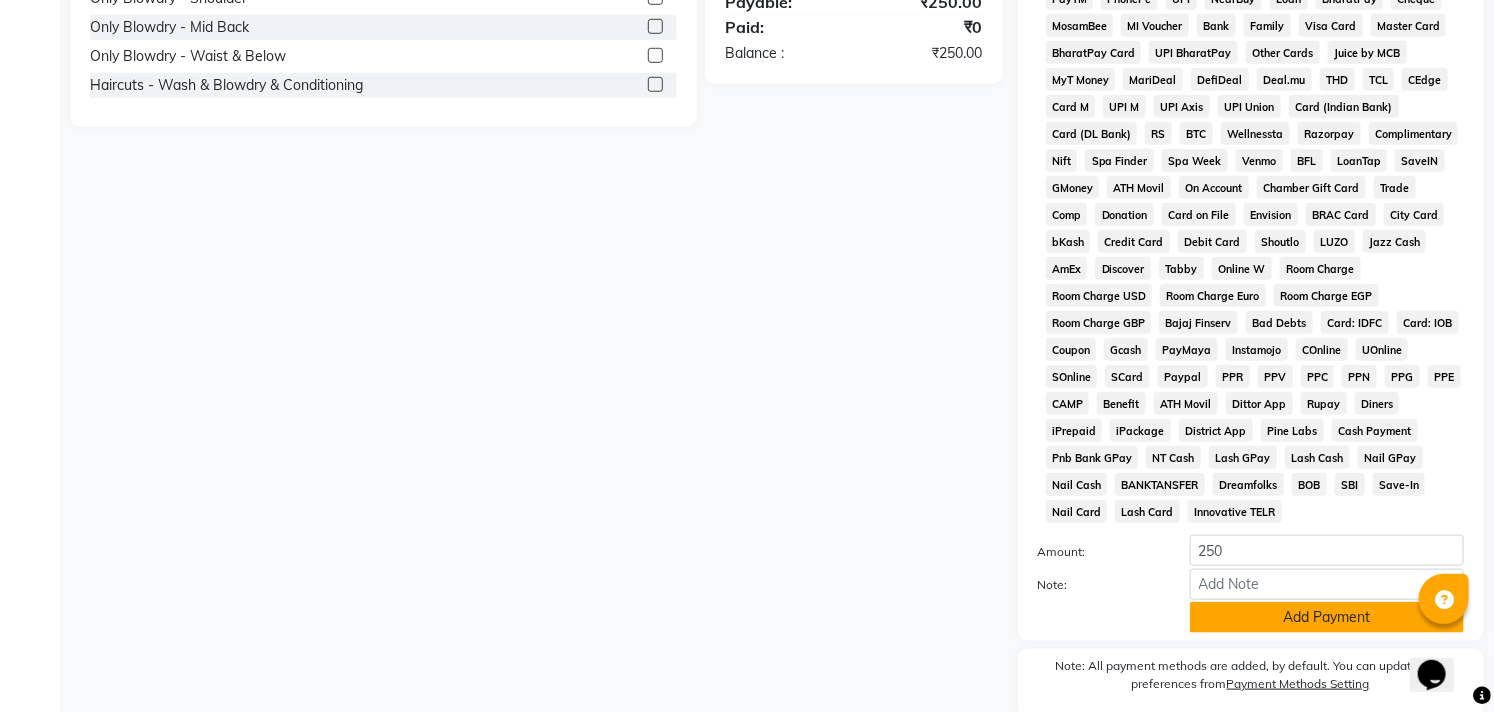 click on "Add Payment" 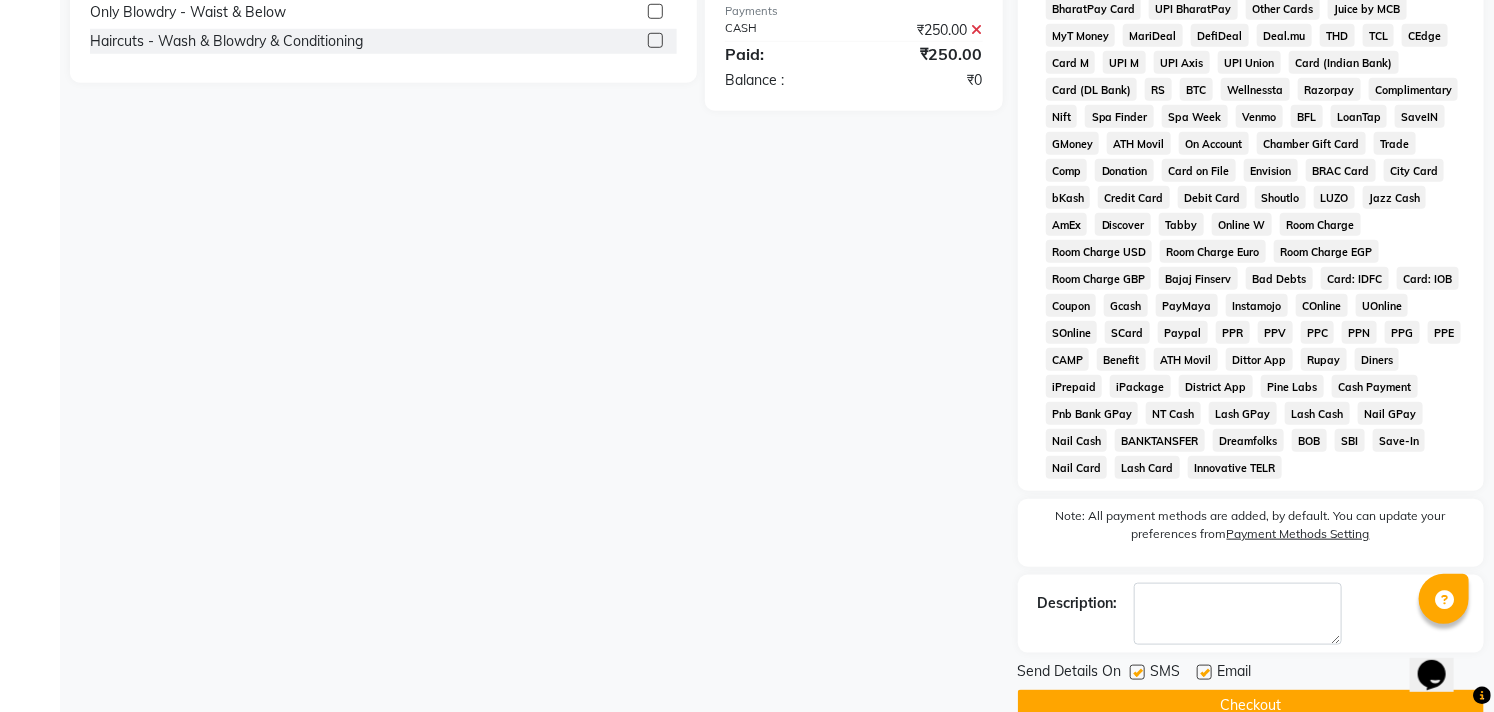 scroll, scrollTop: 732, scrollLeft: 0, axis: vertical 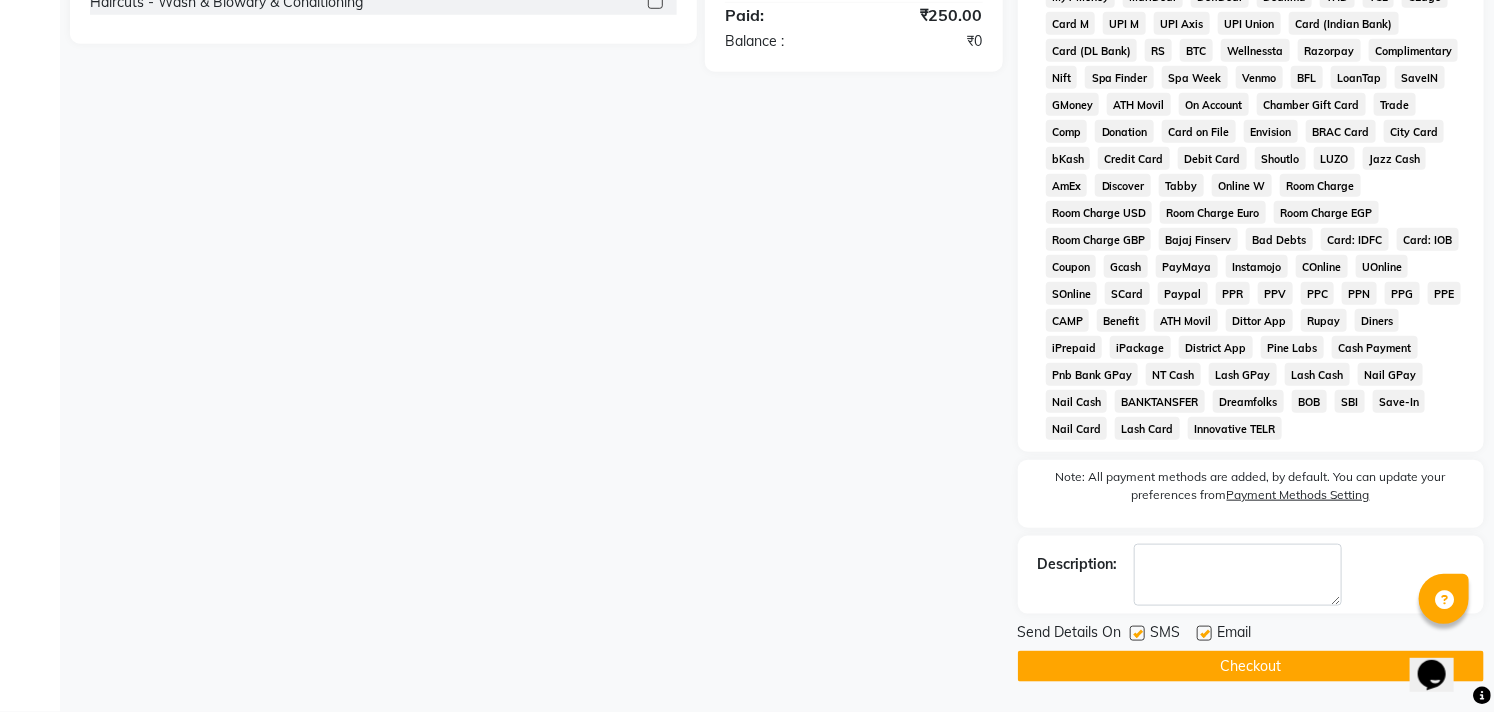 click on "Checkout" 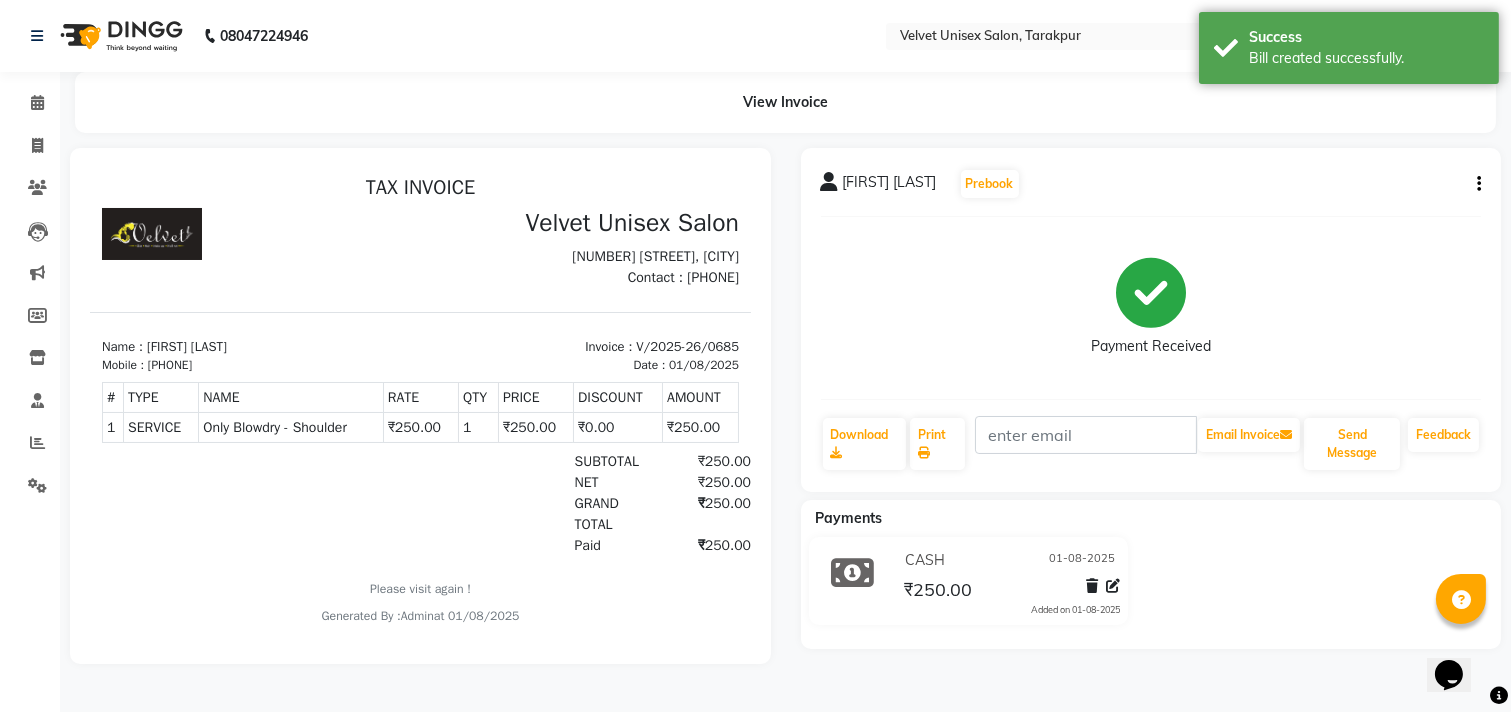 scroll, scrollTop: 0, scrollLeft: 0, axis: both 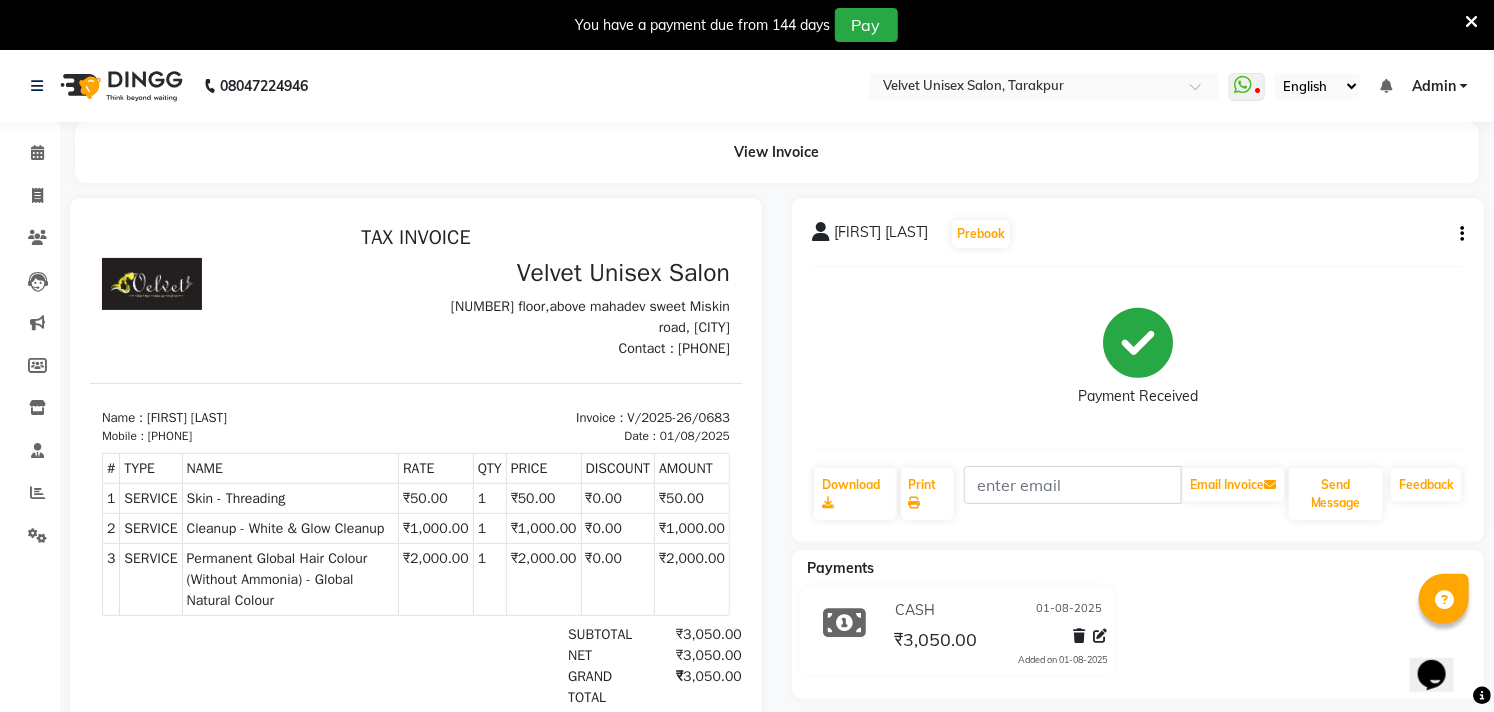 click on "Admin" at bounding box center [1440, 86] 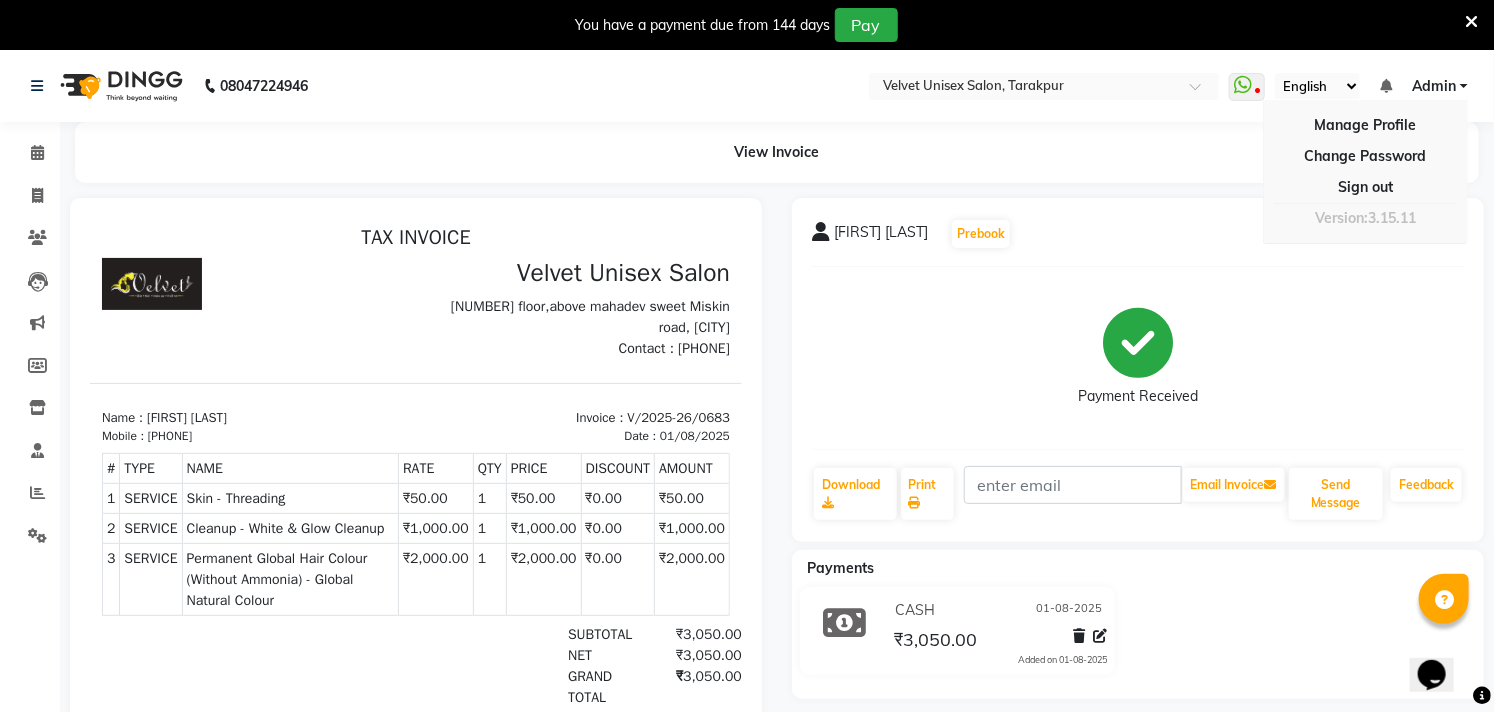 click on "Payment Received" 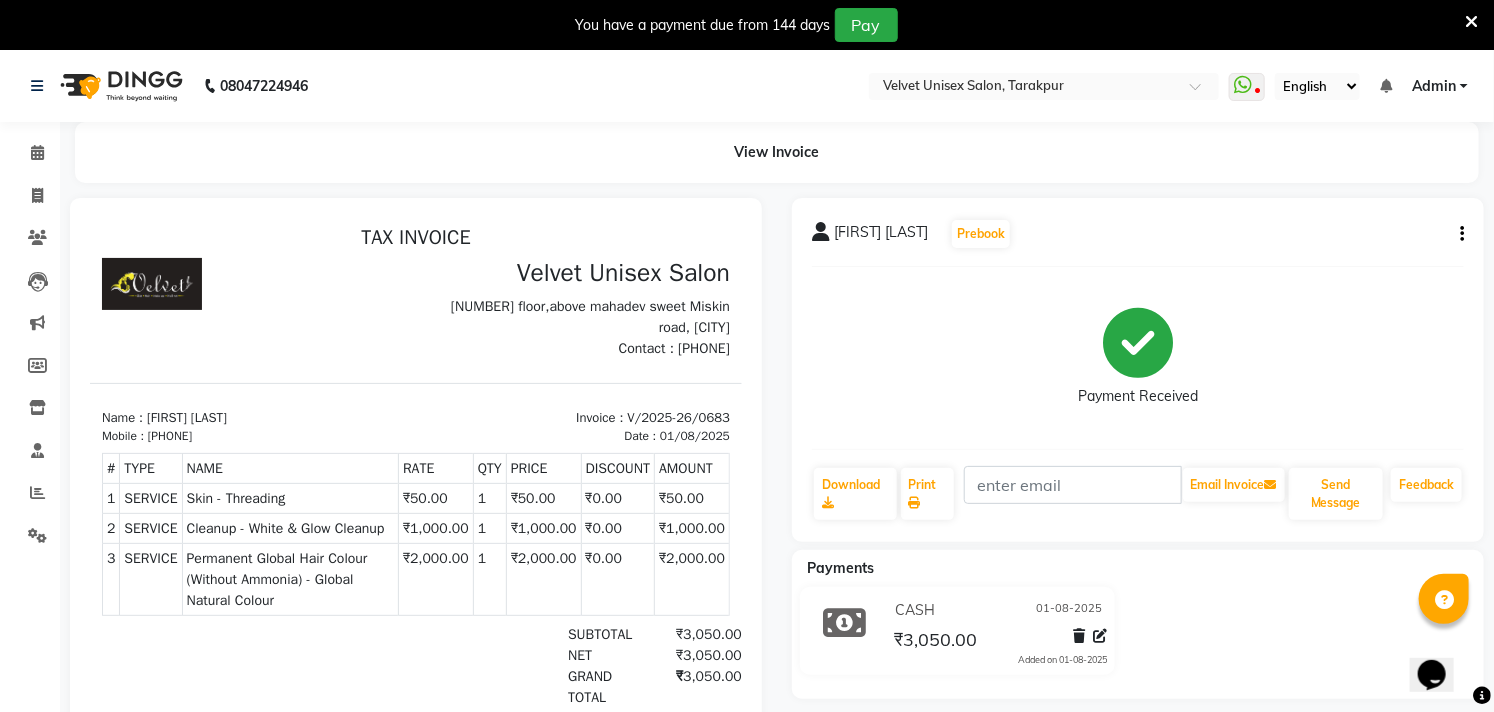 click 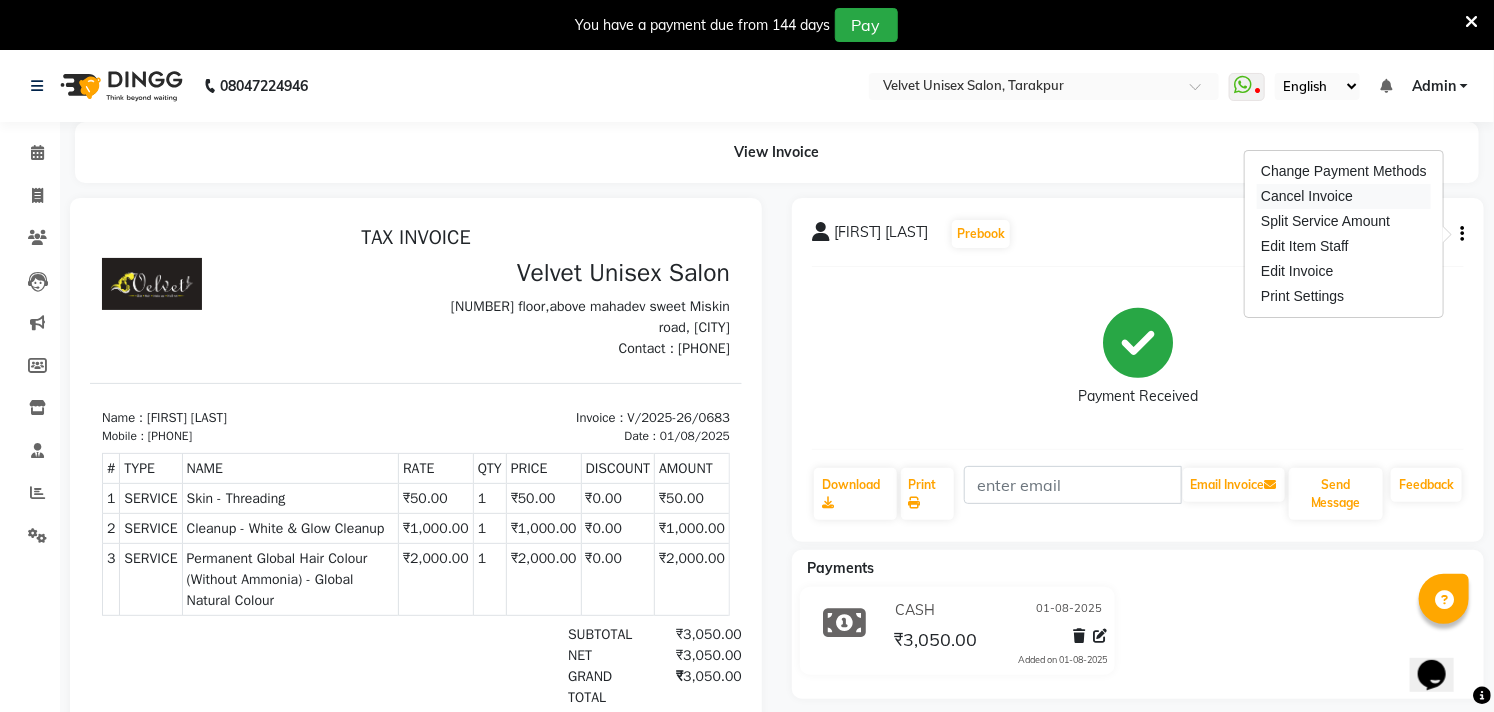 click on "Cancel Invoice" at bounding box center (1344, 196) 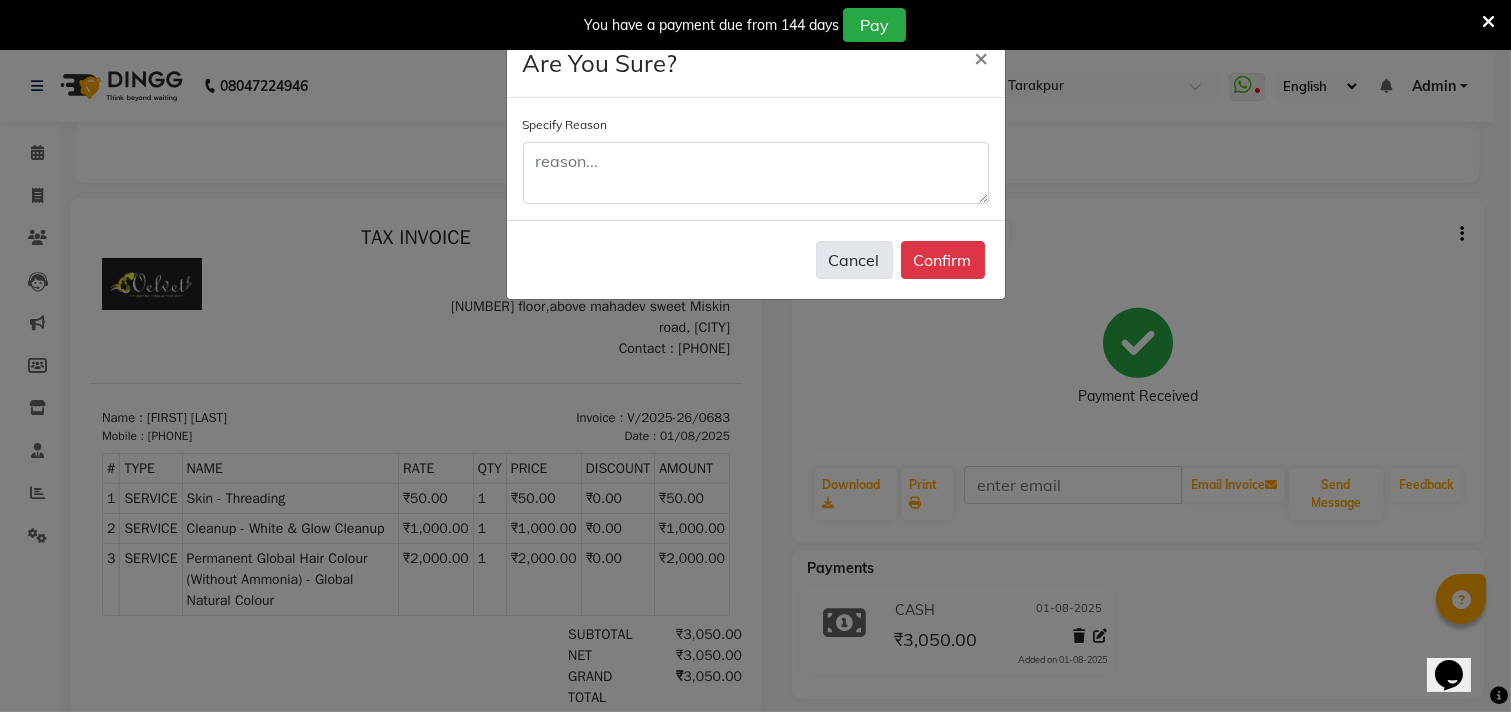 click on "Cancel" 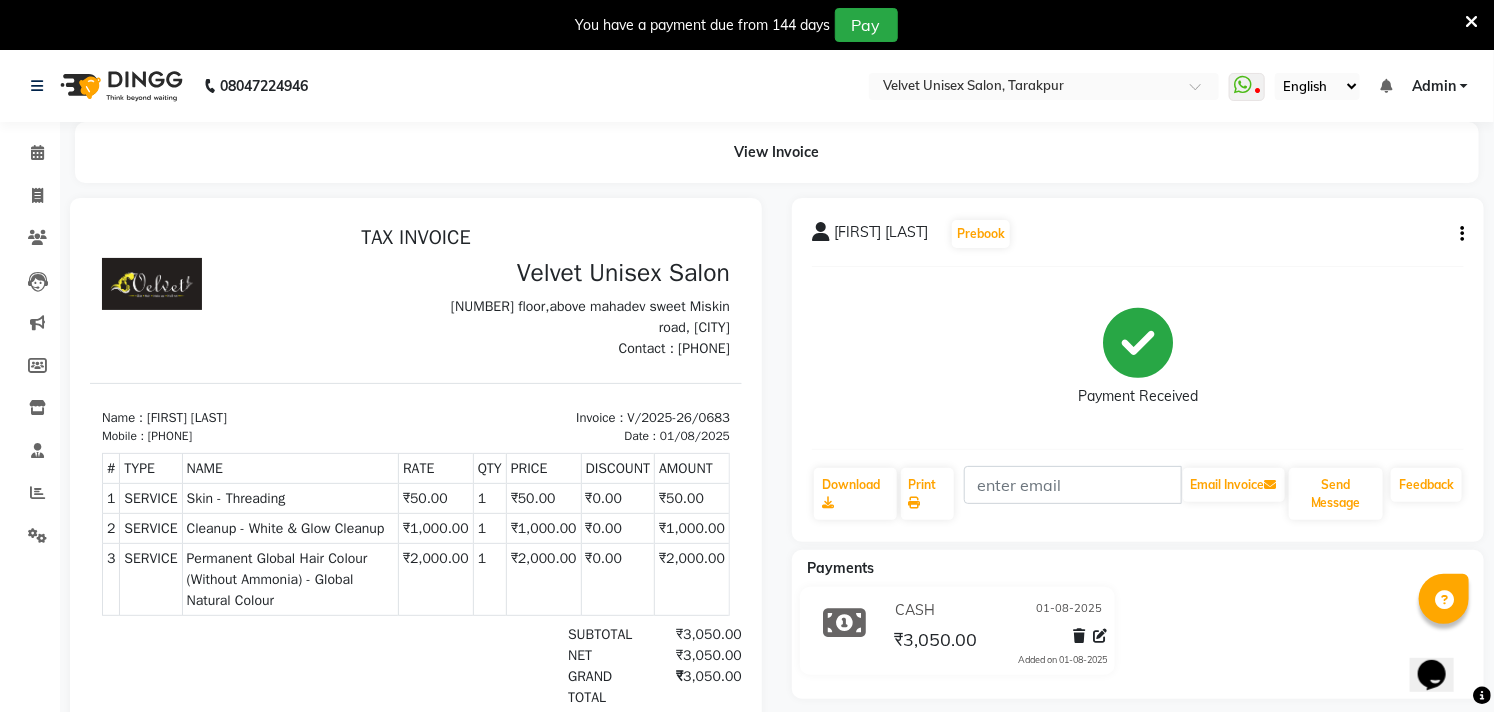 click on "Rashmi Mam  Prebook   Payment Received  Download  Print   Email Invoice   Send Message Feedback" 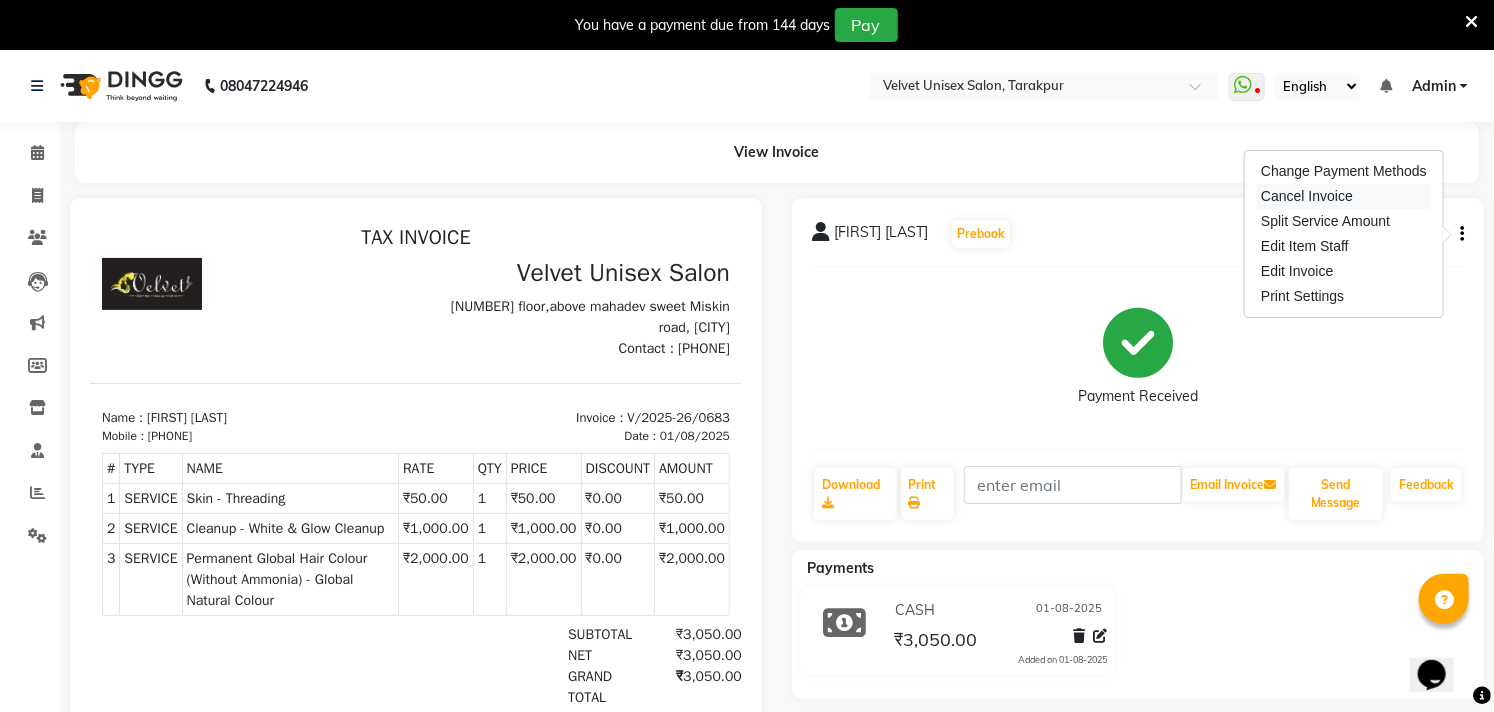 click on "Cancel Invoice" at bounding box center (1344, 196) 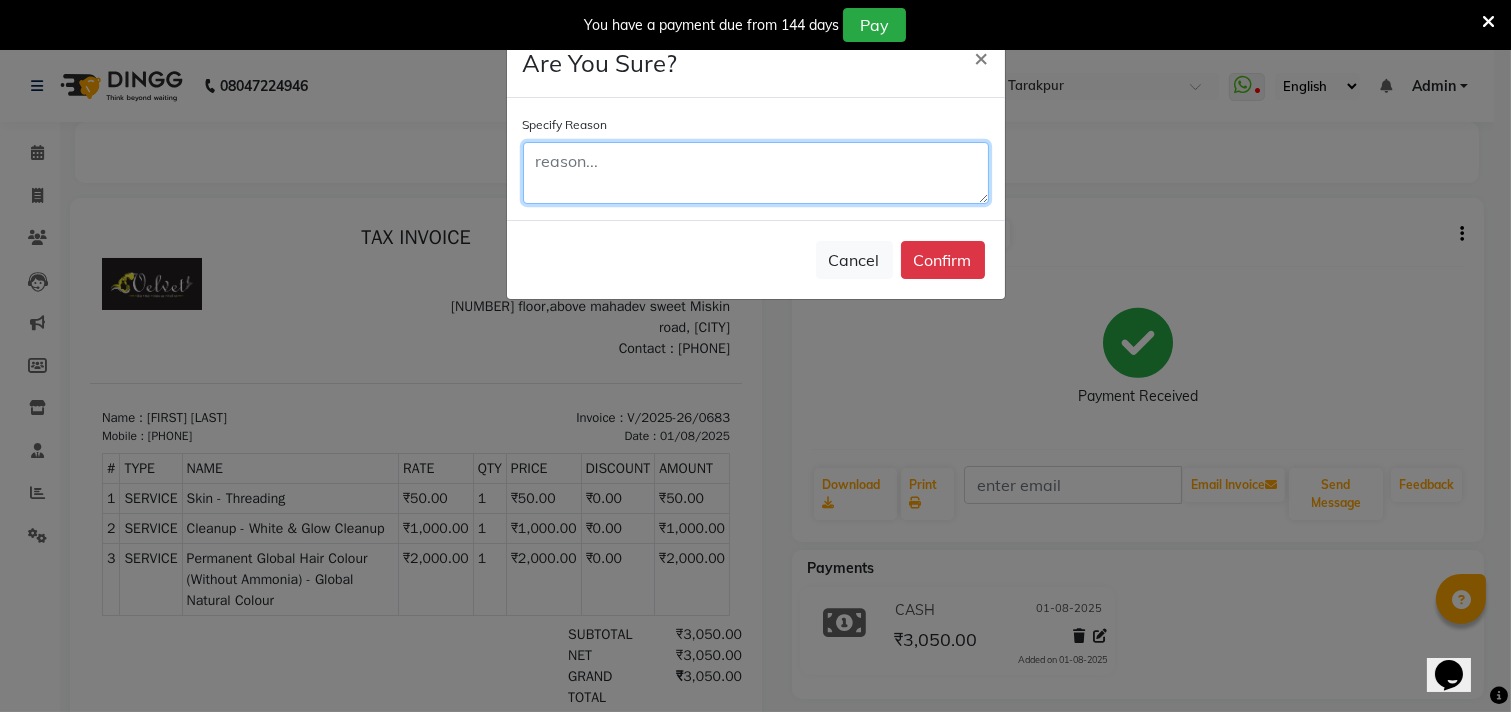 click 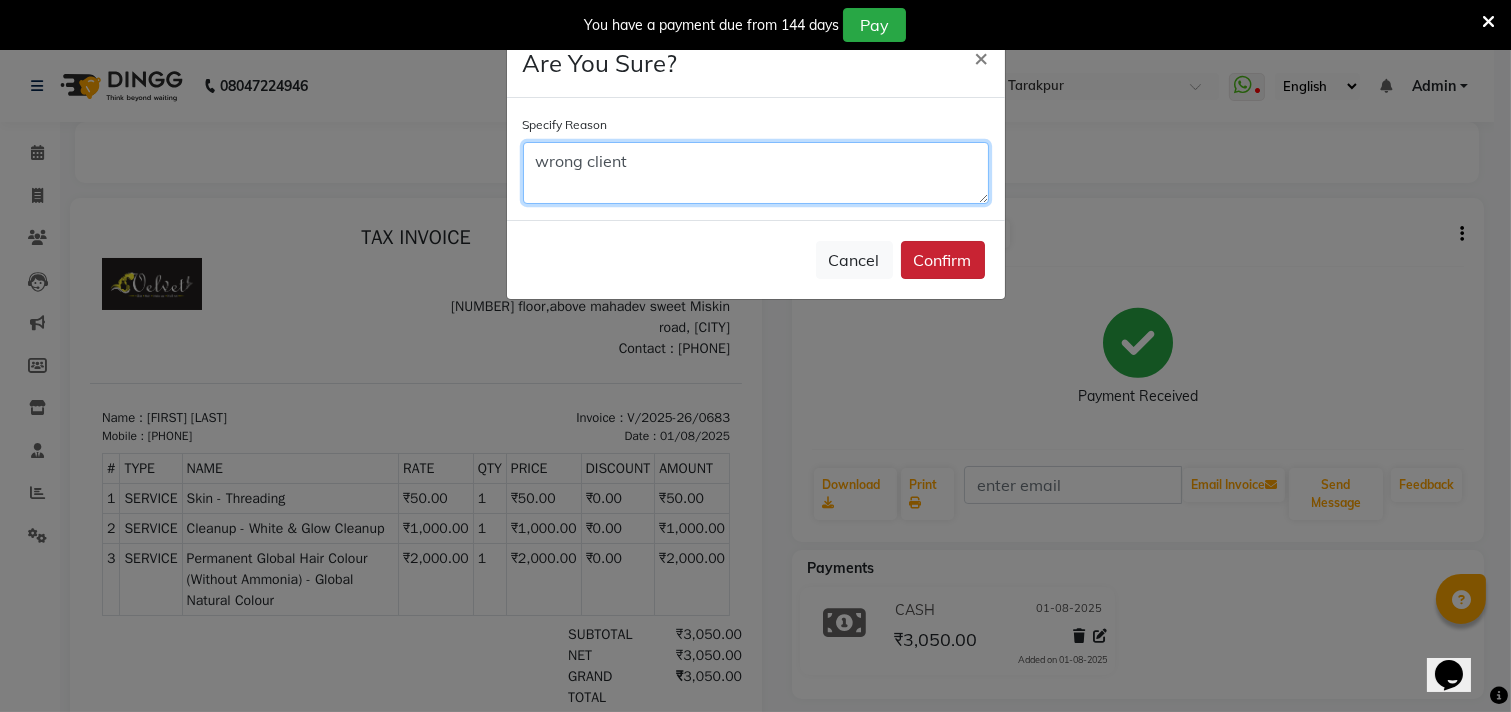 type on "wrong client" 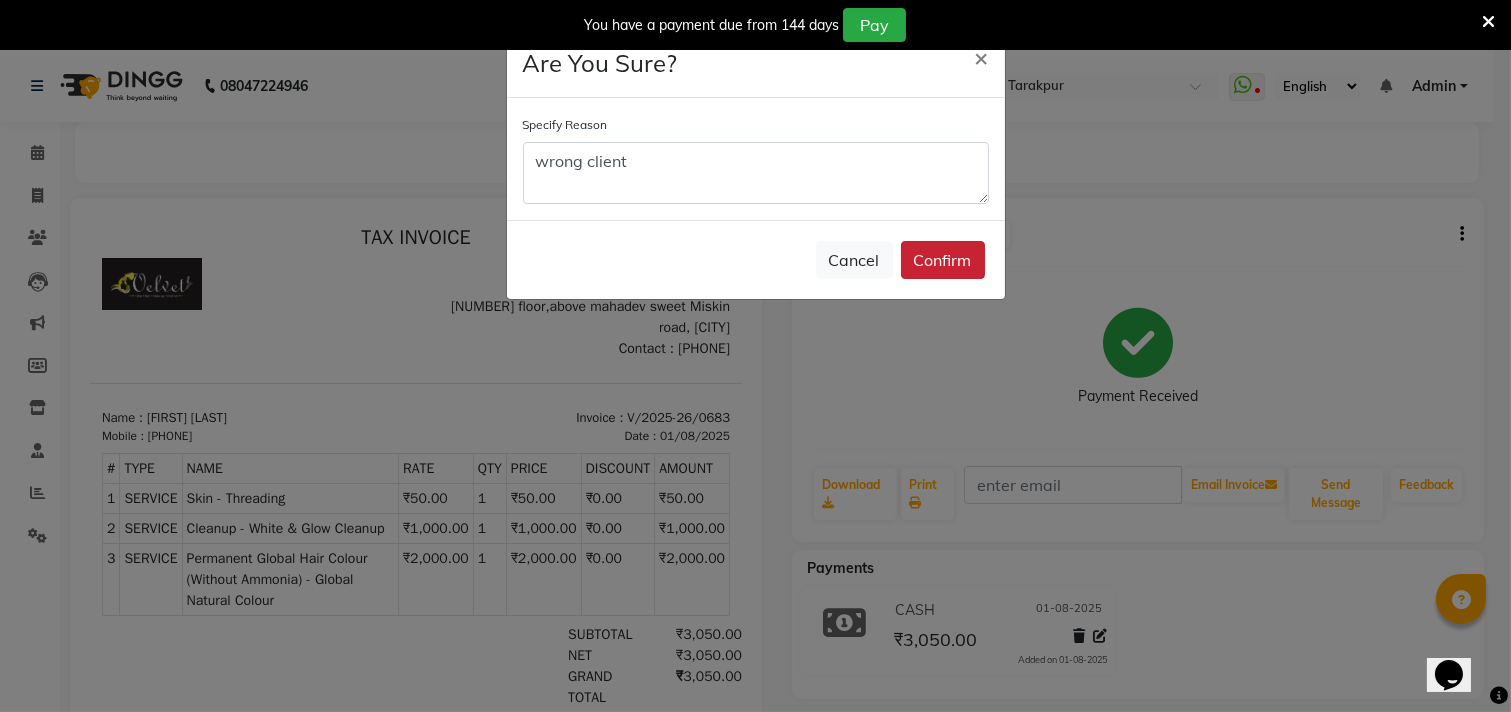 click on "Confirm" 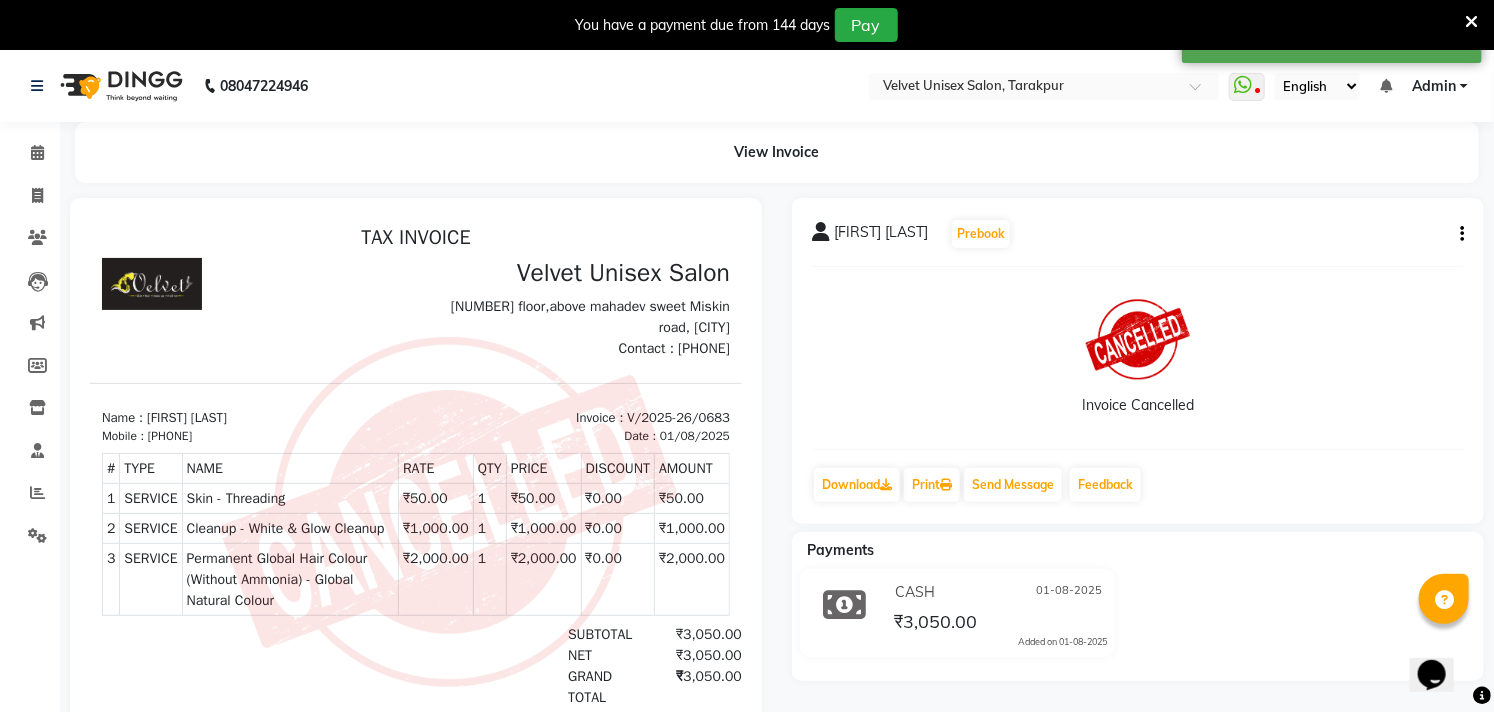 scroll, scrollTop: 15, scrollLeft: 0, axis: vertical 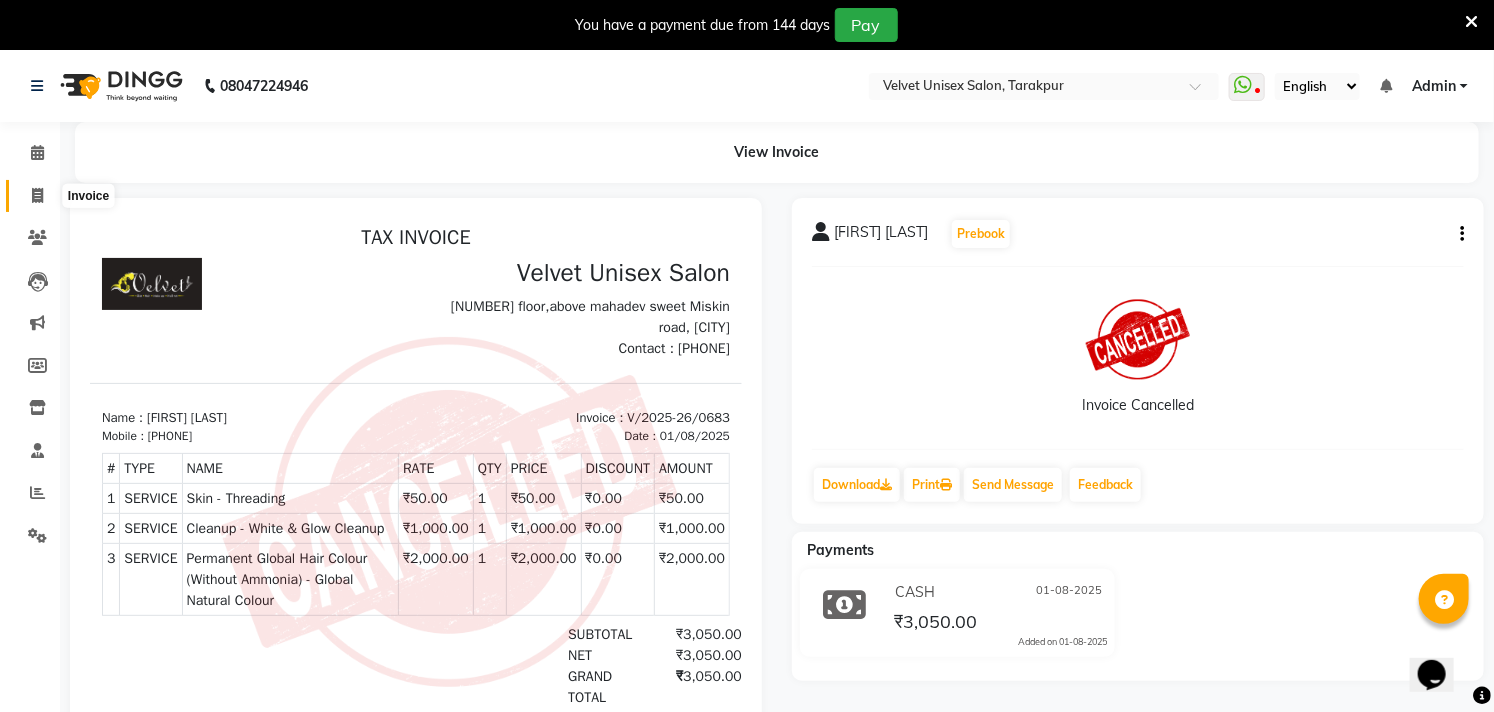 click 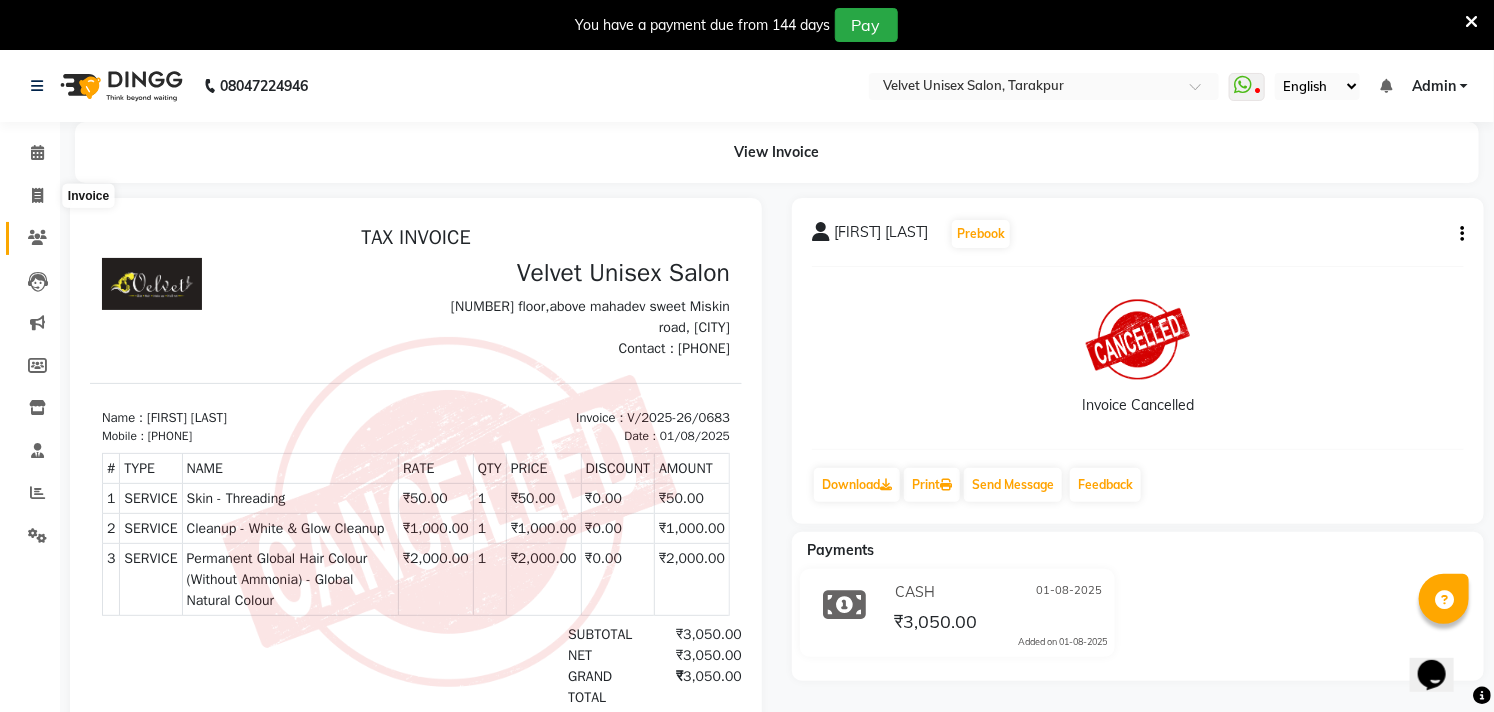 scroll, scrollTop: 50, scrollLeft: 0, axis: vertical 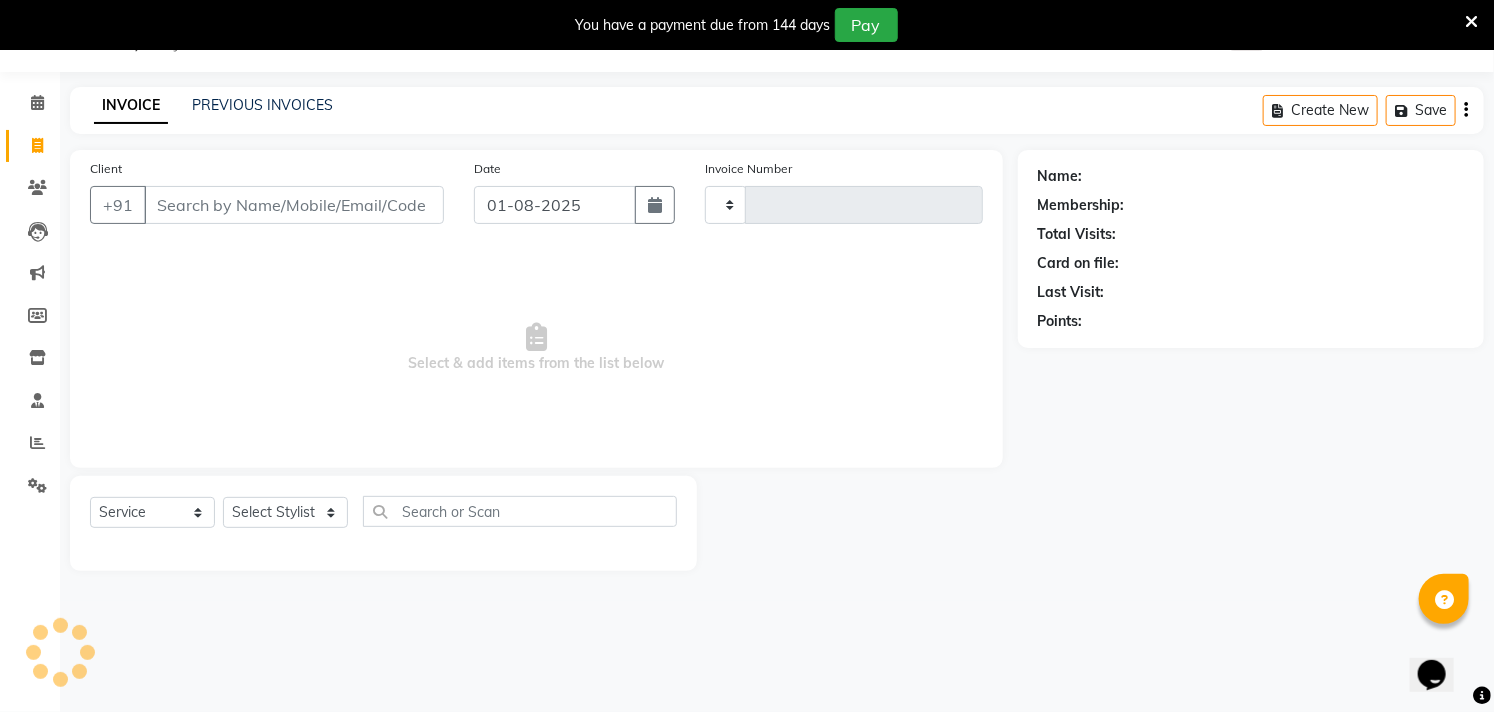 type on "0684" 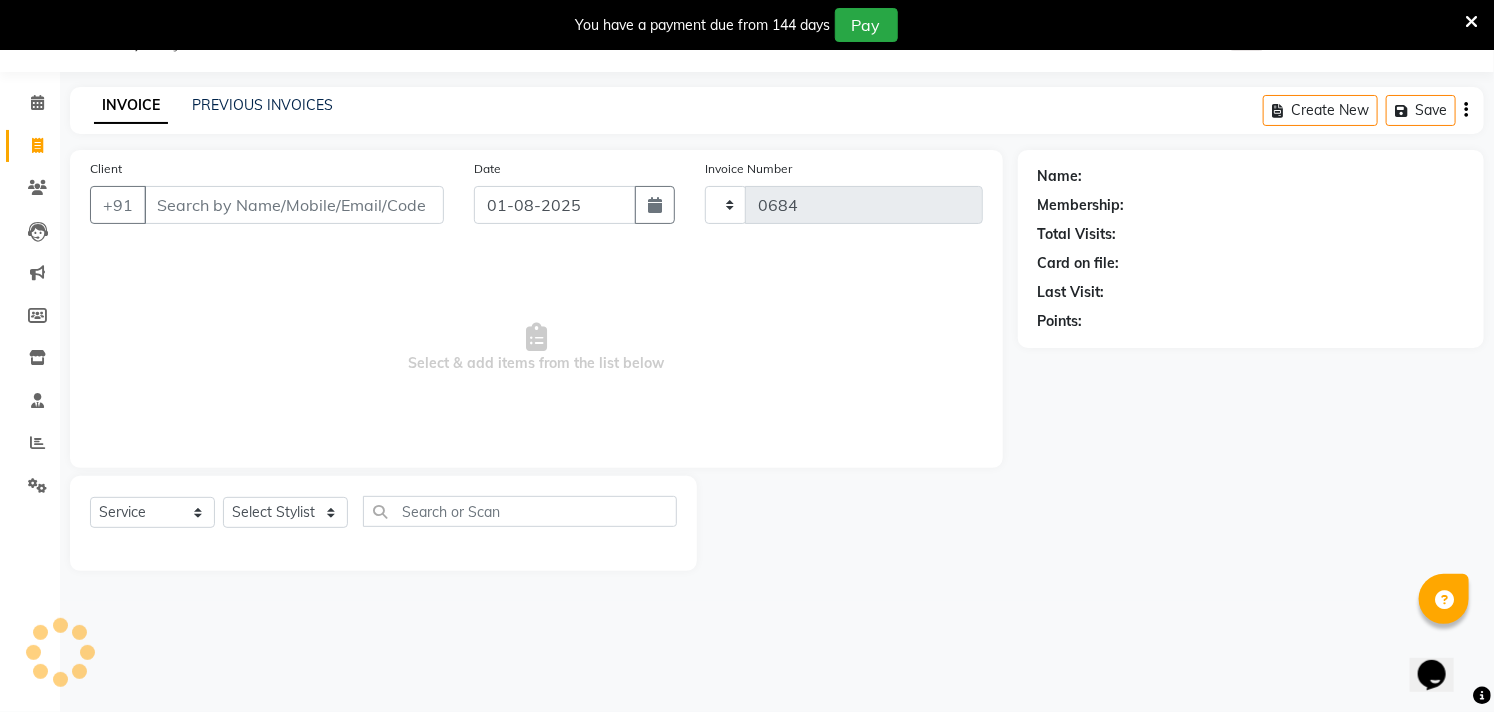 select on "5384" 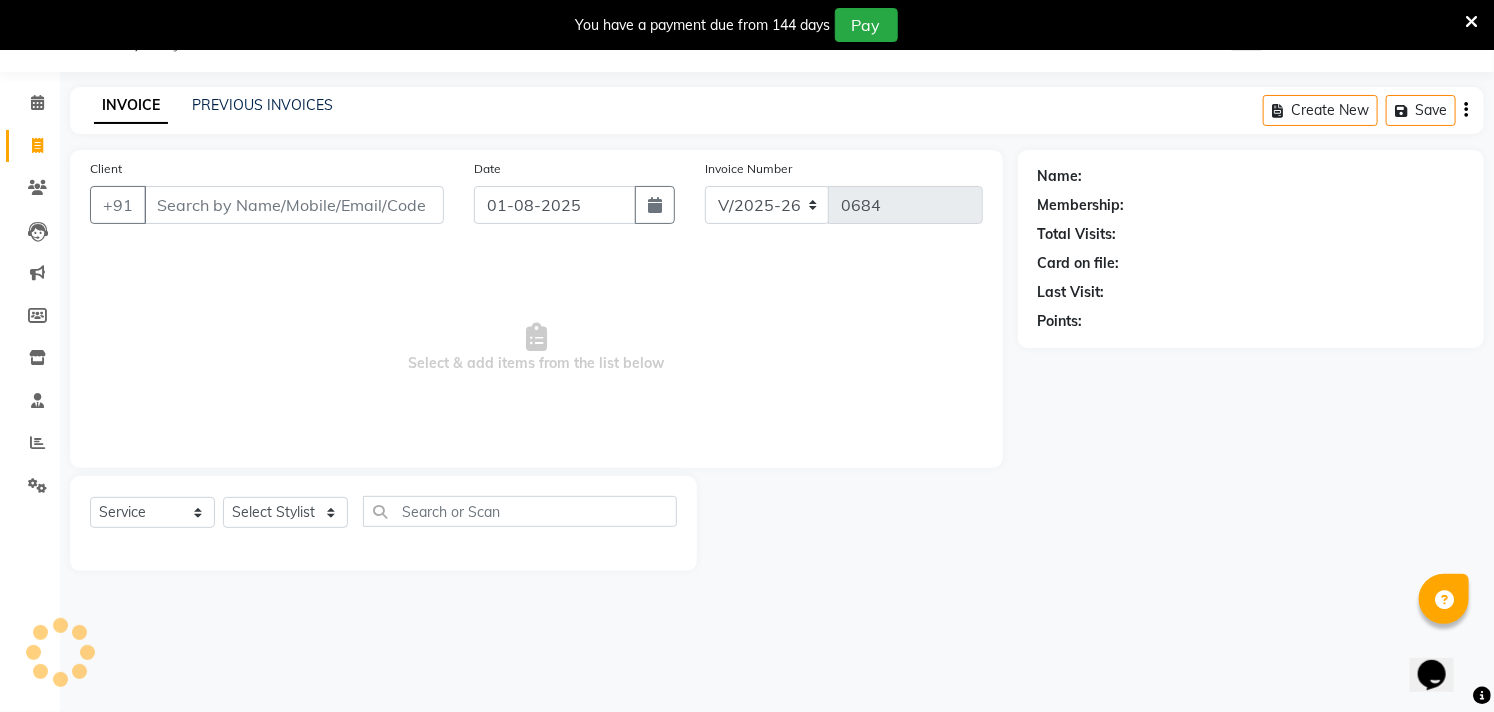 click on "Client" at bounding box center [294, 205] 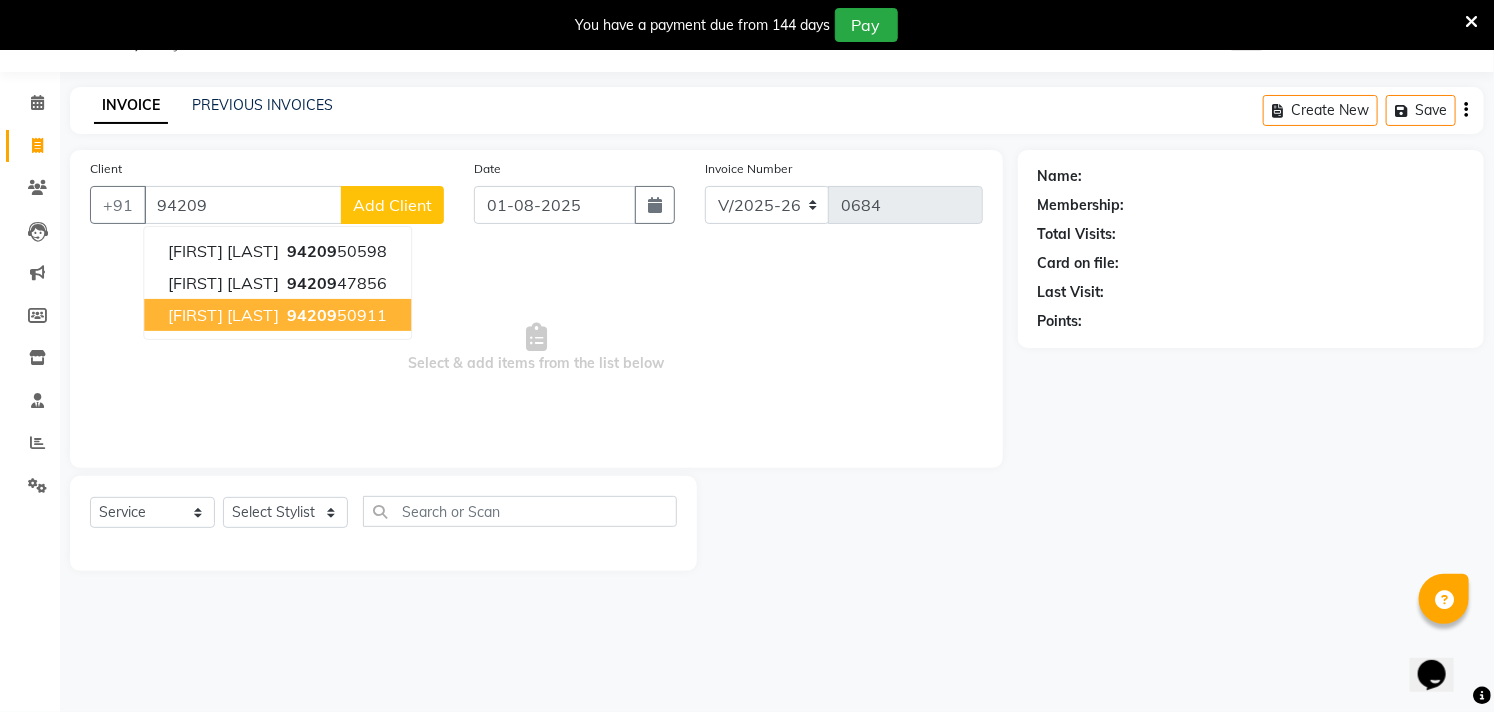 click on "[FIRST] mam" at bounding box center (223, 315) 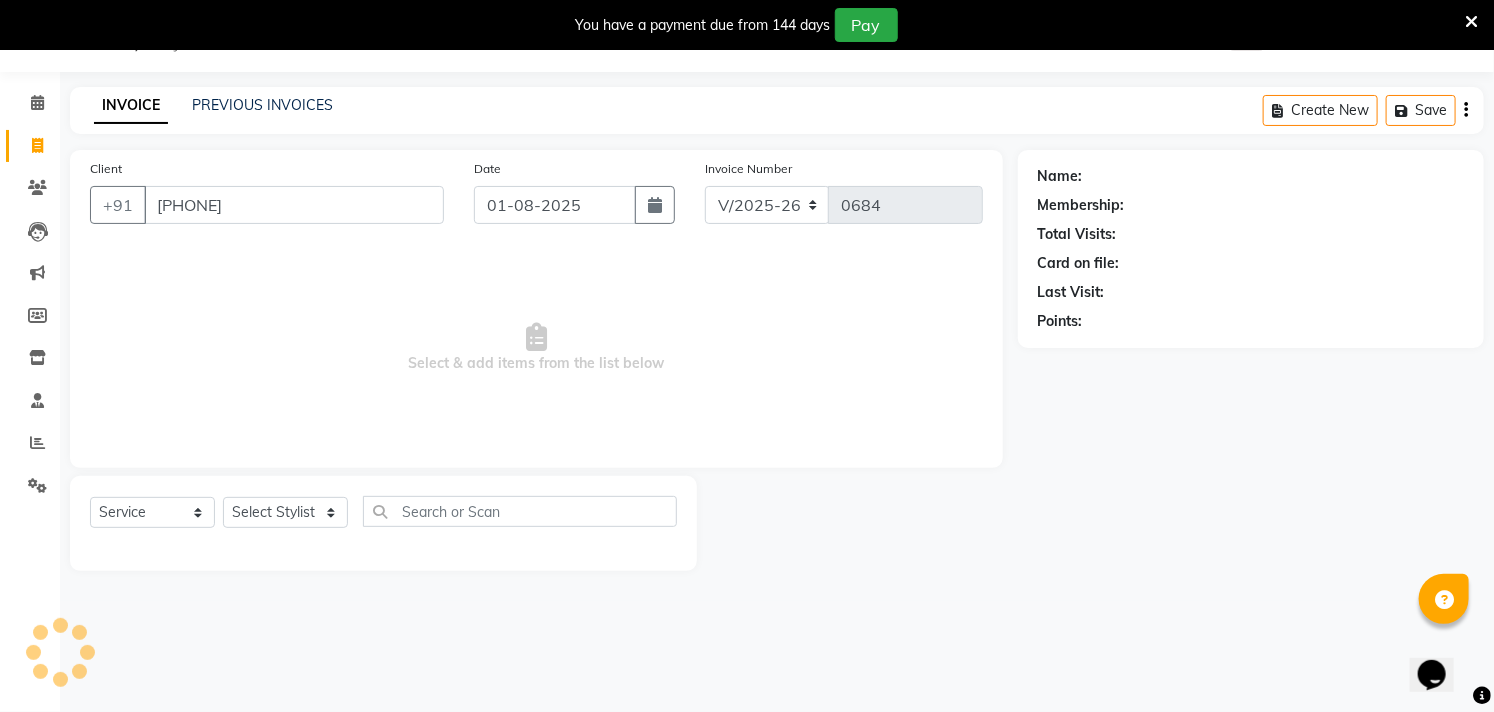 type on "[PHONE]" 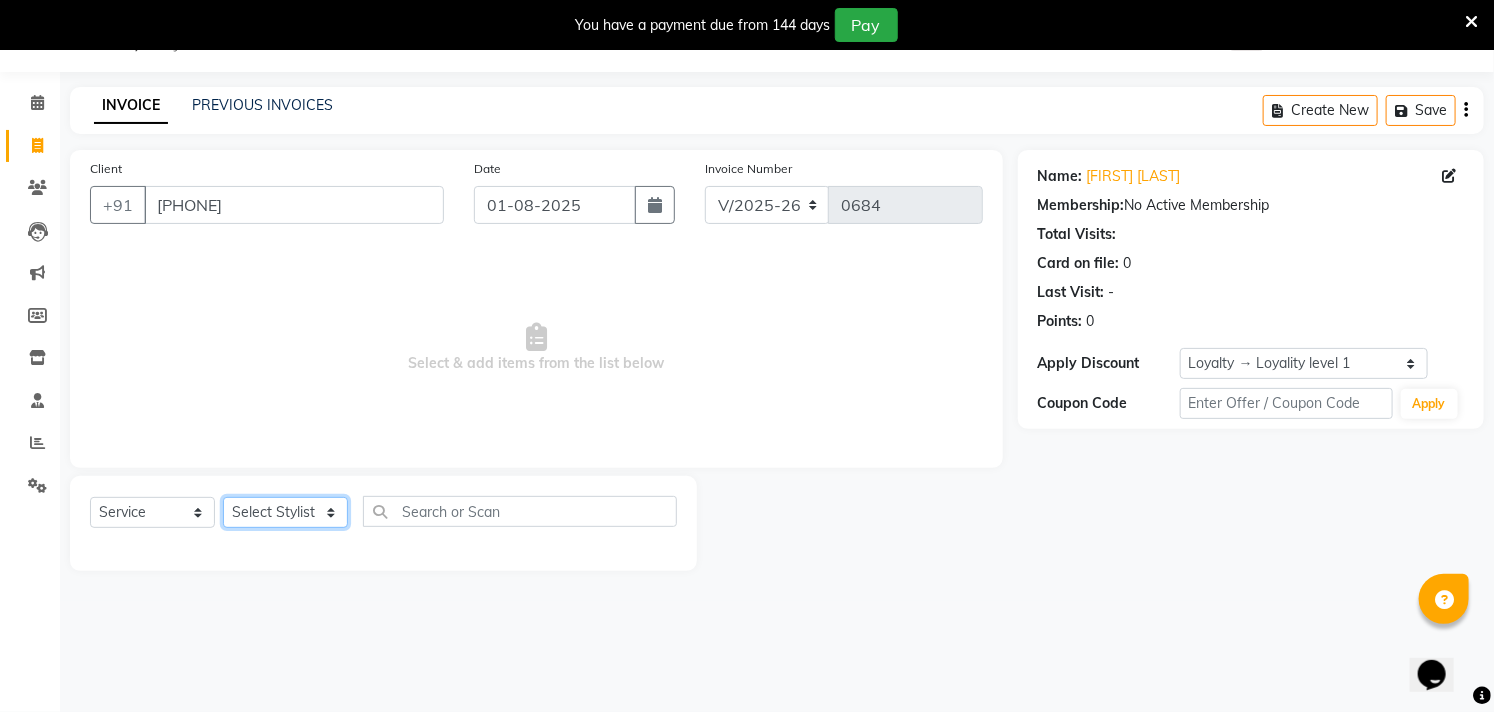 click on "Select Stylist [FIRST] [LAST] [FIRST] [LAST] [FIRST] [LAST] [FIRST] [LAST] [FIRST] [LAST]" 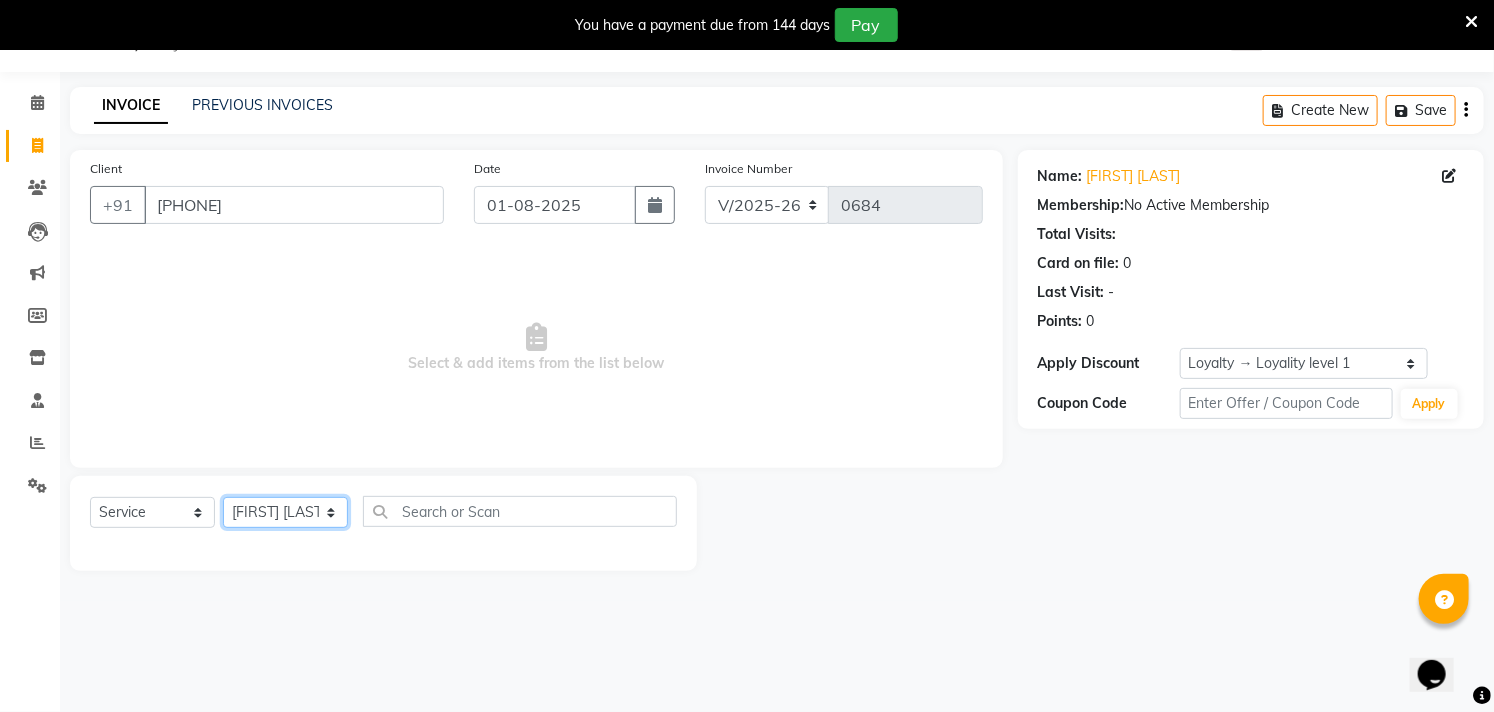click on "Select Stylist [FIRST] [LAST] [FIRST] [LAST] [FIRST] [LAST] [FIRST] [LAST] [FIRST] [LAST]" 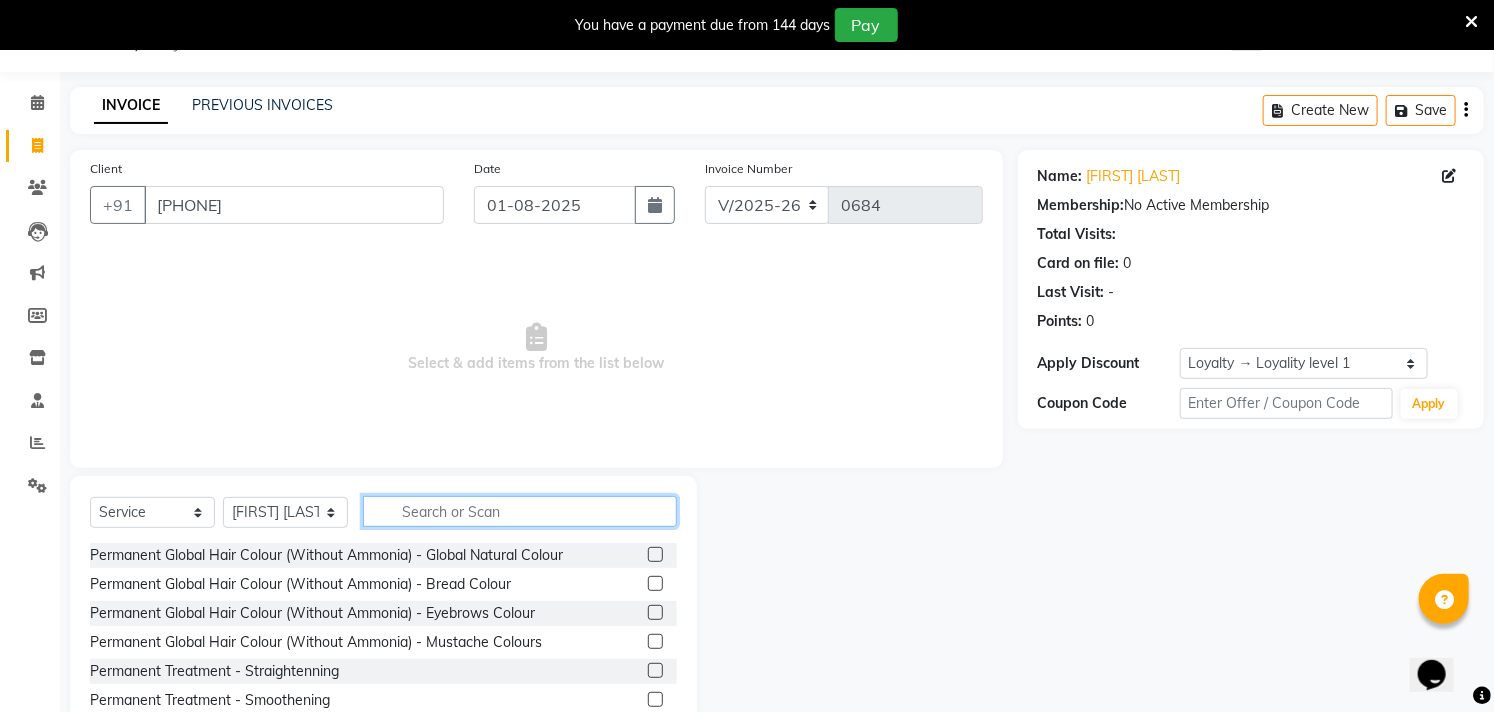click 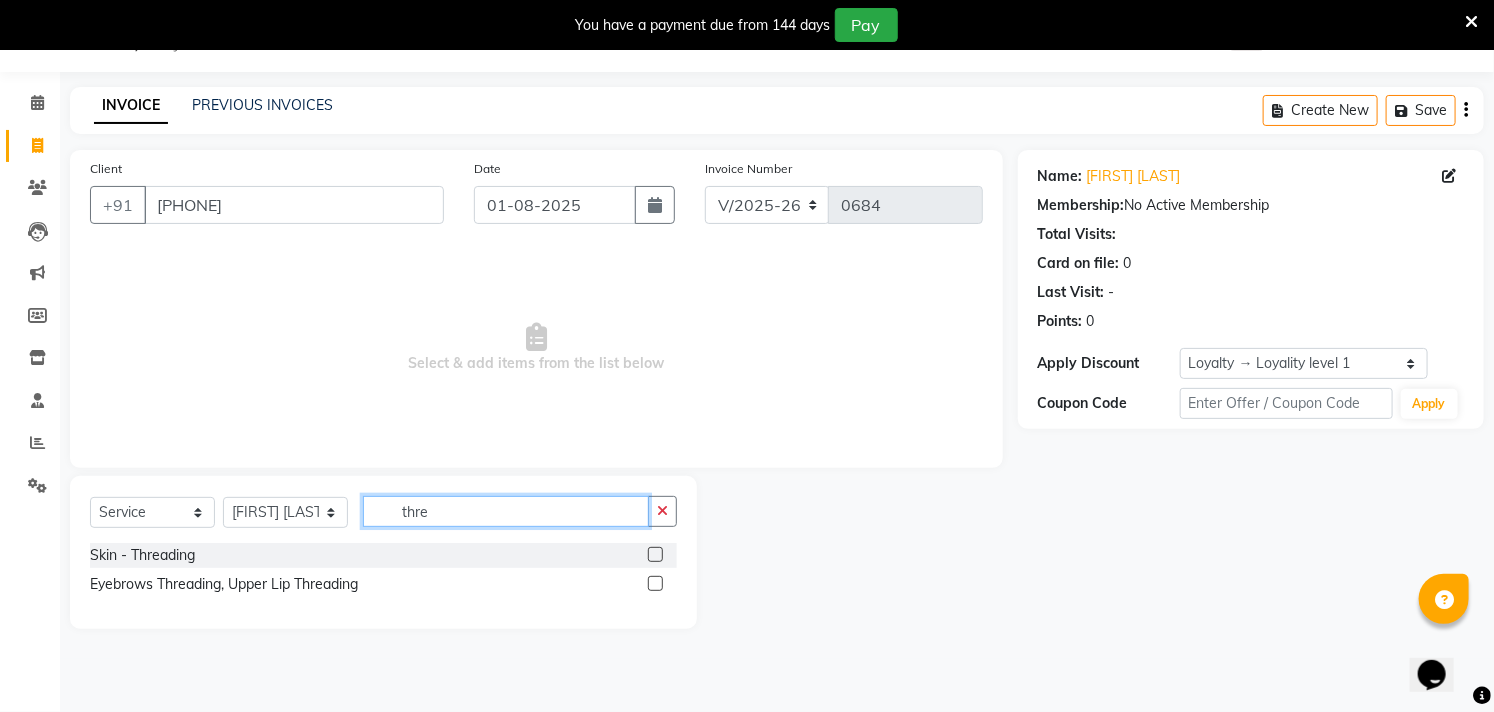type on "thre" 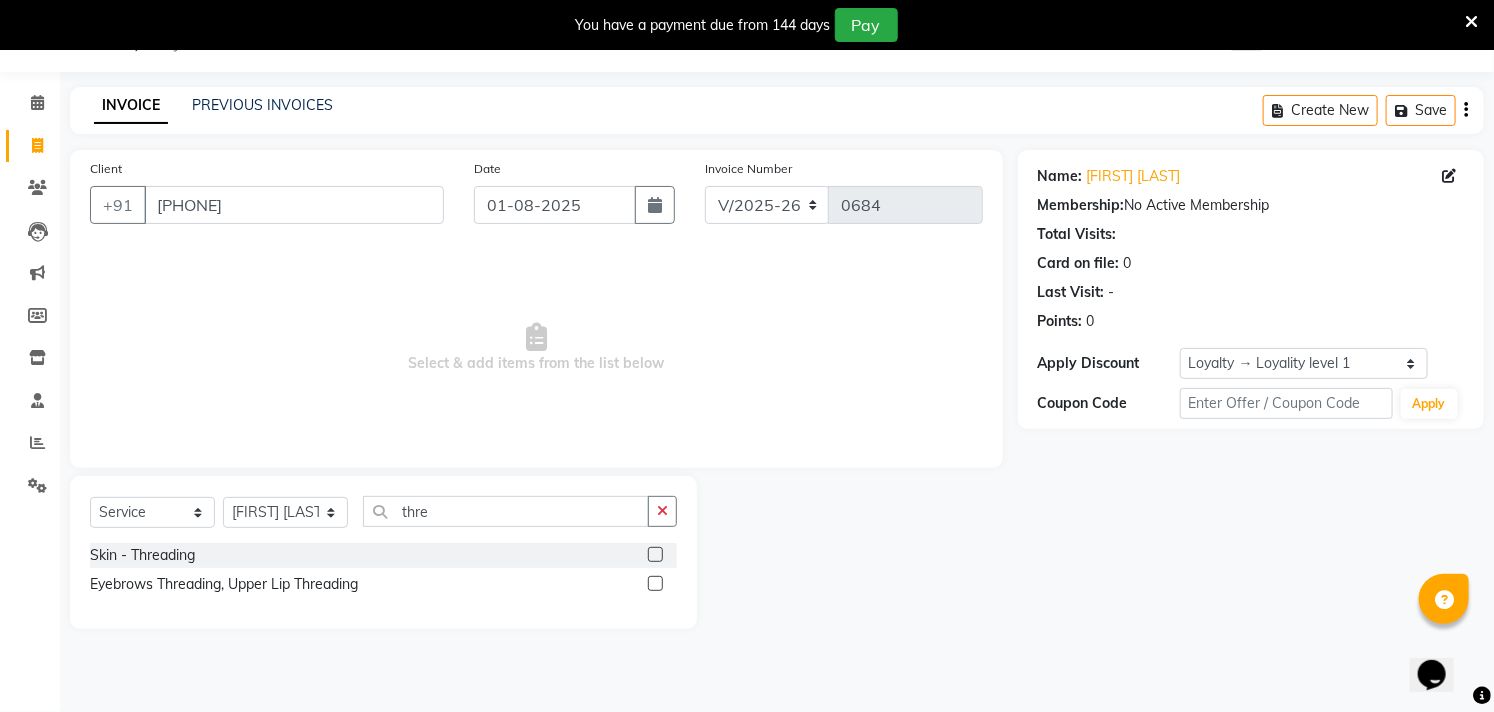 click 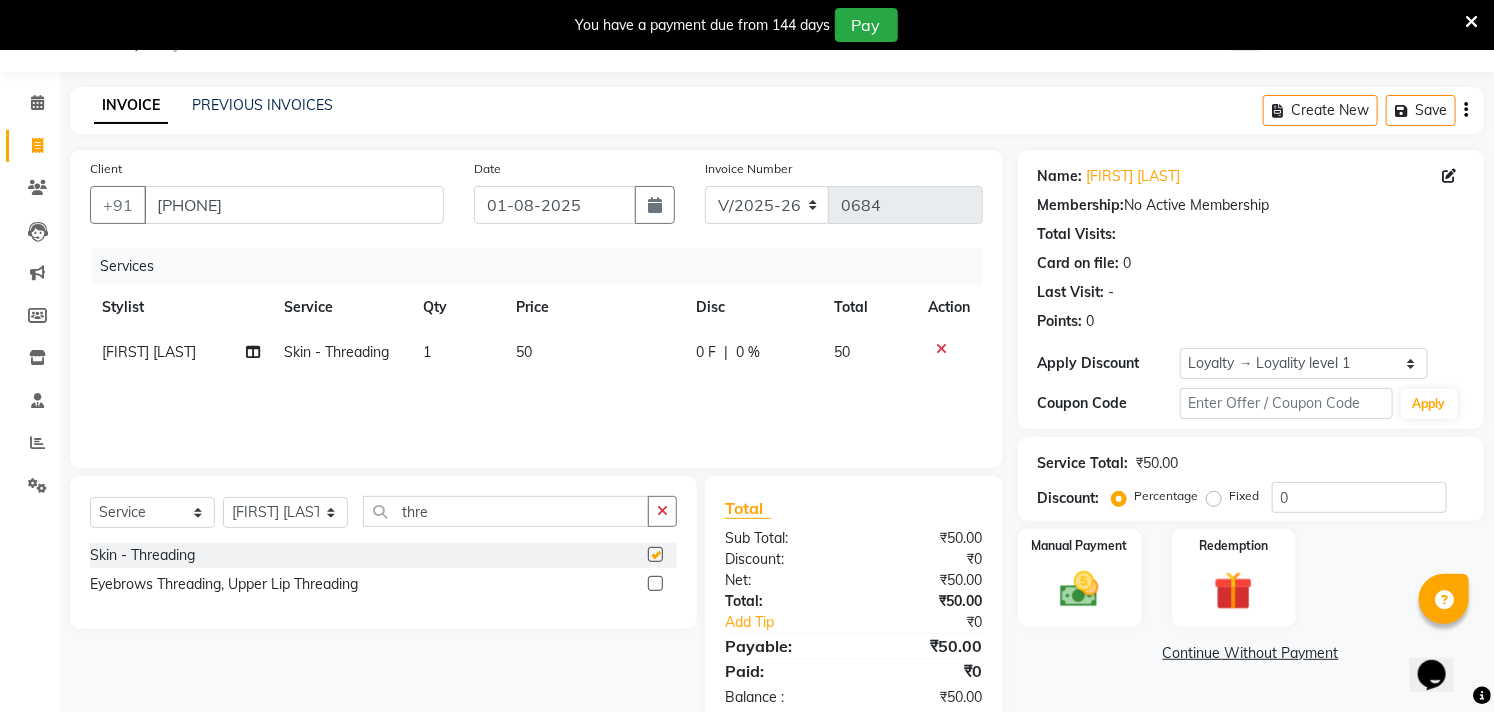 checkbox on "false" 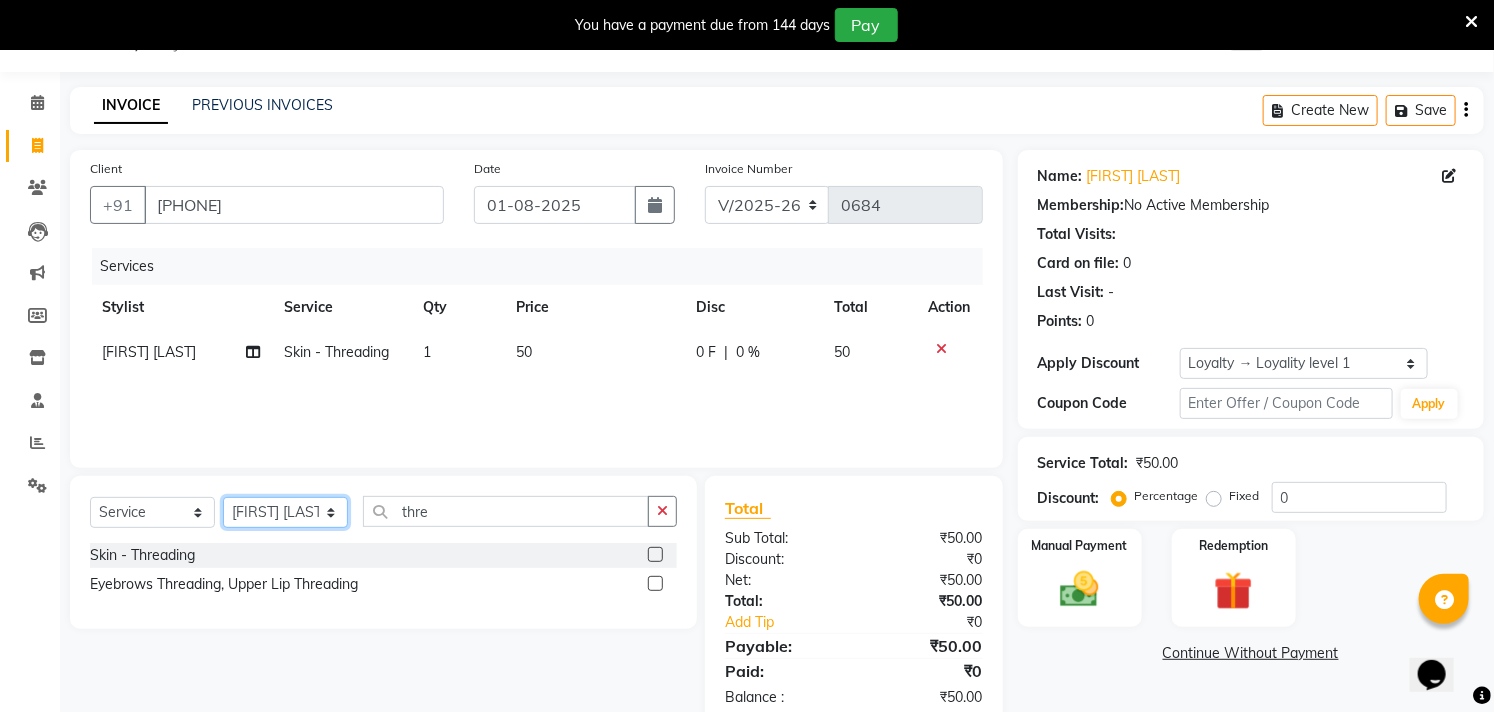 click on "Select Stylist [FIRST] [LAST] [FIRST] [LAST] [FIRST] [LAST] [FIRST] [LAST] [FIRST] [LAST]" 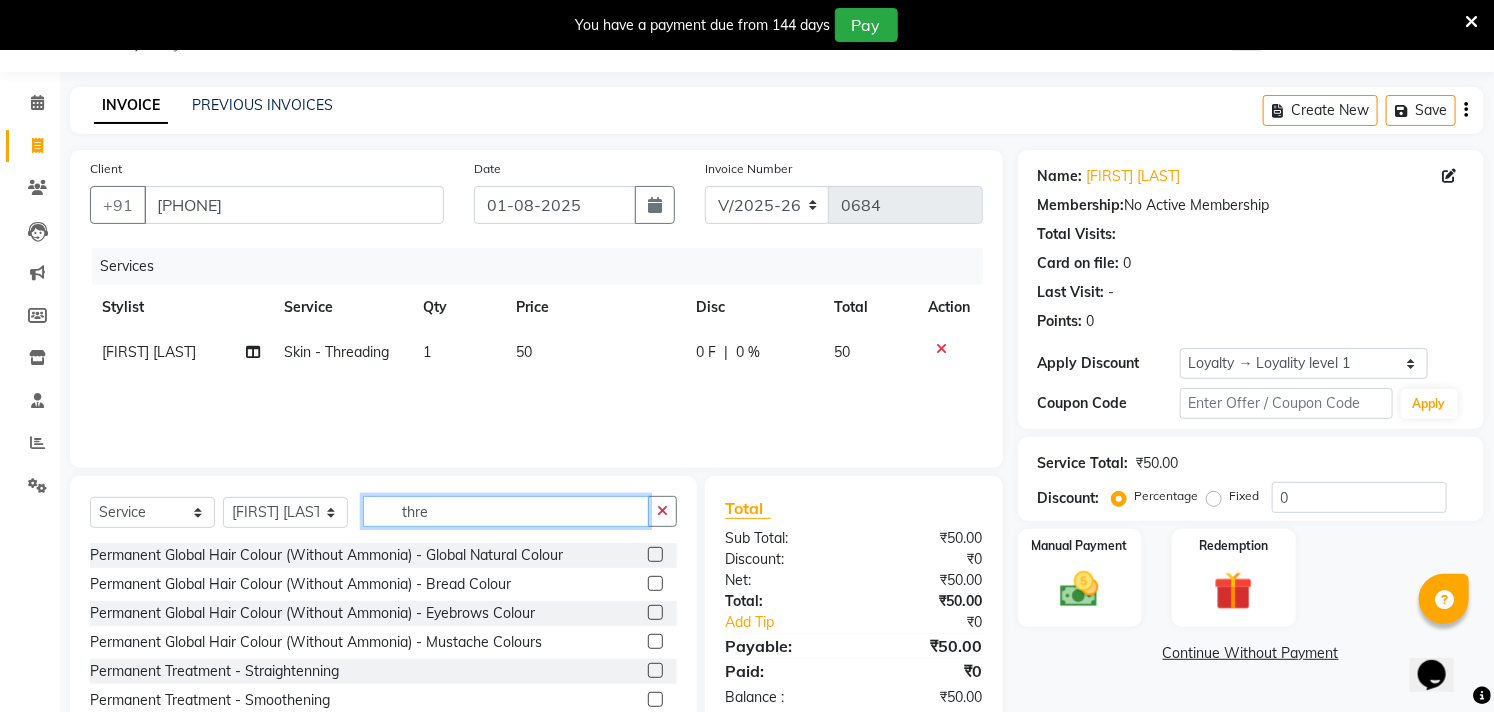 click on "thre" 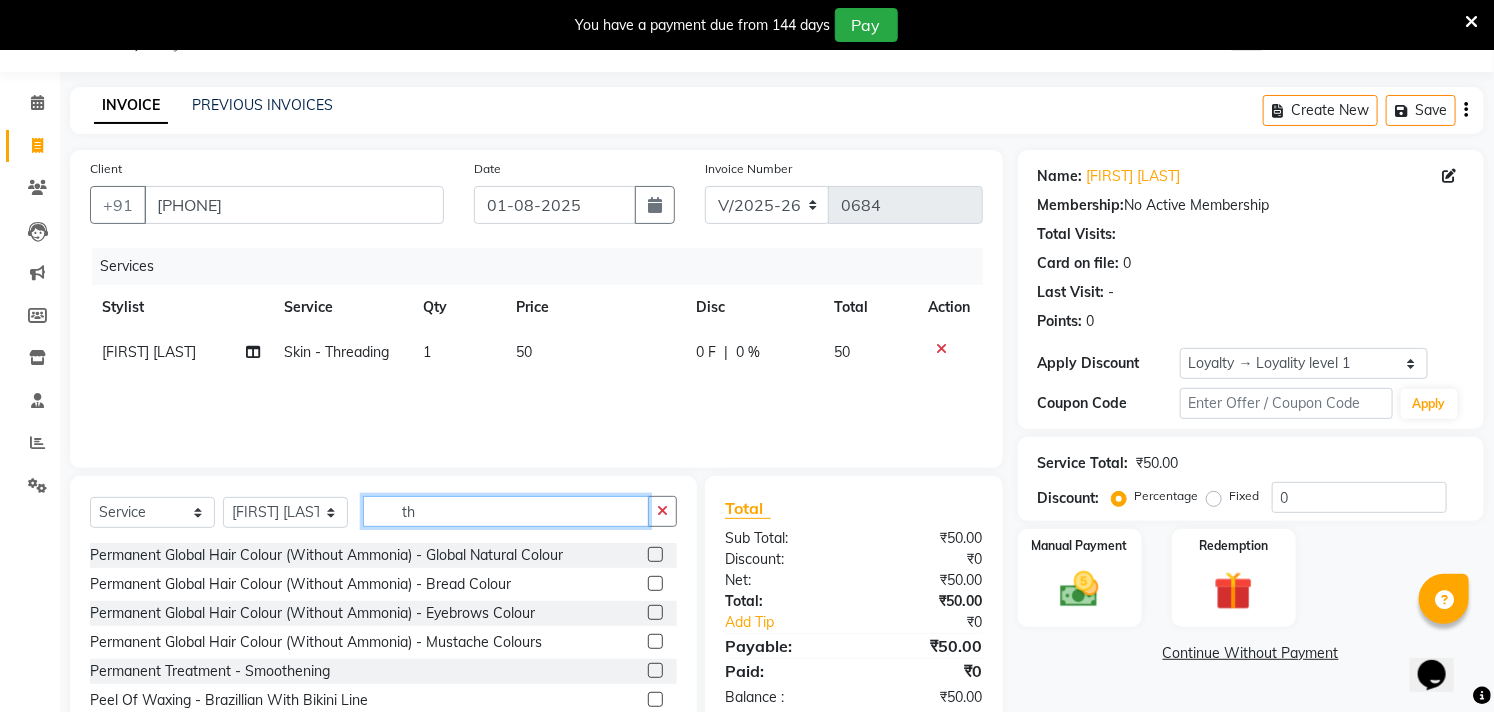 type on "t" 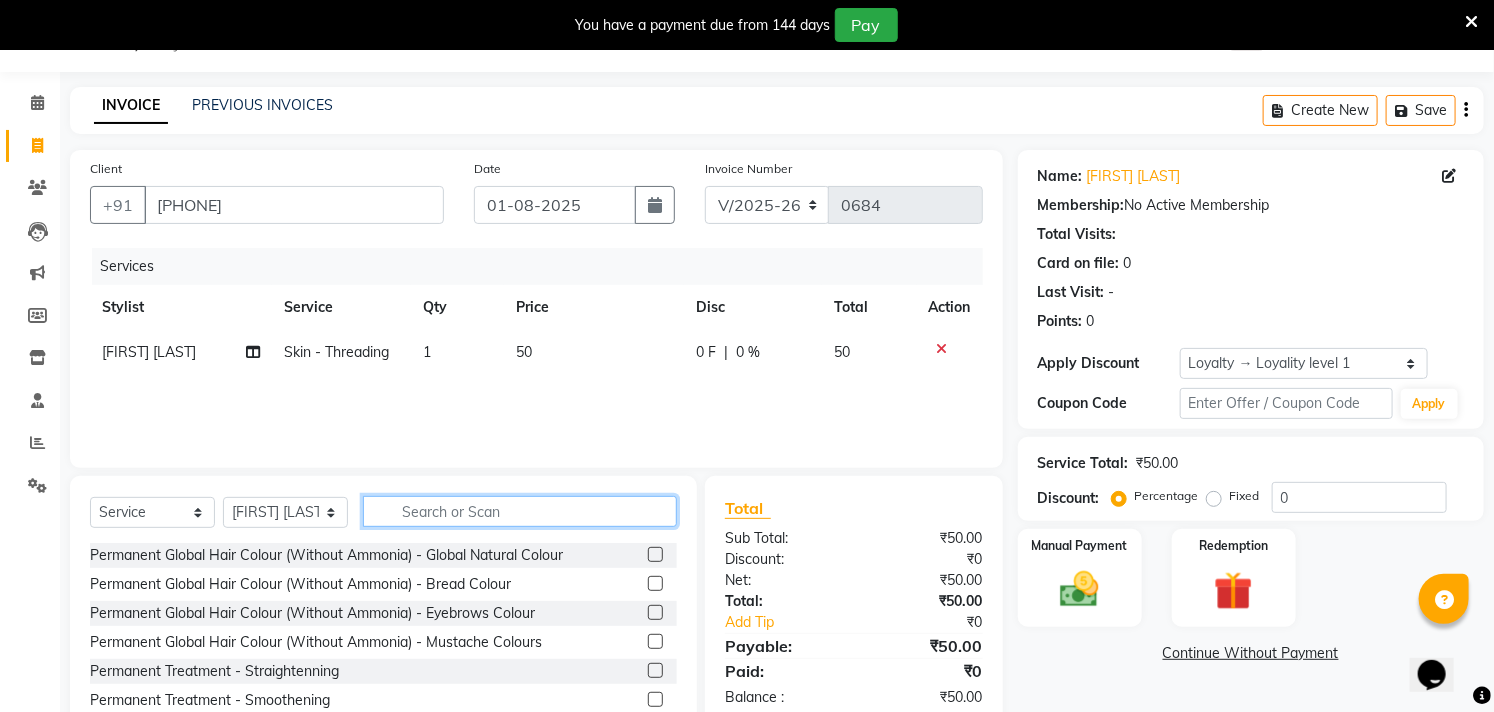 type on "v" 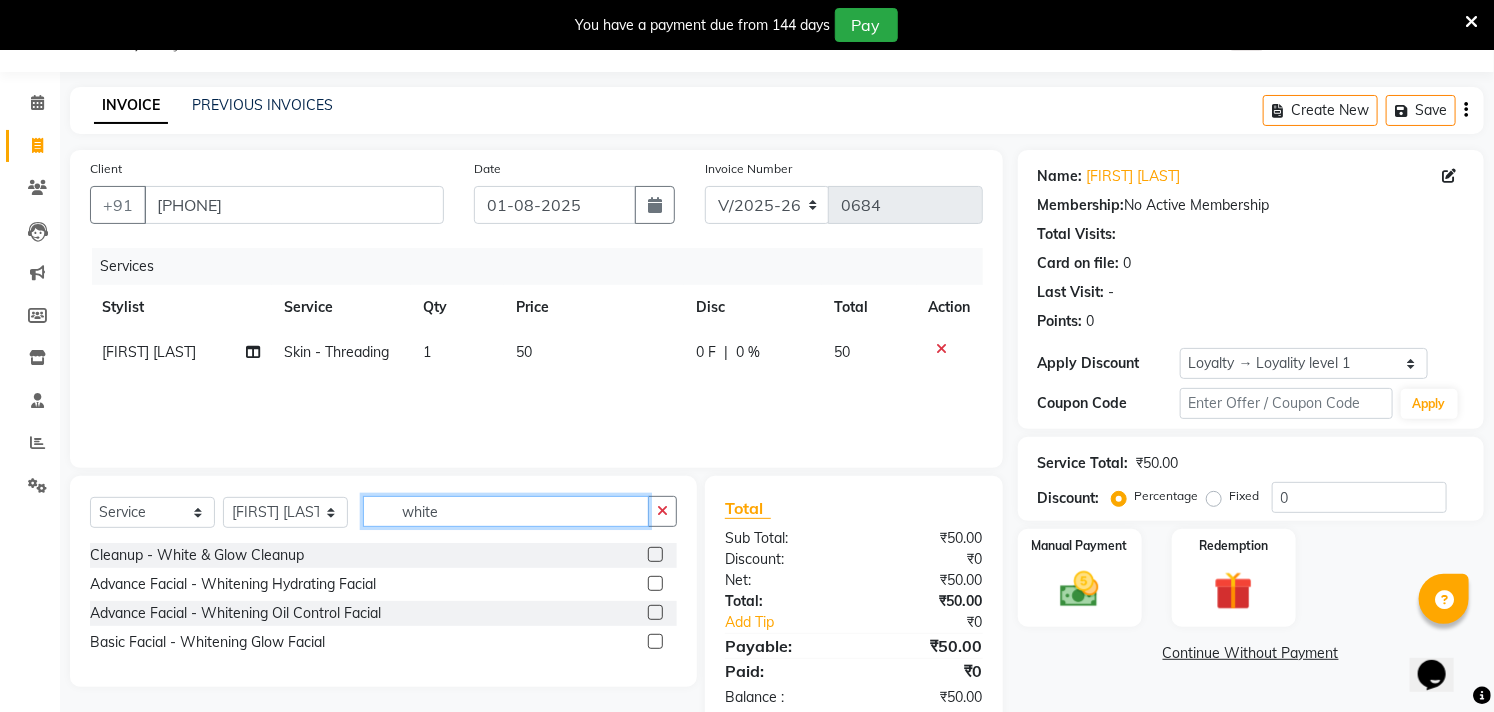 type on "white" 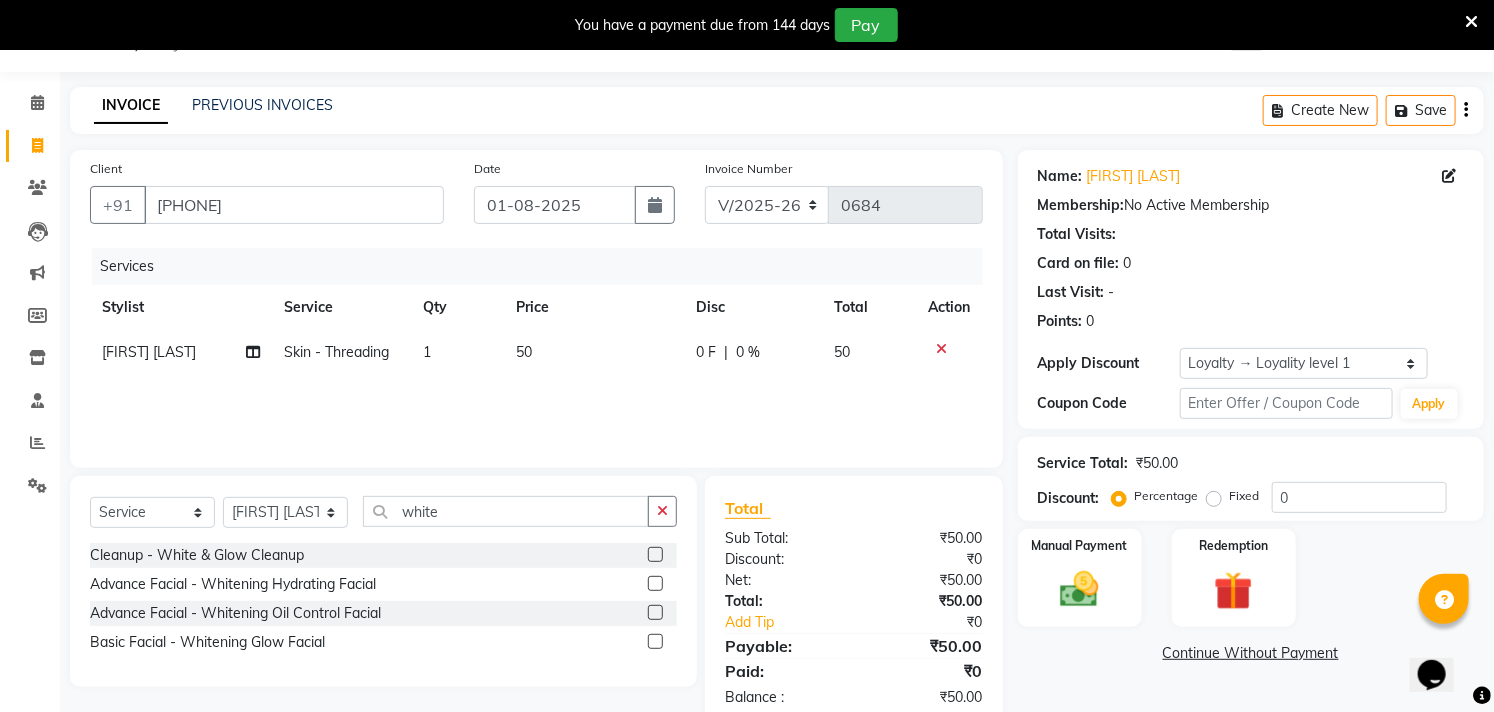click 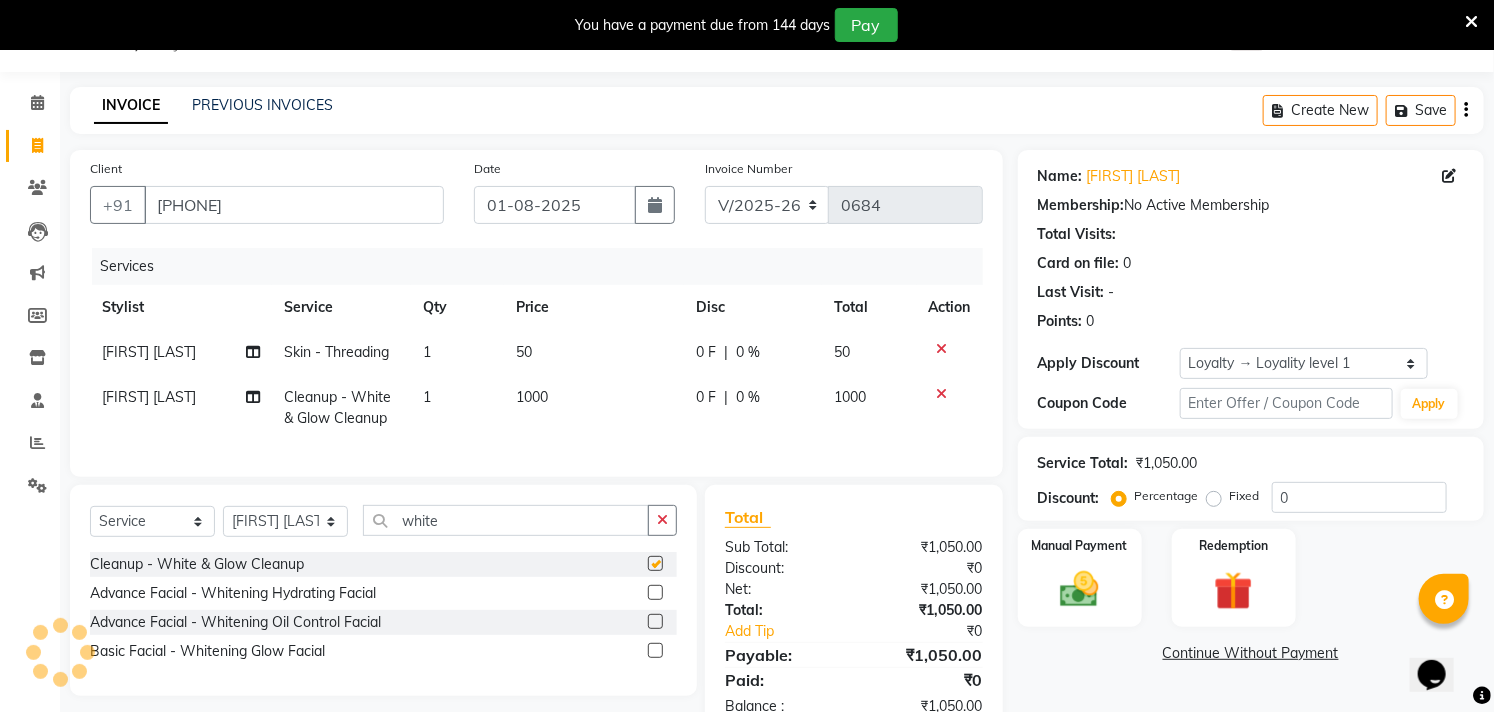 checkbox on "false" 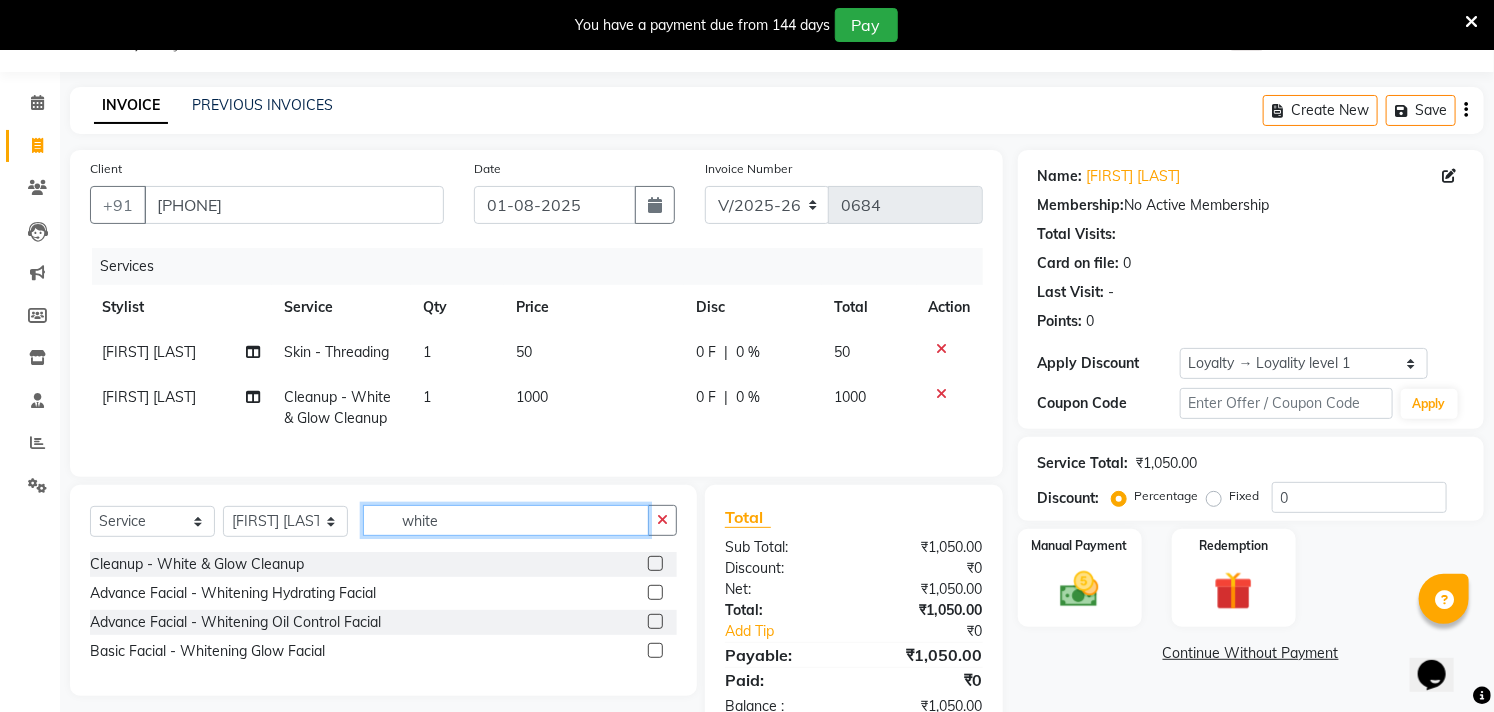 click on "white" 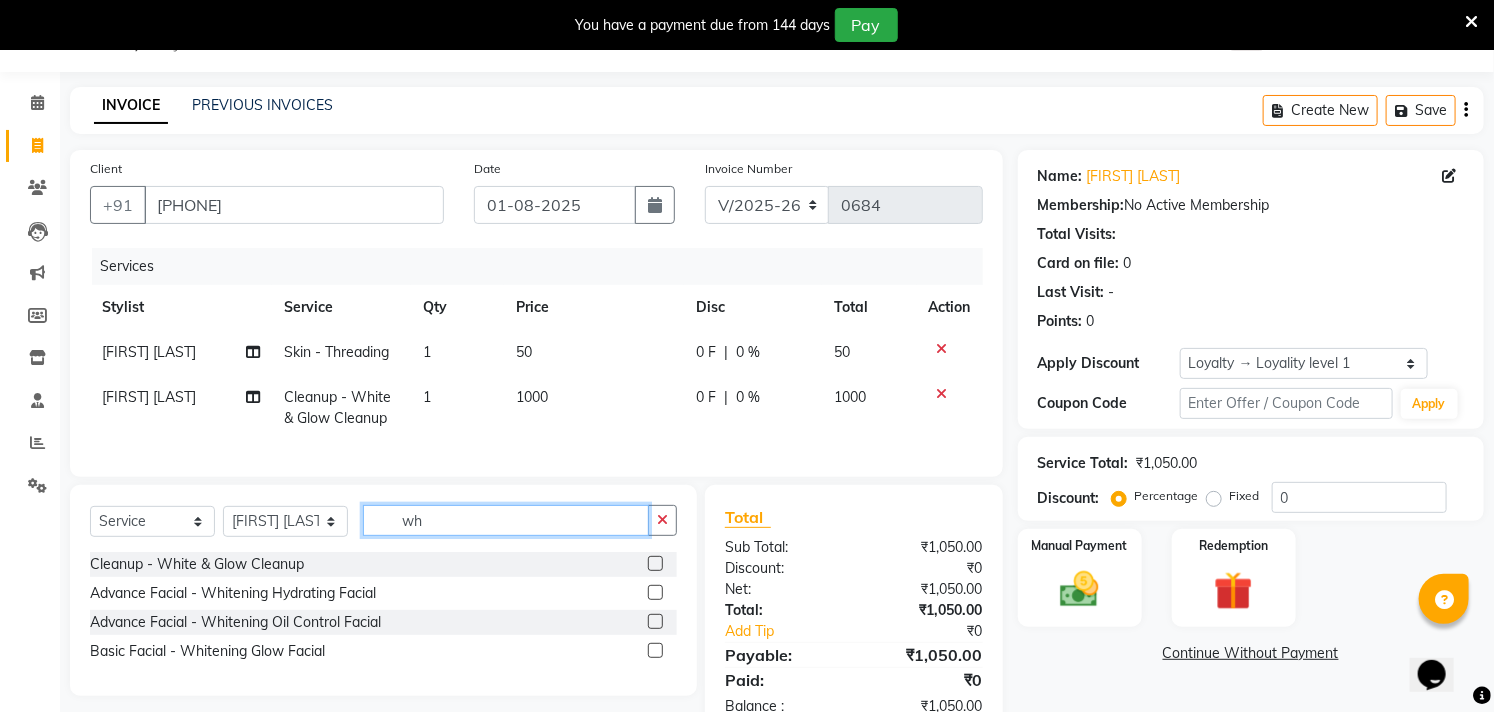 type on "w" 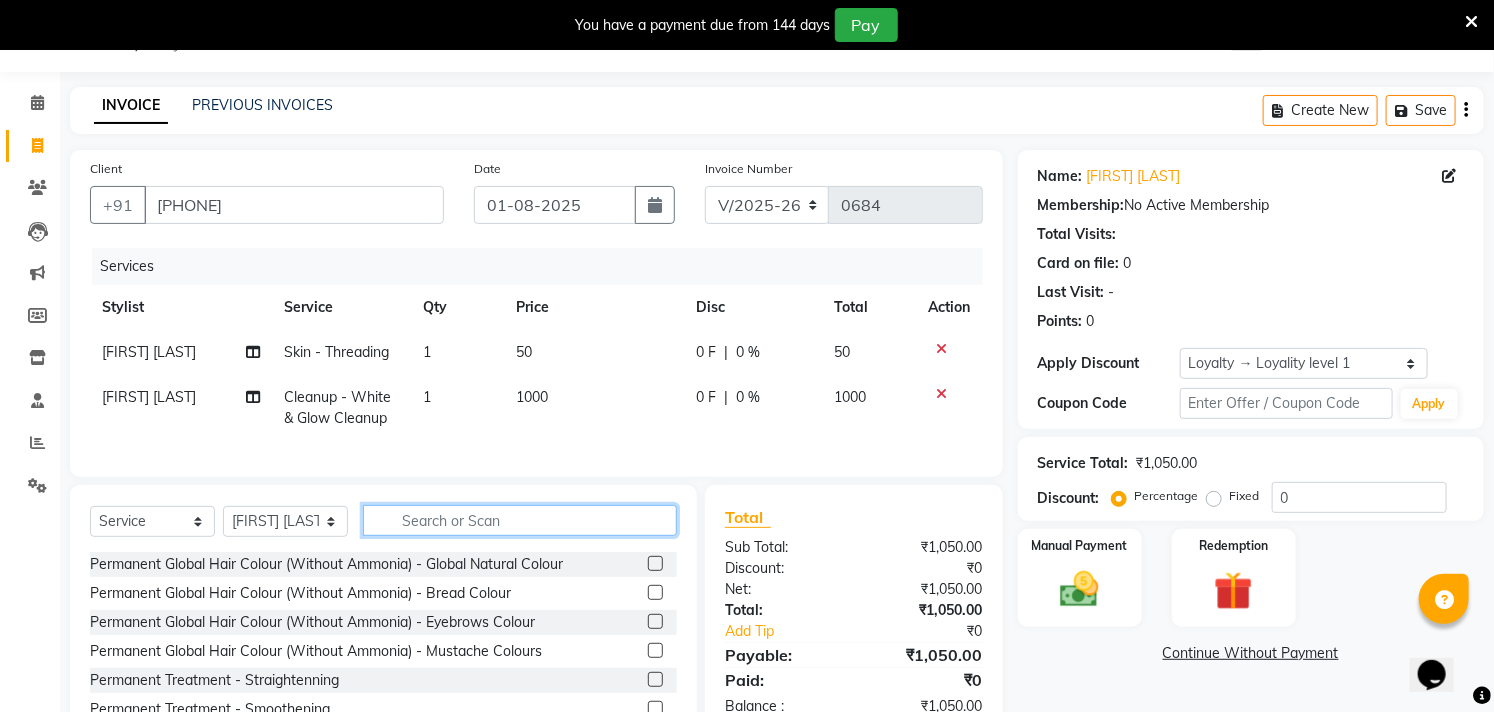 type 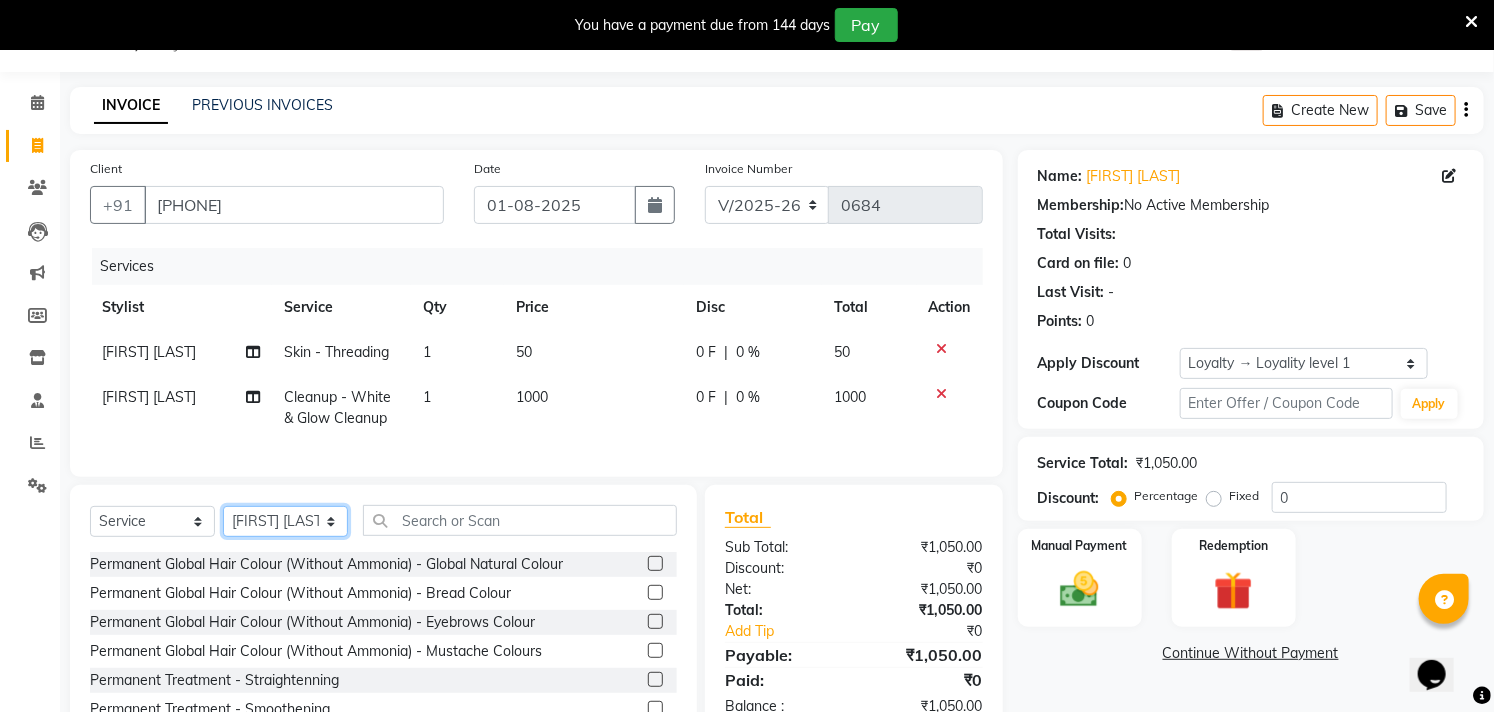 click on "Select Stylist [FIRST] [LAST] [FIRST] [LAST] [FIRST] [LAST] [FIRST] [LAST] [FIRST] [LAST]" 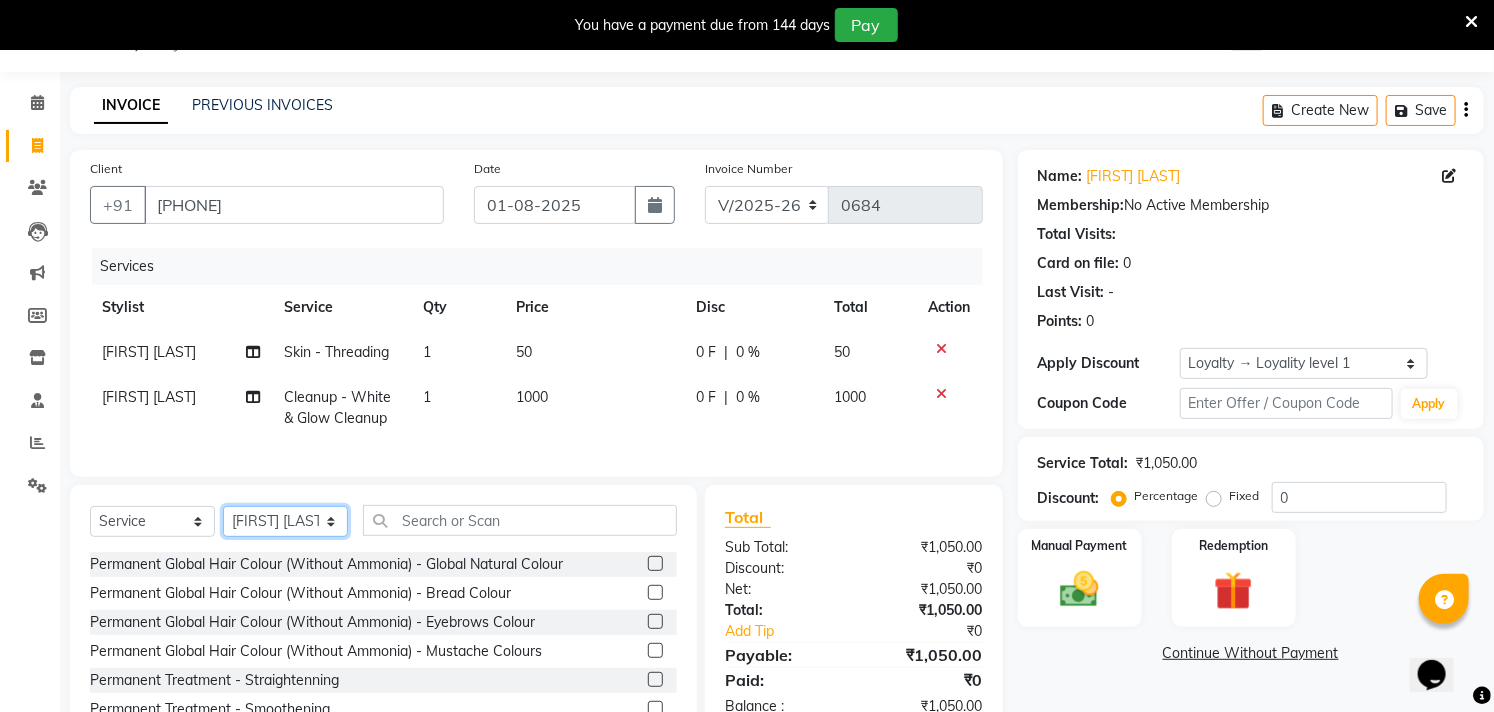 click on "Select Stylist [FIRST] [LAST] [FIRST] [LAST] [FIRST] [LAST] [FIRST] [LAST] [FIRST] [LAST]" 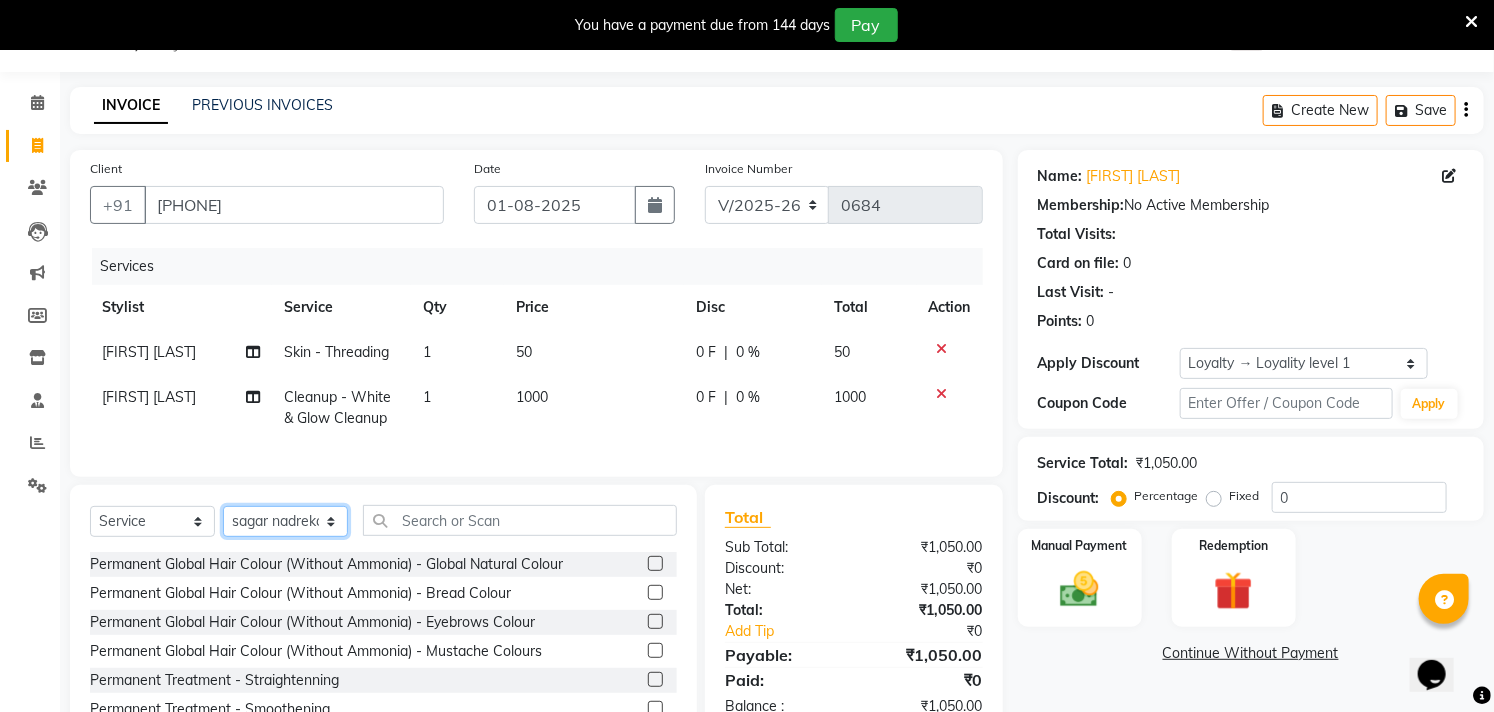 click on "Select Stylist [FIRST] [LAST] [FIRST] [LAST] [FIRST] [LAST] [FIRST] [LAST] [FIRST] [LAST]" 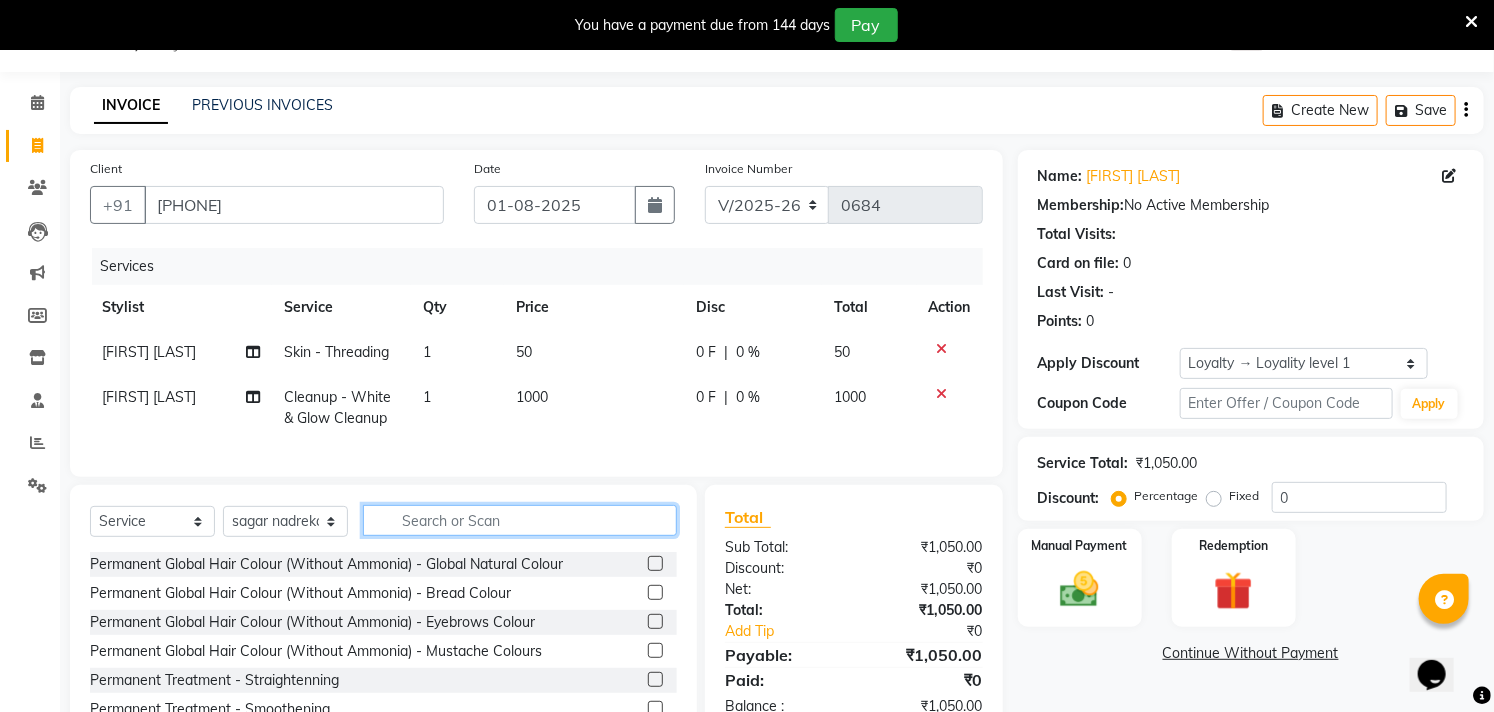 click 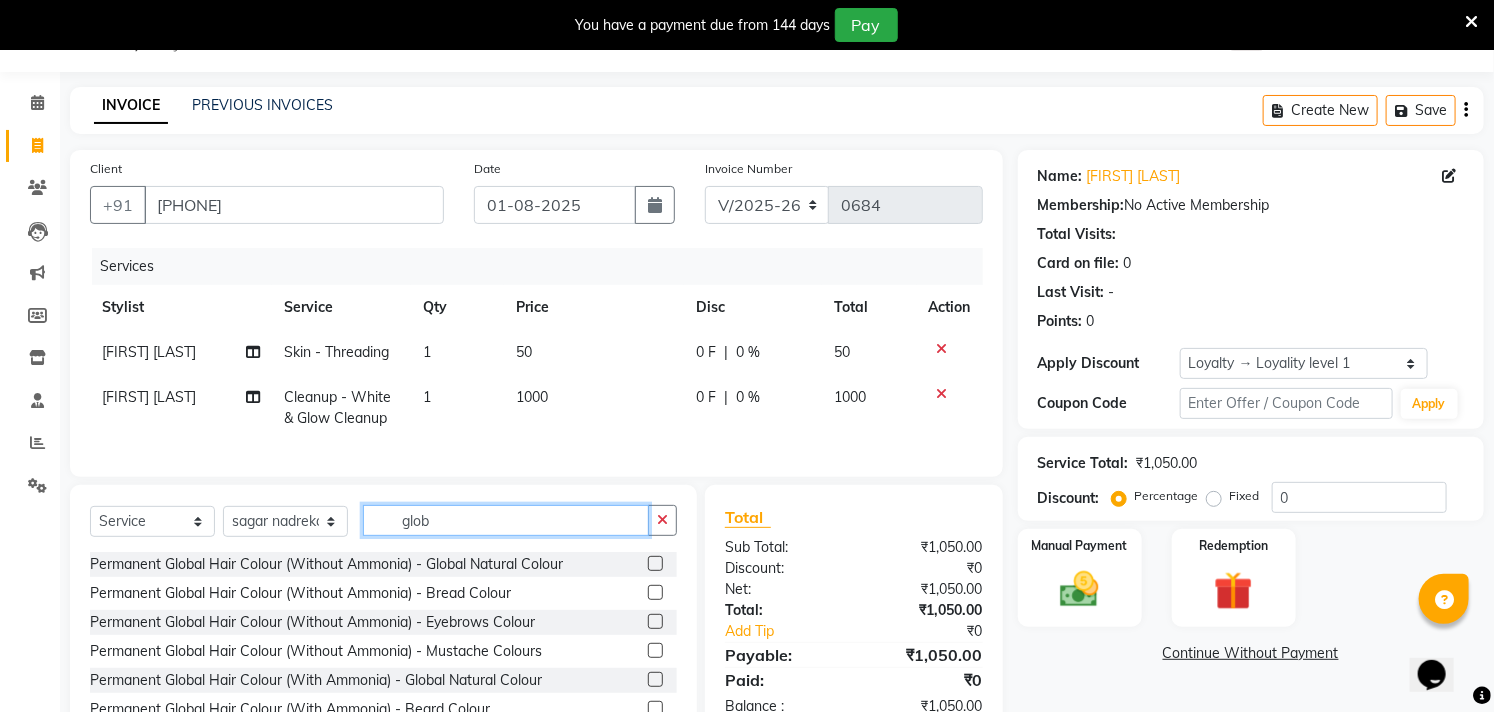type on "glob" 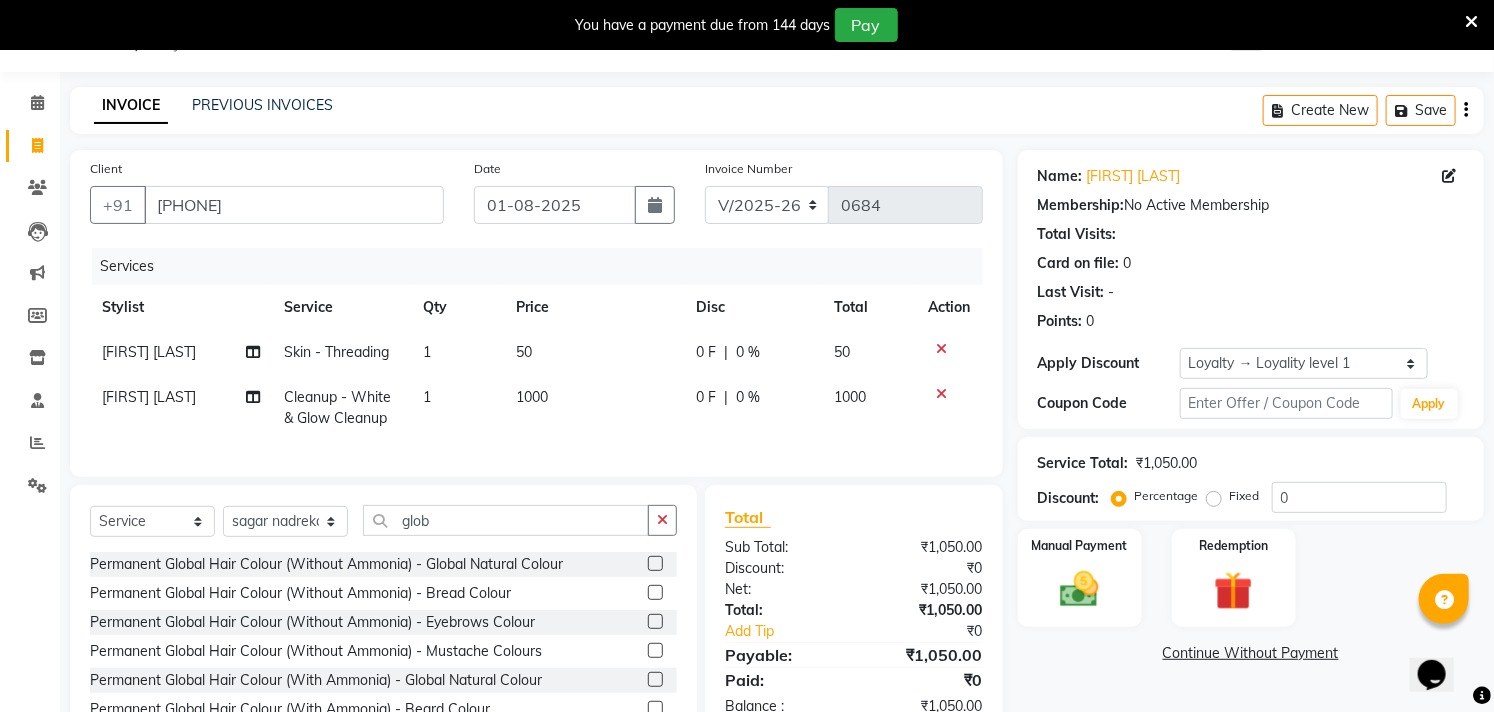 click 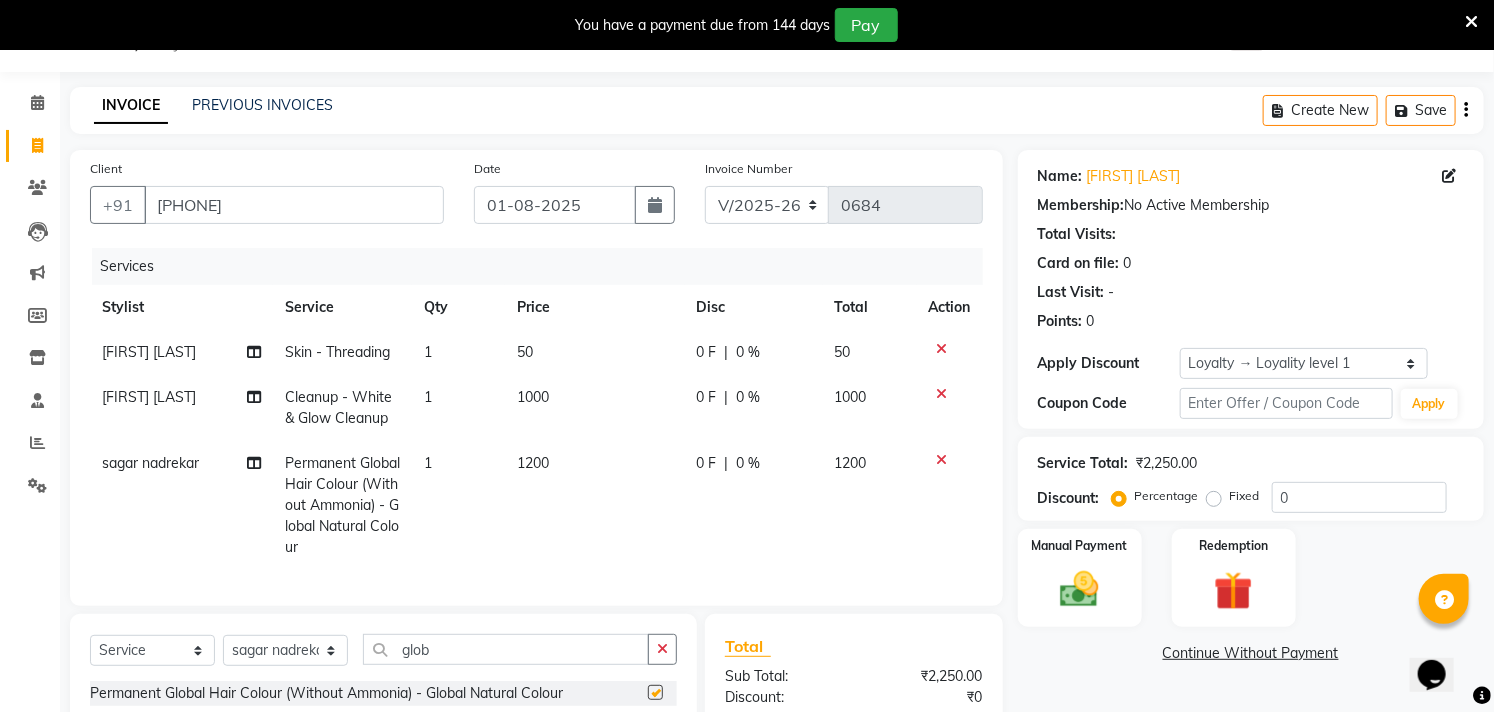 checkbox on "false" 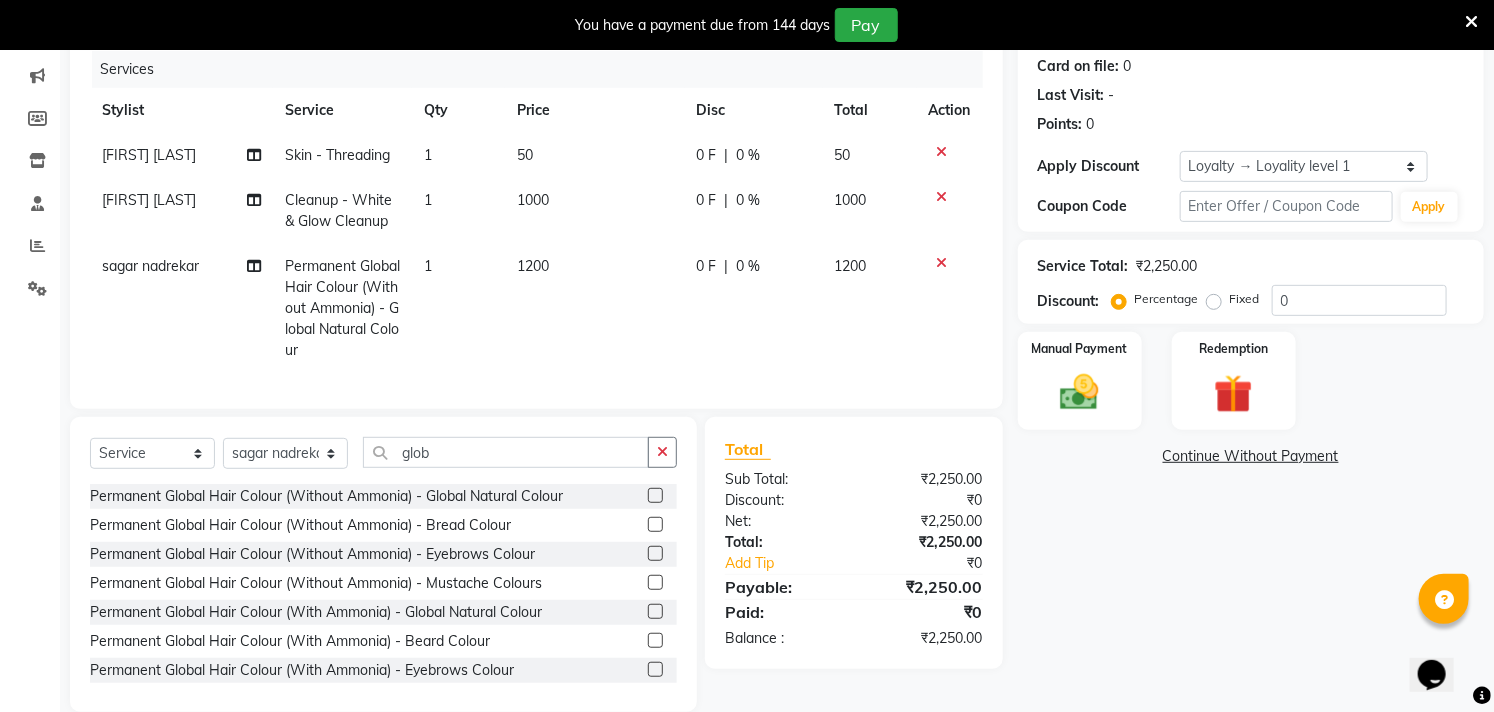 scroll, scrollTop: 272, scrollLeft: 0, axis: vertical 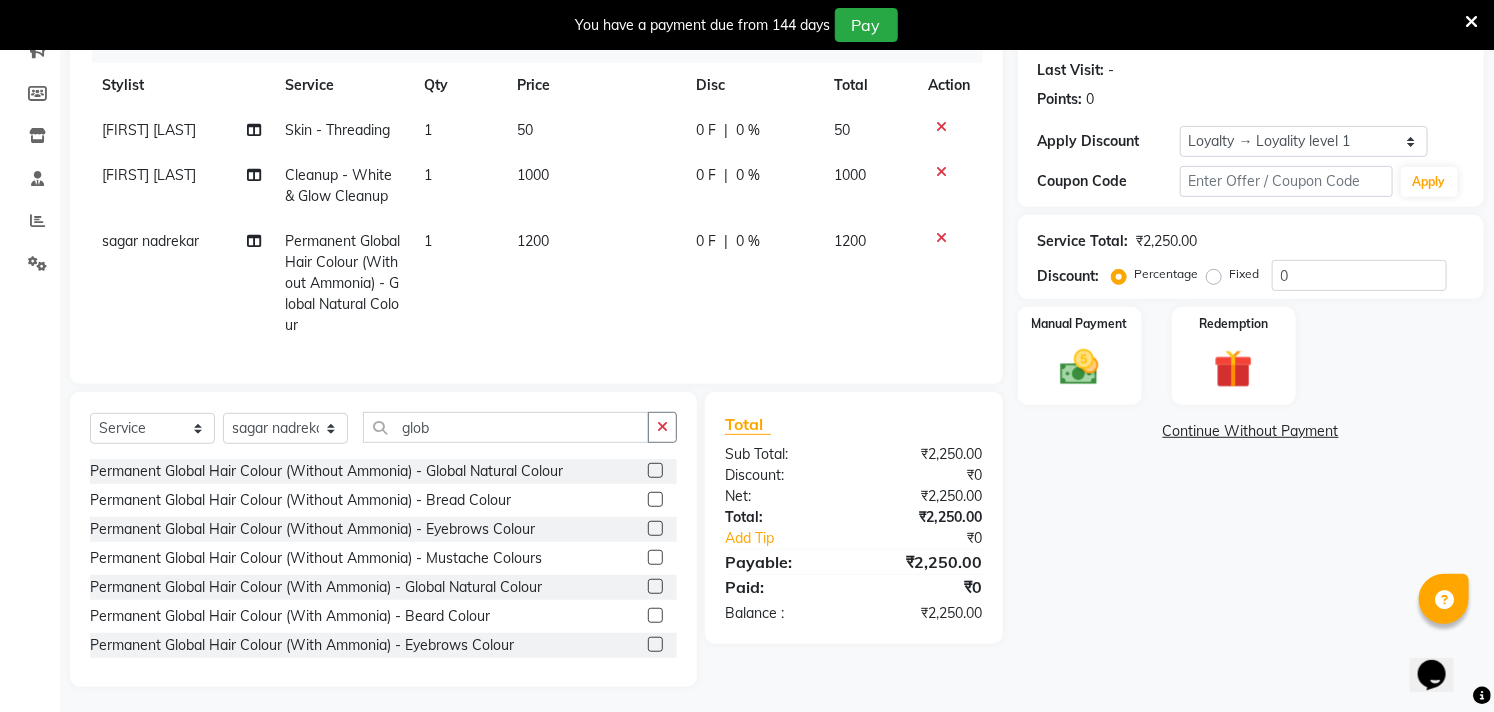 click on "1200" 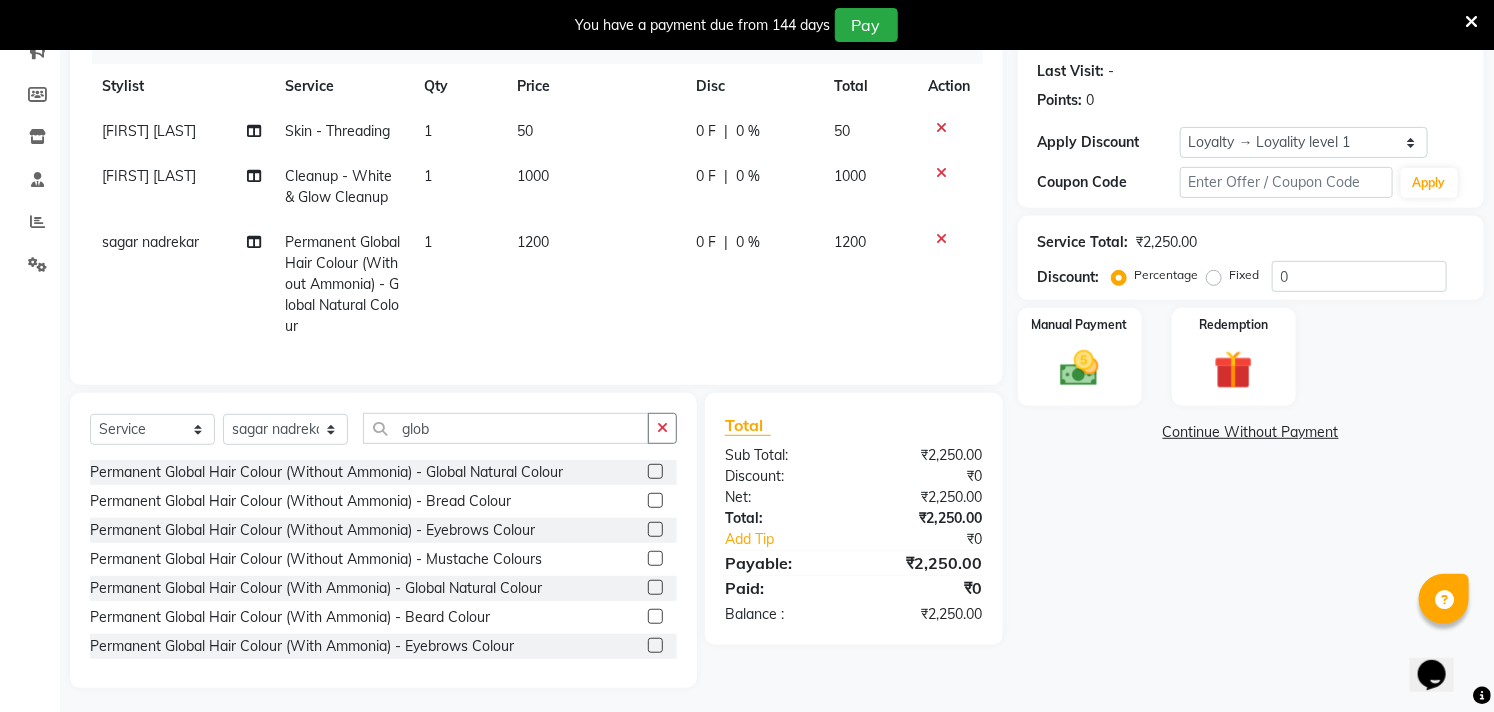 select on "71087" 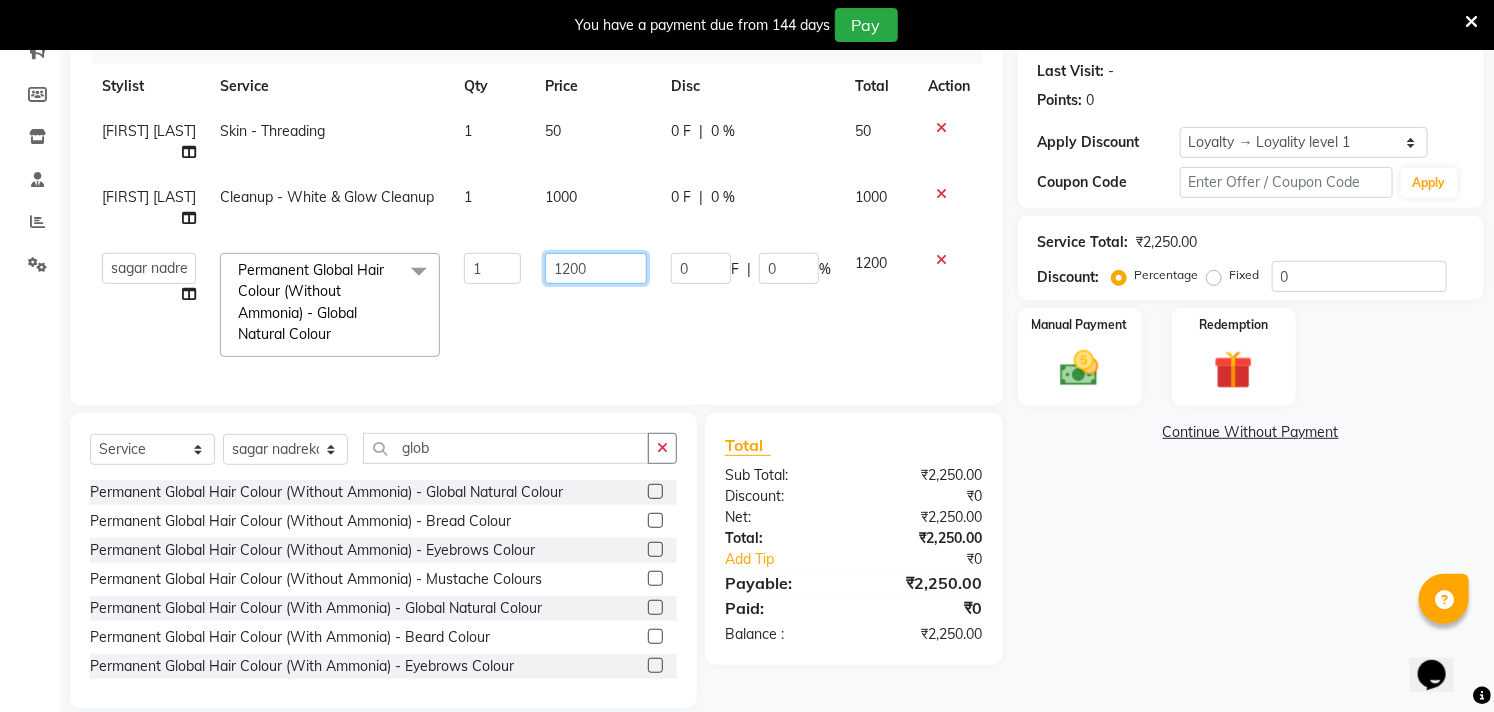 click on "1200" 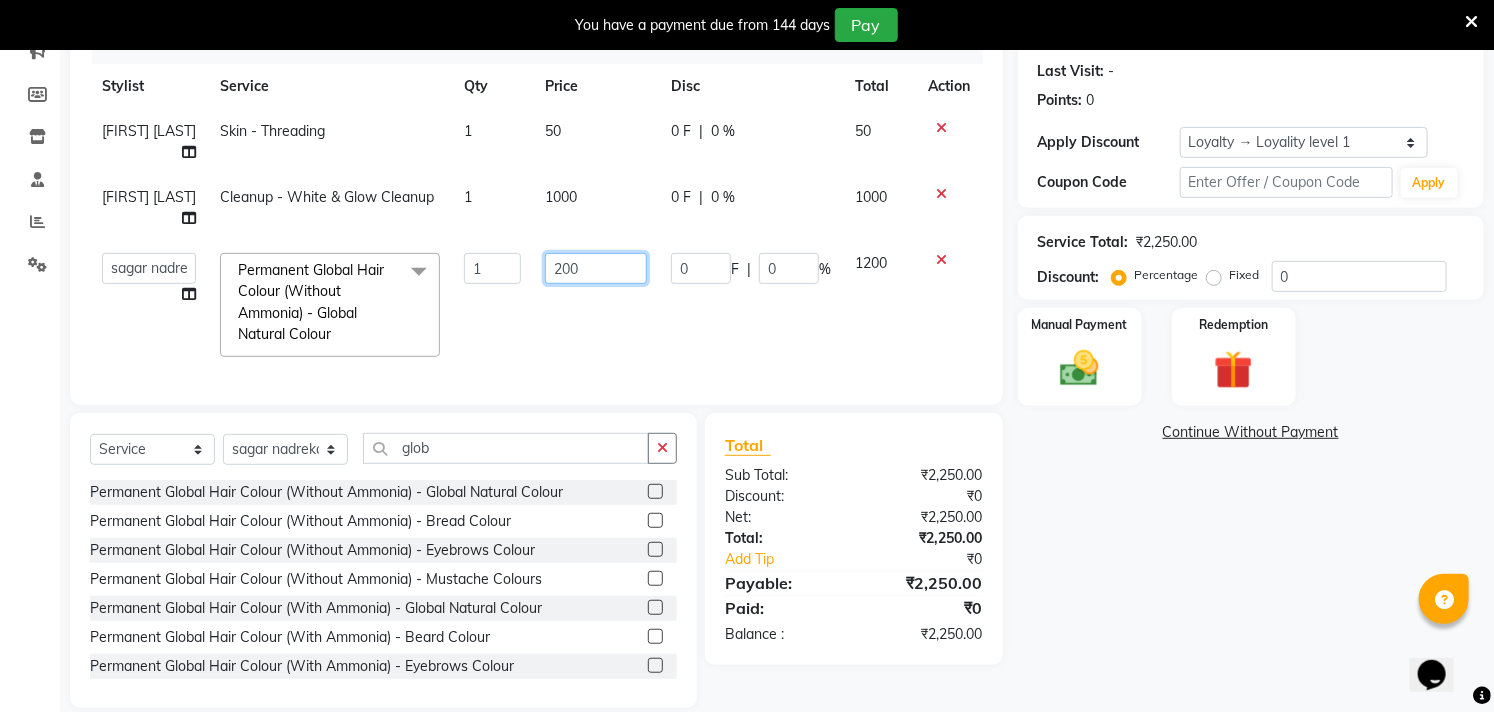type on "2000" 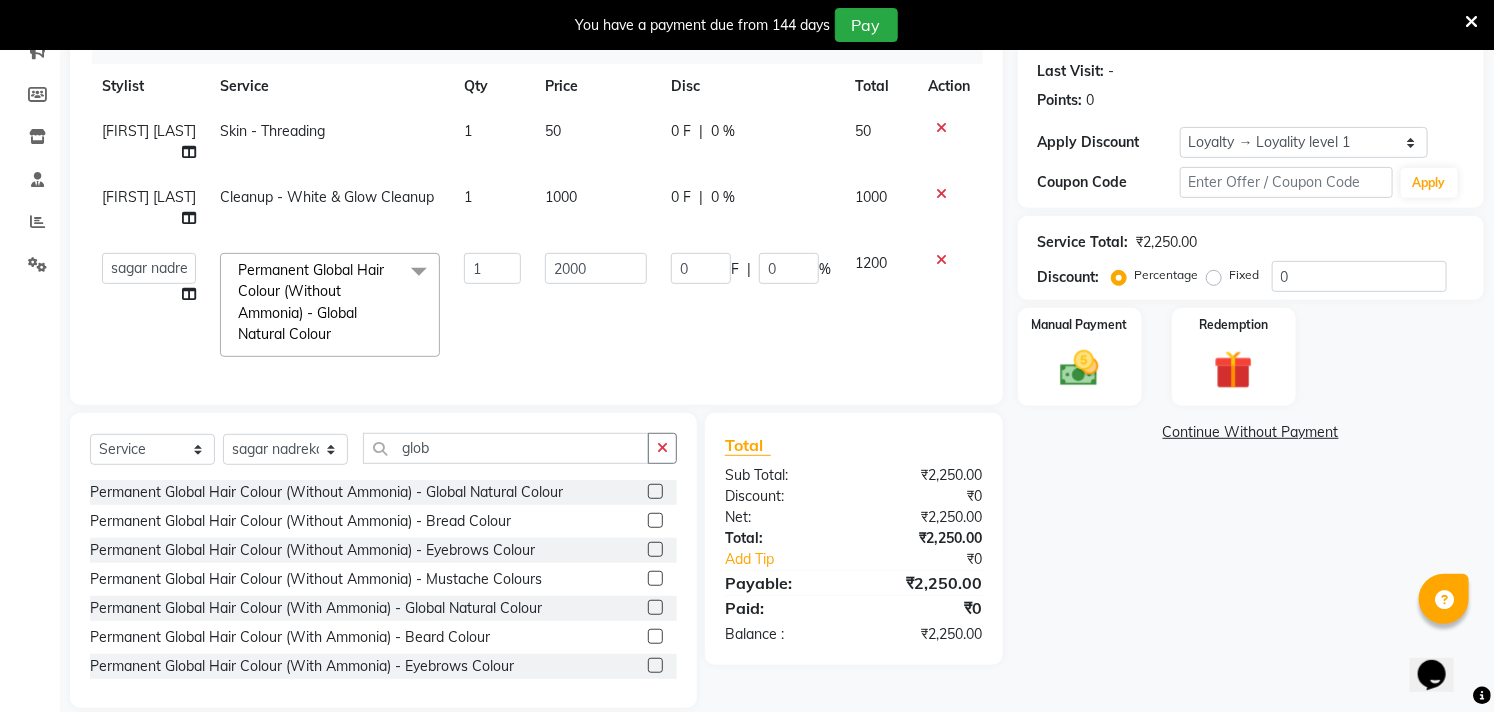 click on "0 F | 0 %" 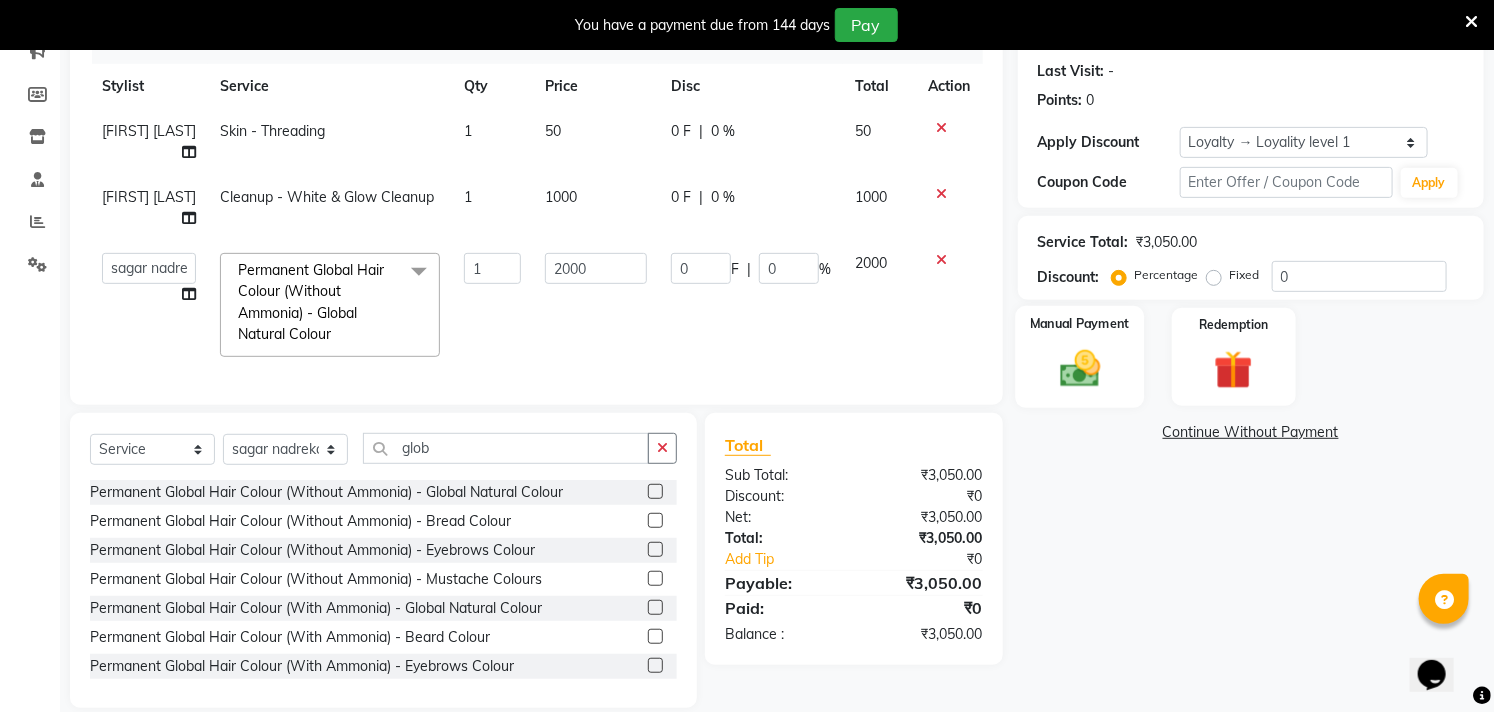 click 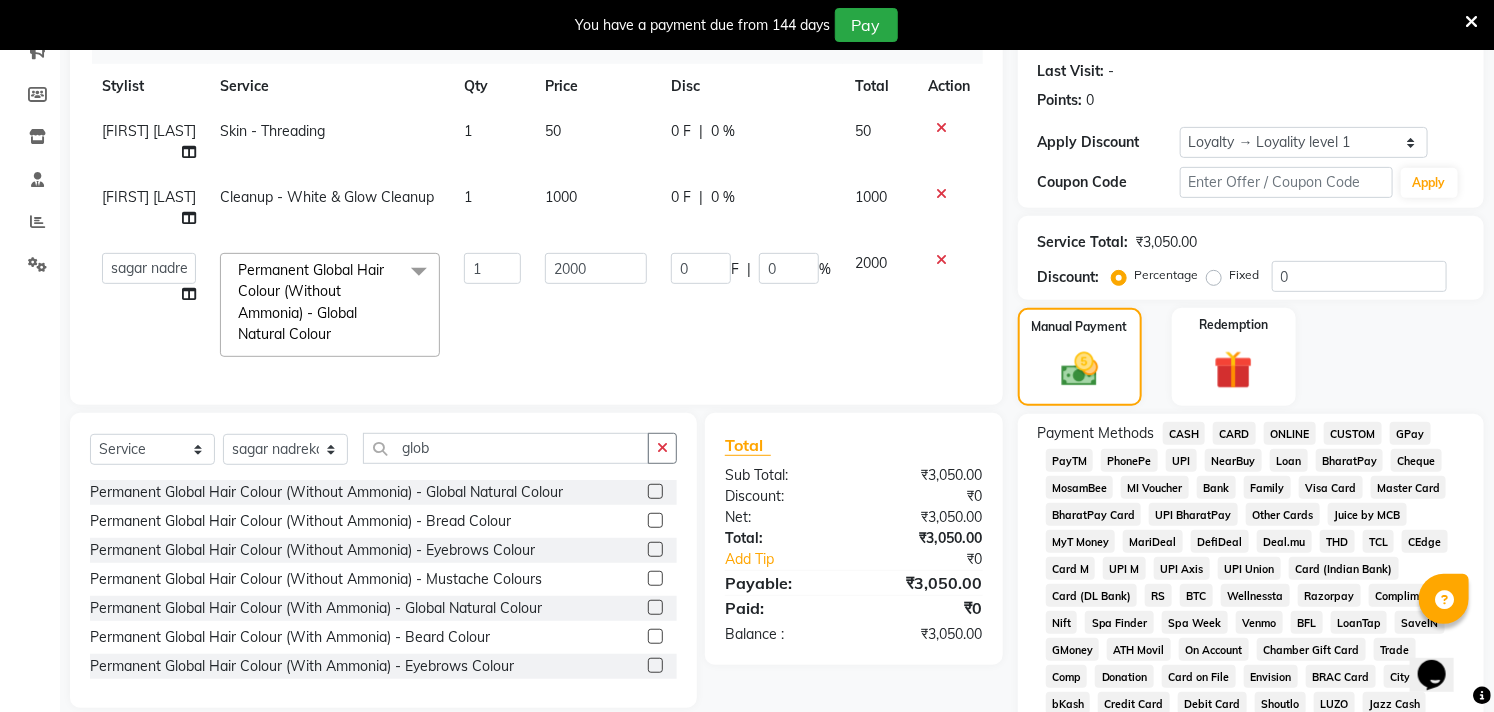 click on "CASH" 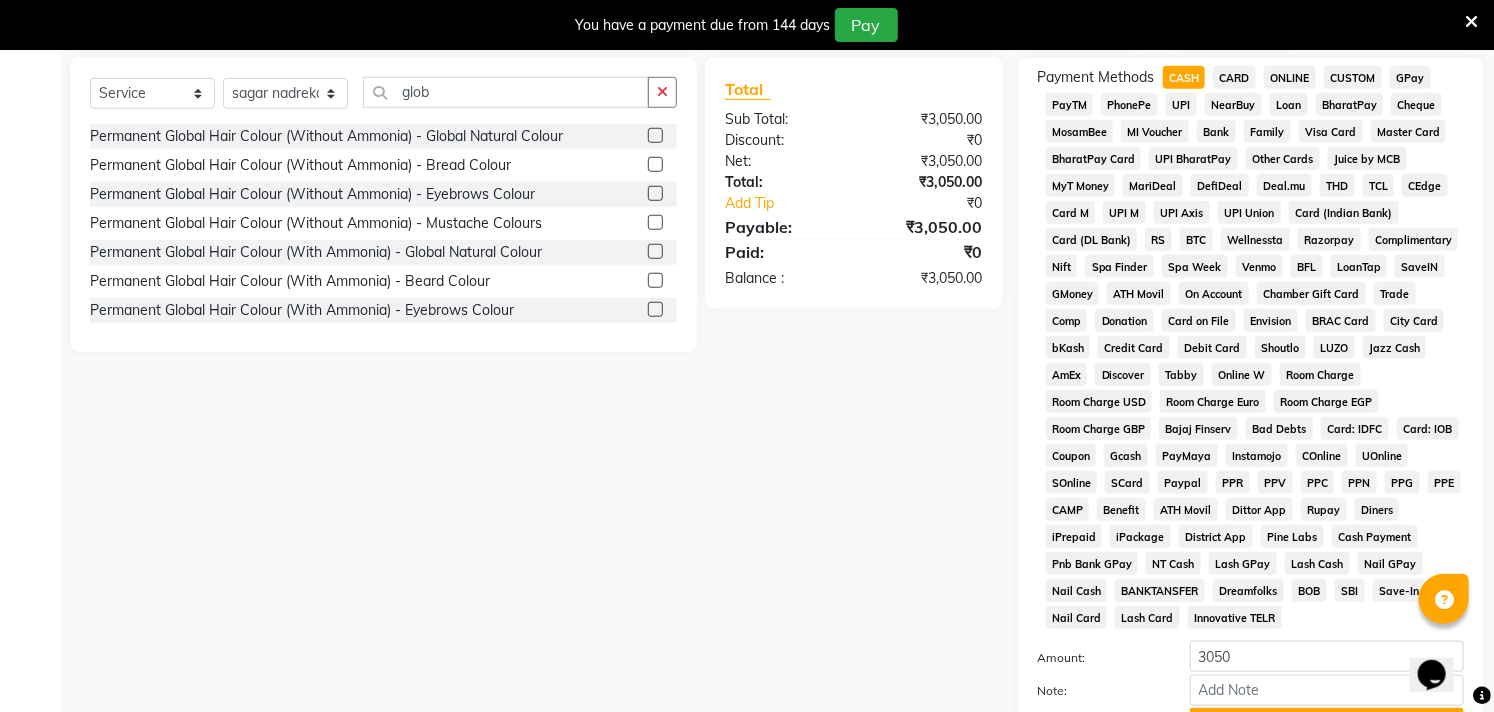 scroll, scrollTop: 715, scrollLeft: 0, axis: vertical 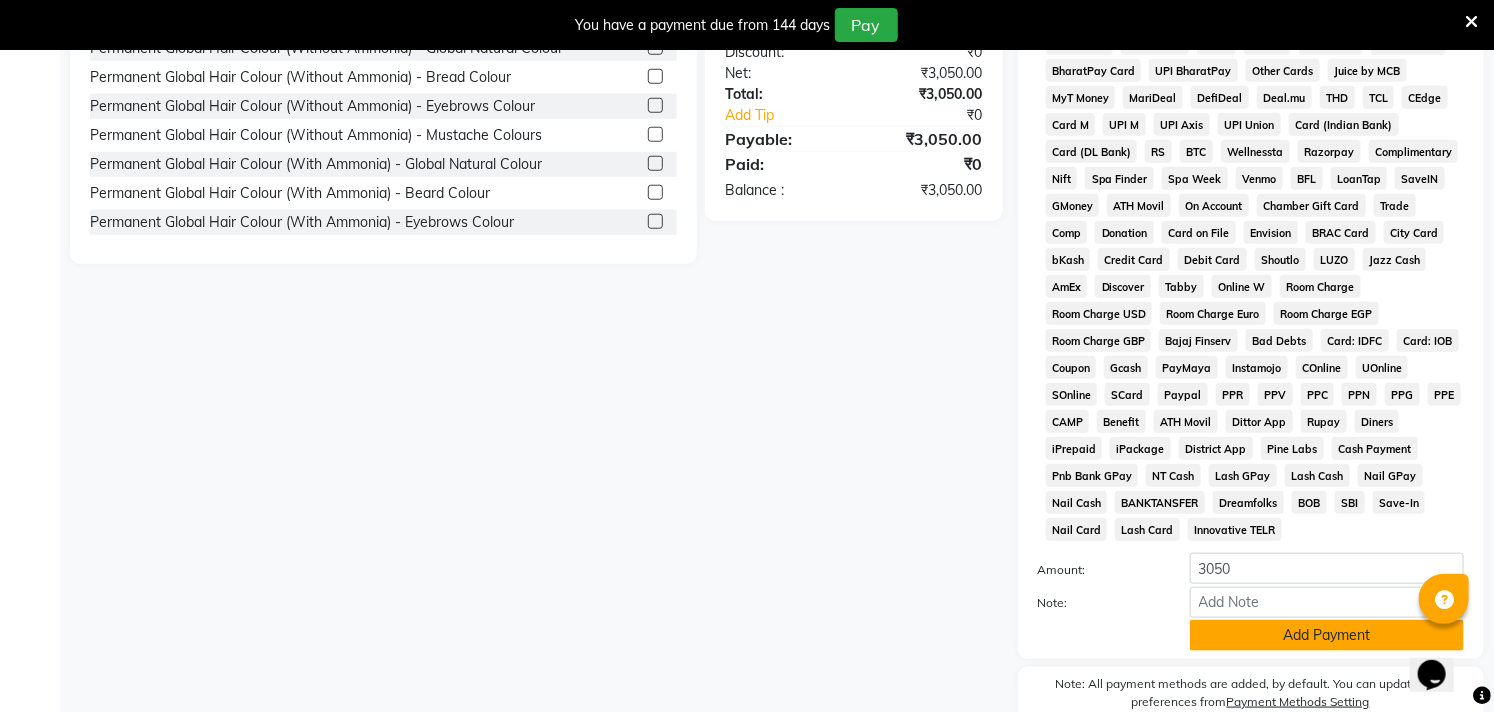 click on "Add Payment" 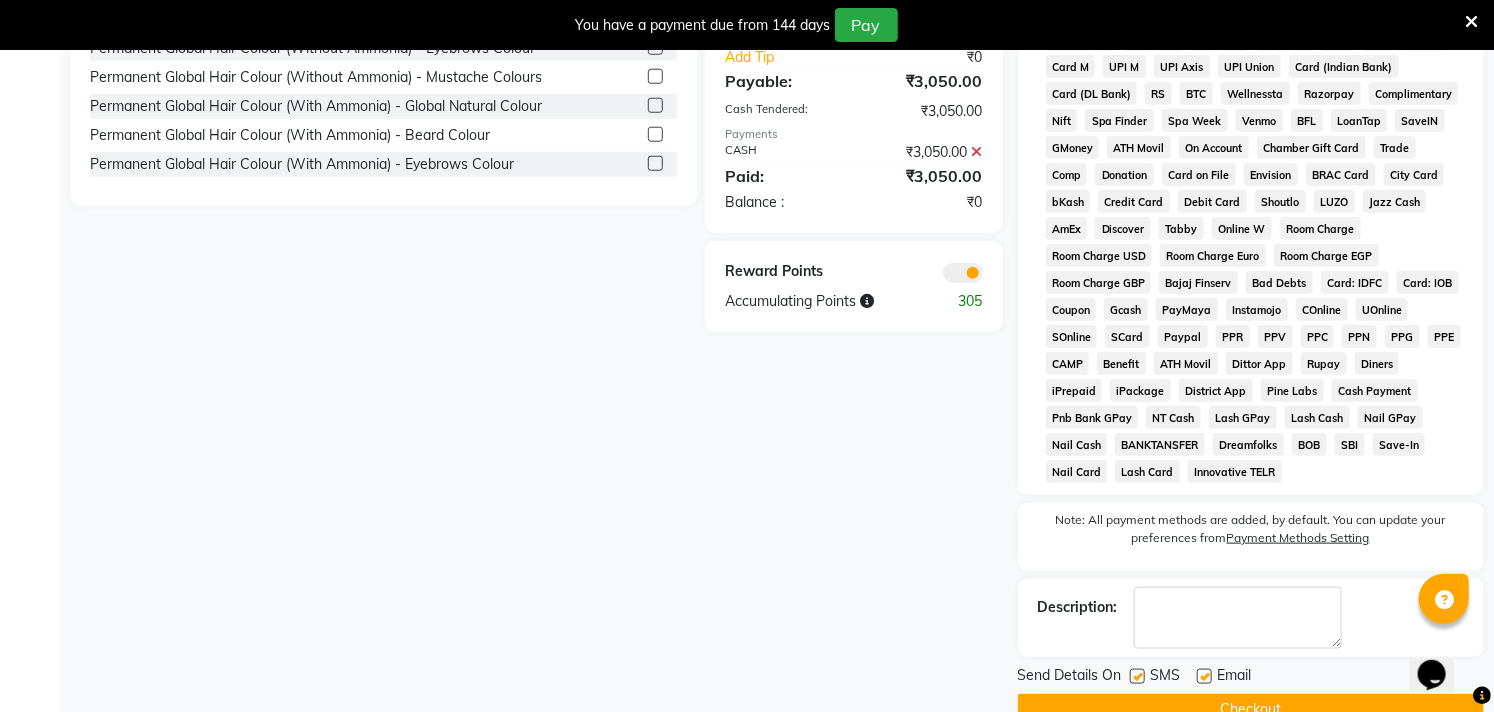 scroll, scrollTop: 821, scrollLeft: 0, axis: vertical 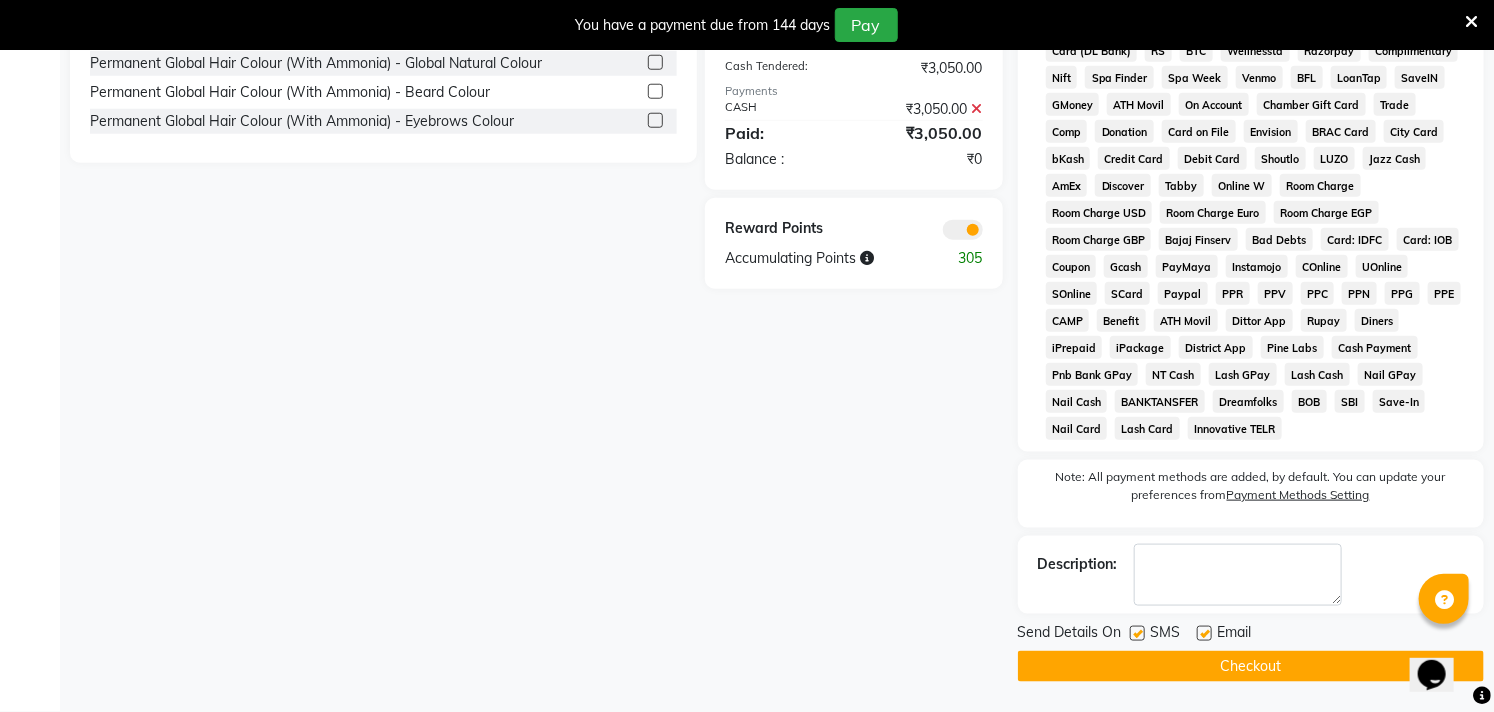 click on "Checkout" 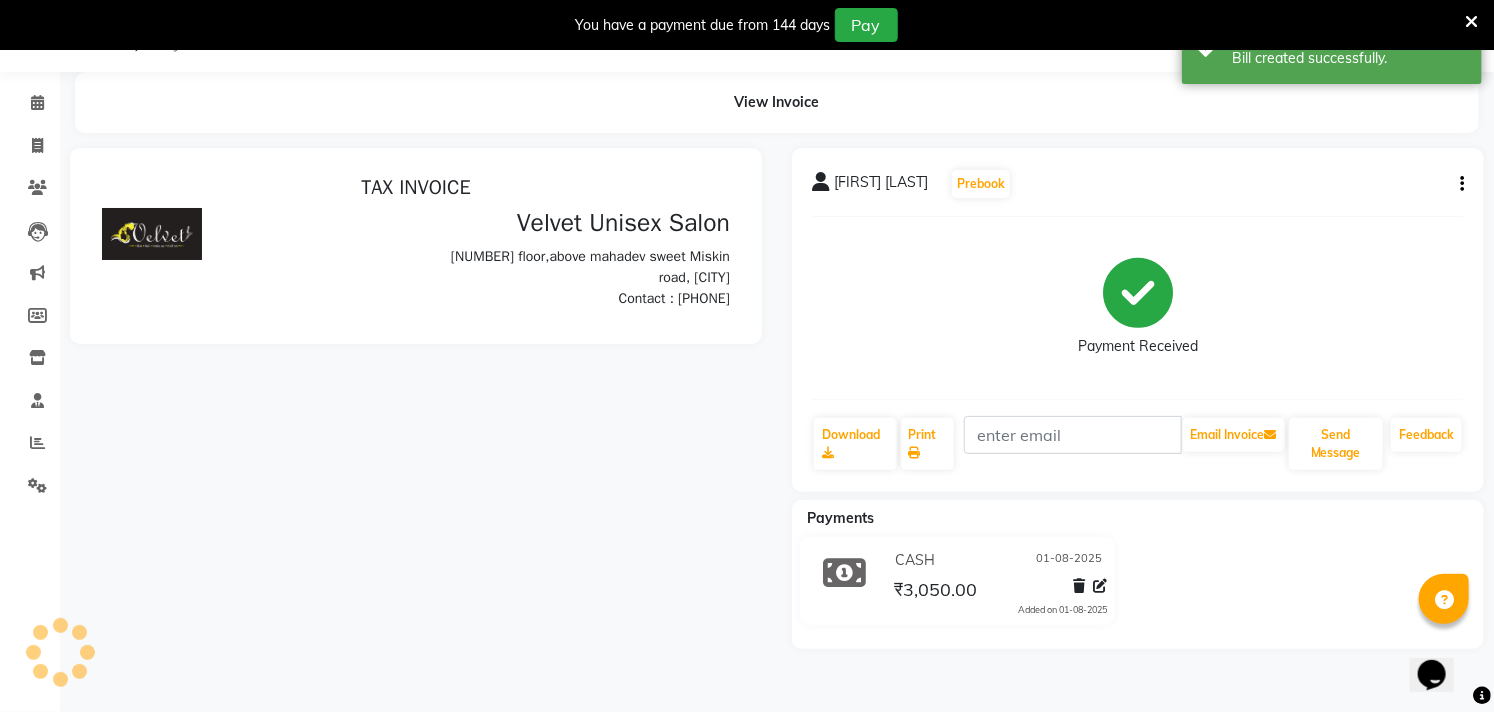 scroll, scrollTop: 0, scrollLeft: 0, axis: both 